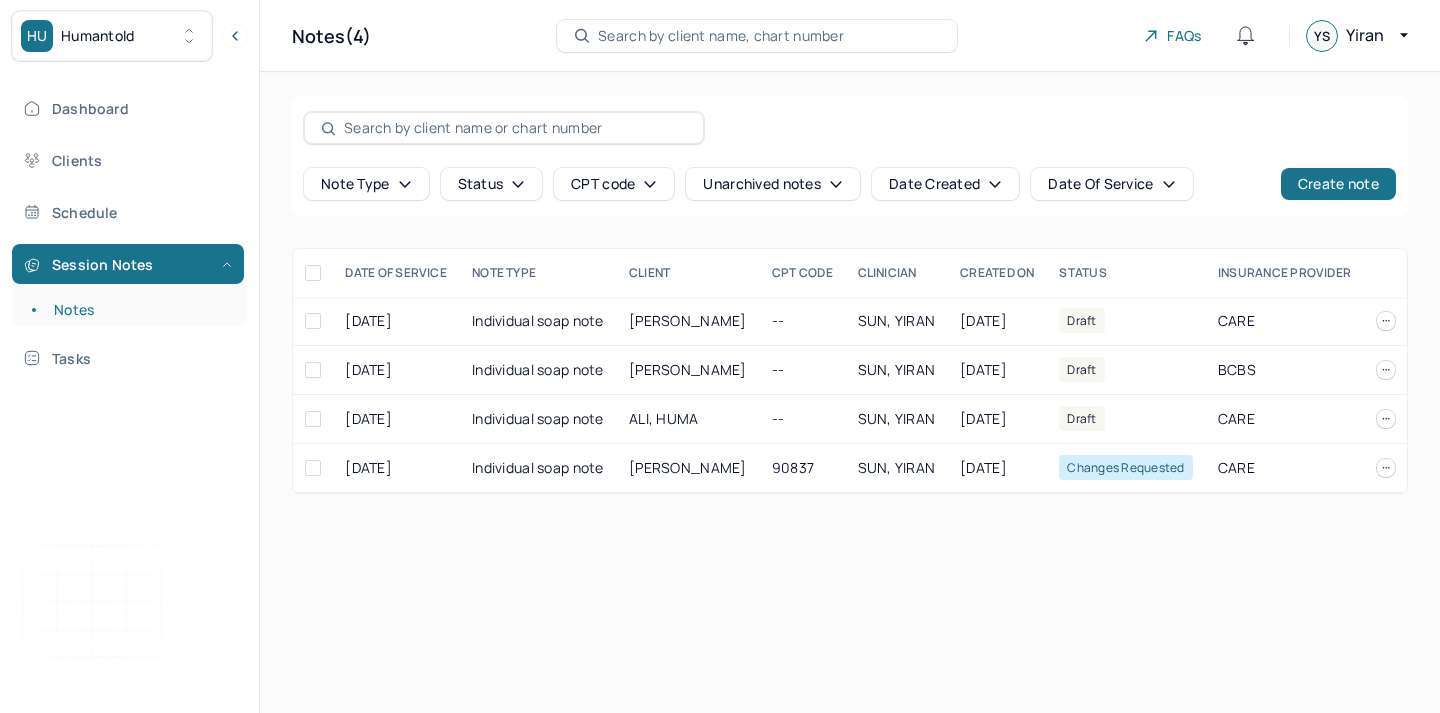 scroll, scrollTop: 0, scrollLeft: 0, axis: both 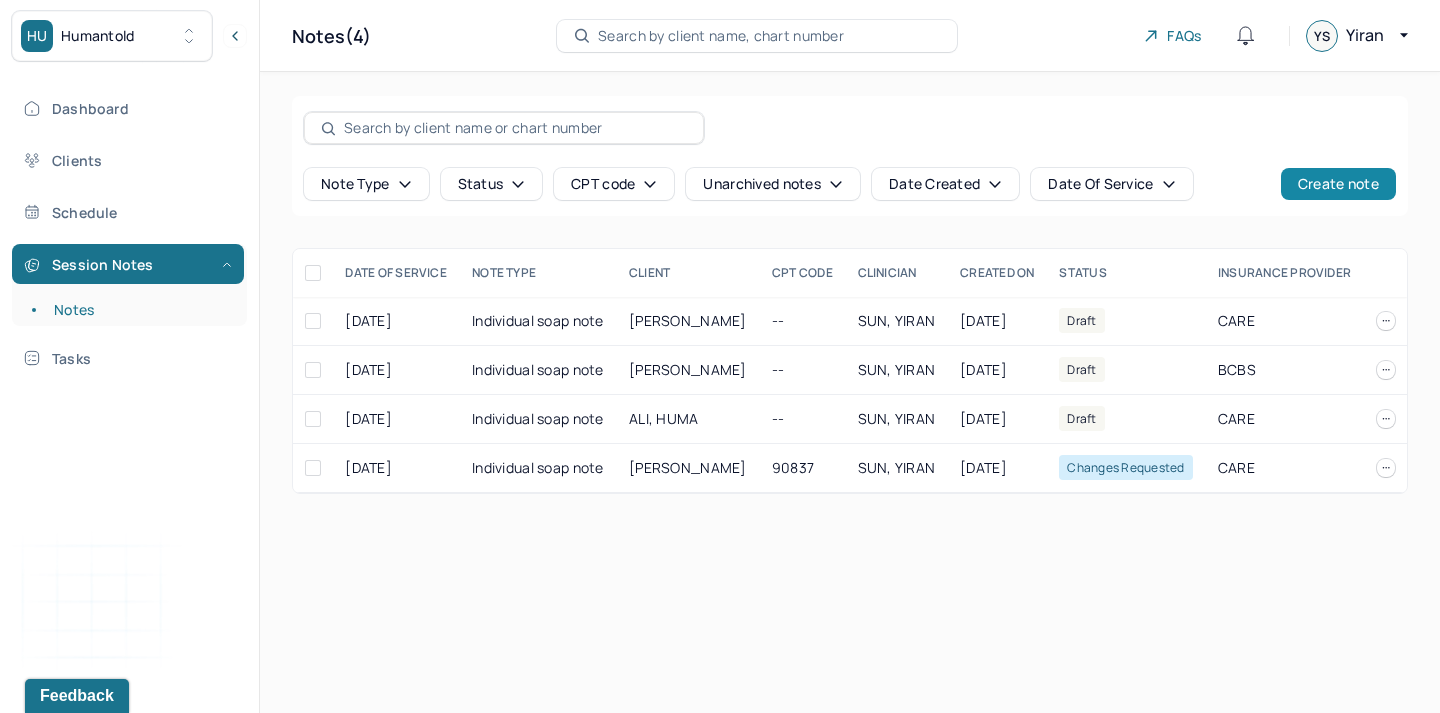 click on "Create note" at bounding box center (1338, 184) 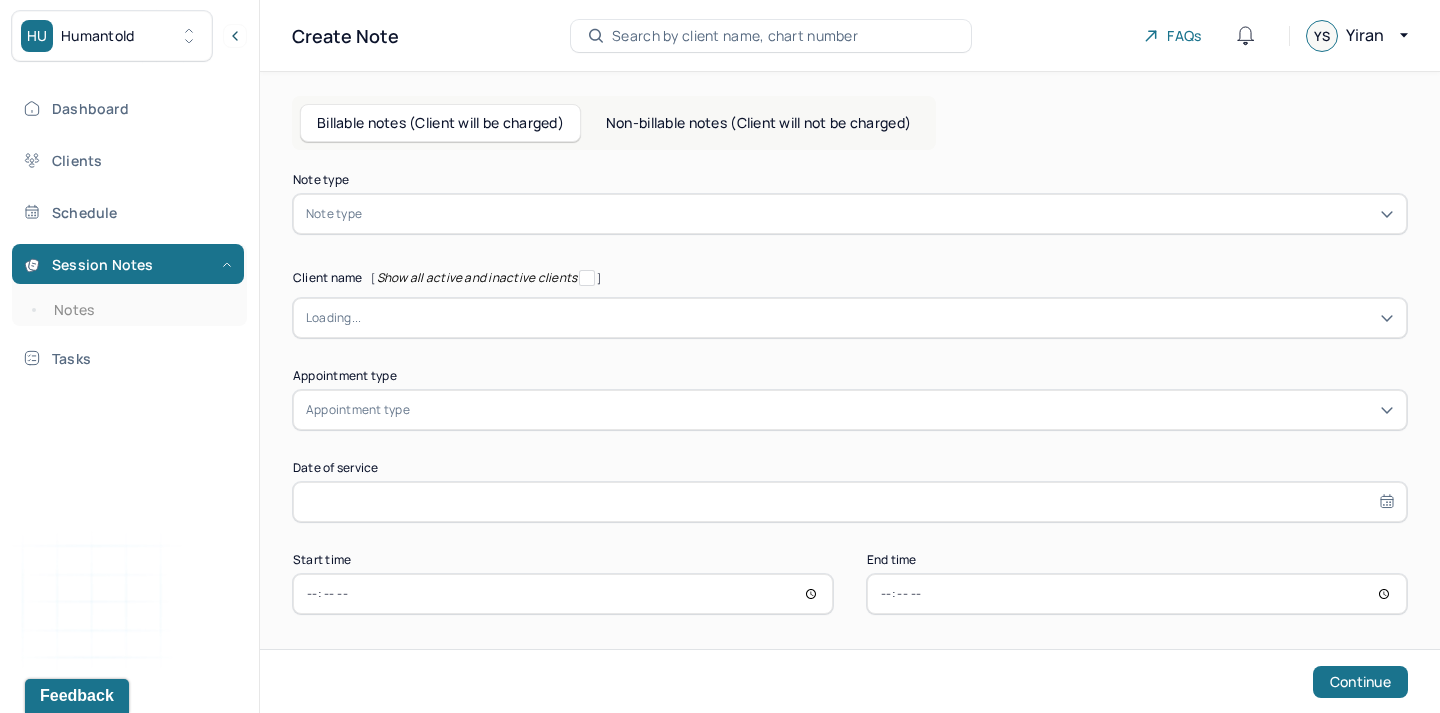 click at bounding box center [880, 214] 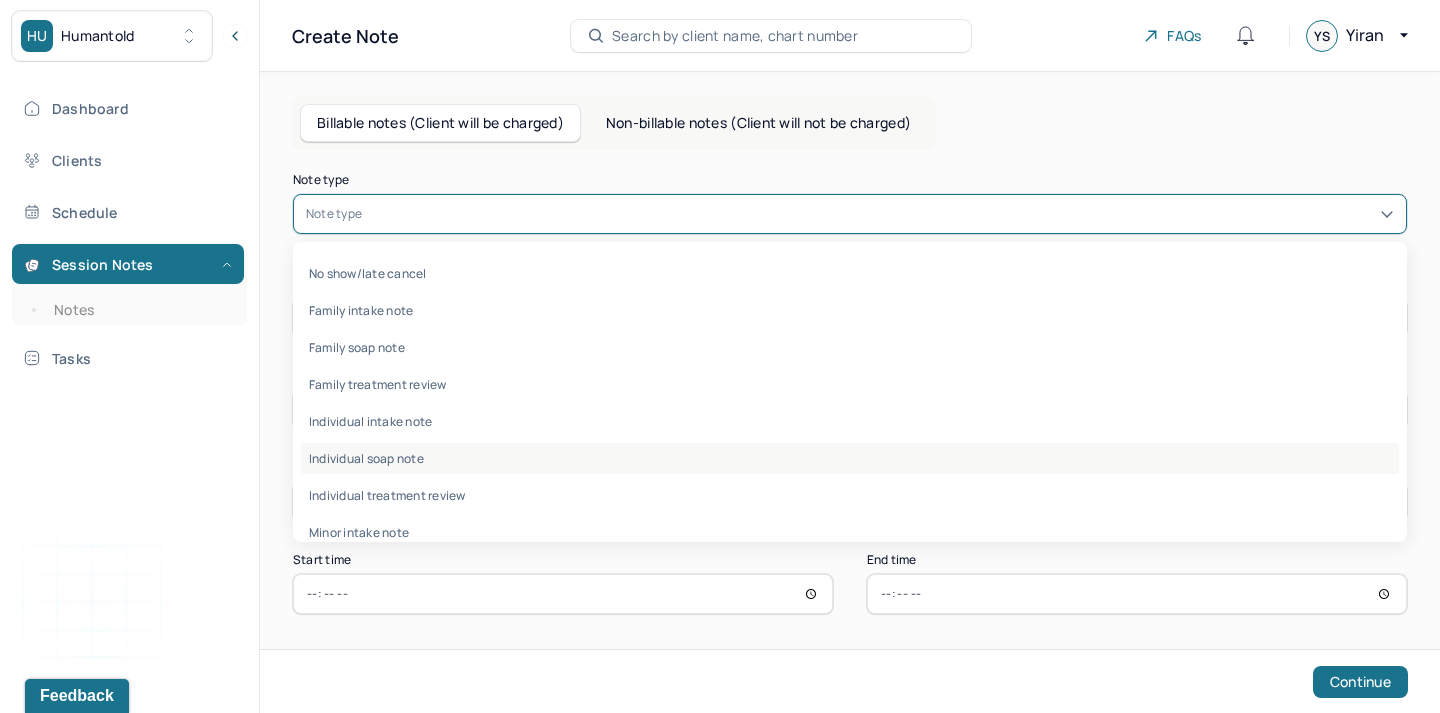 click on "Individual soap note" at bounding box center (850, 458) 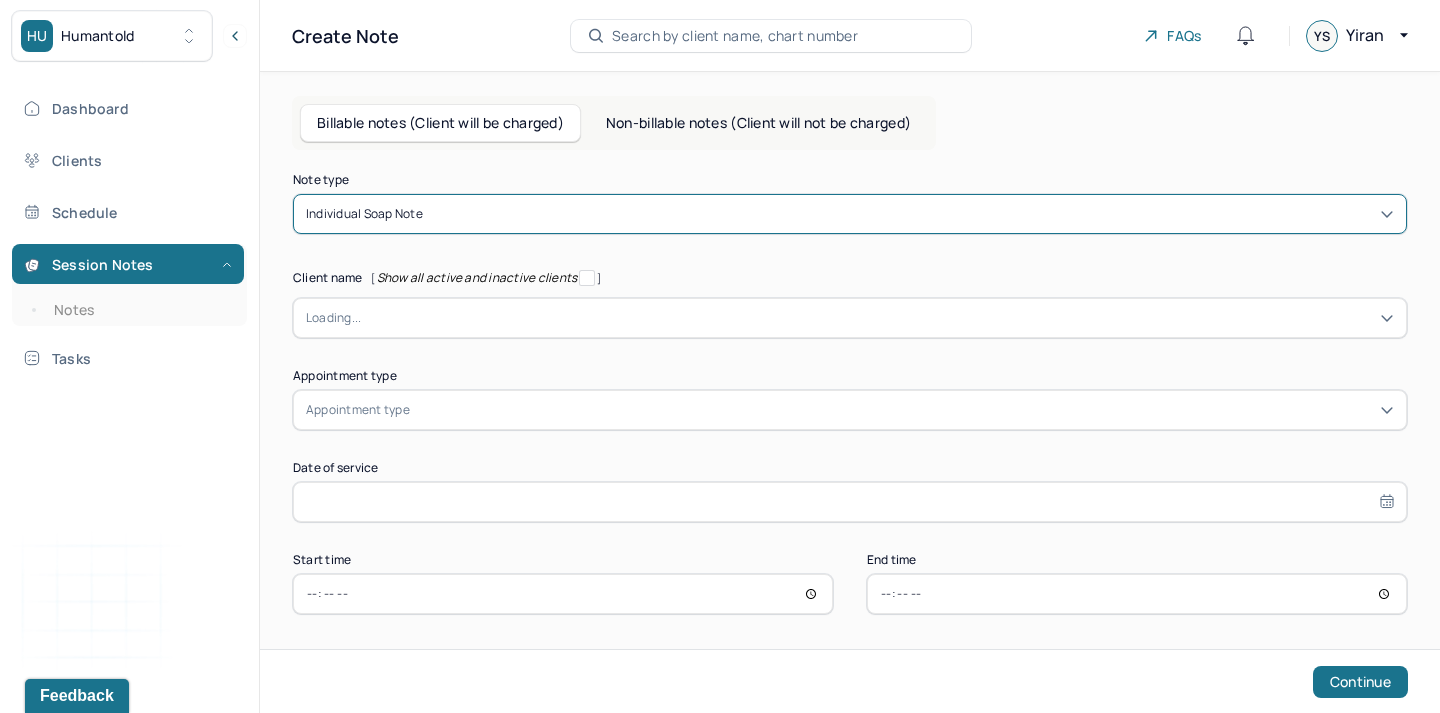 click on "Loading..." at bounding box center [850, 318] 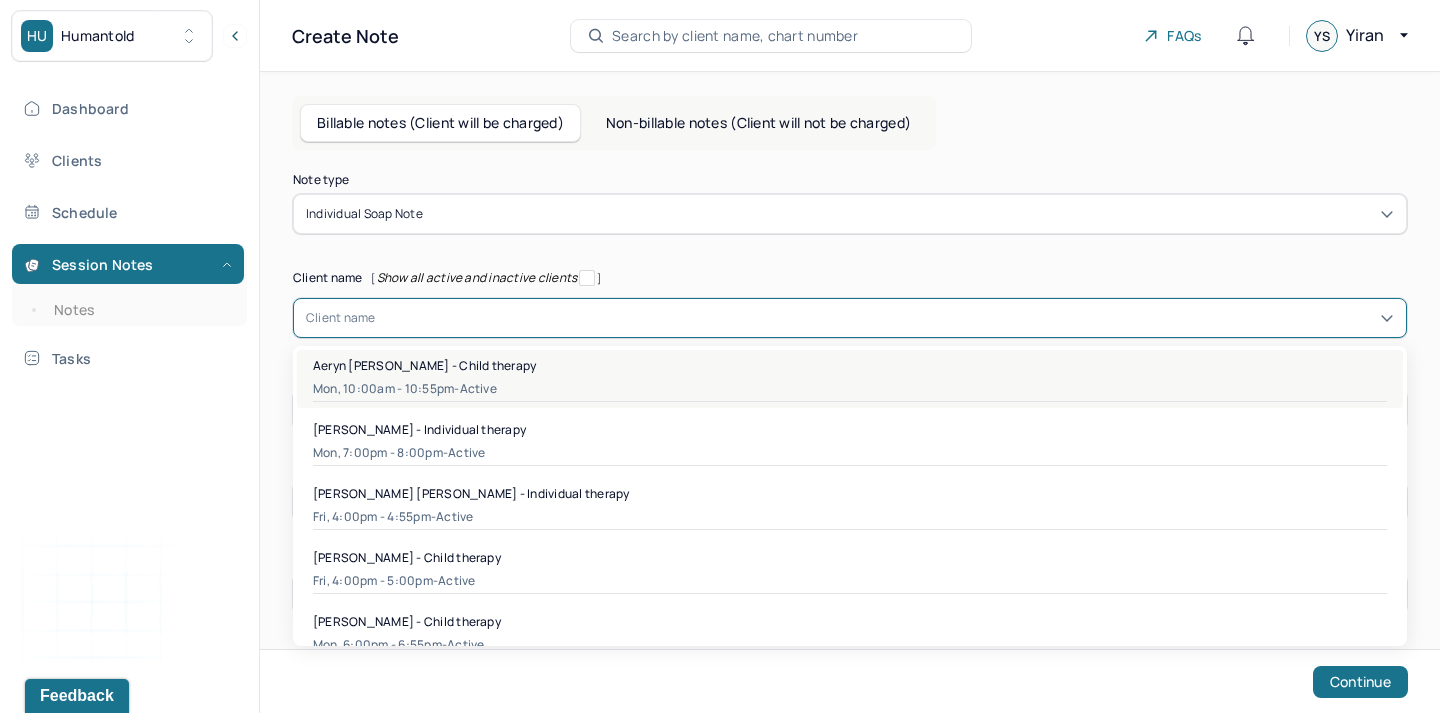click on "Aeryn  [PERSON_NAME] - Child therapy Mon, 10:00am - 10:55pm  -  active" at bounding box center (850, 379) 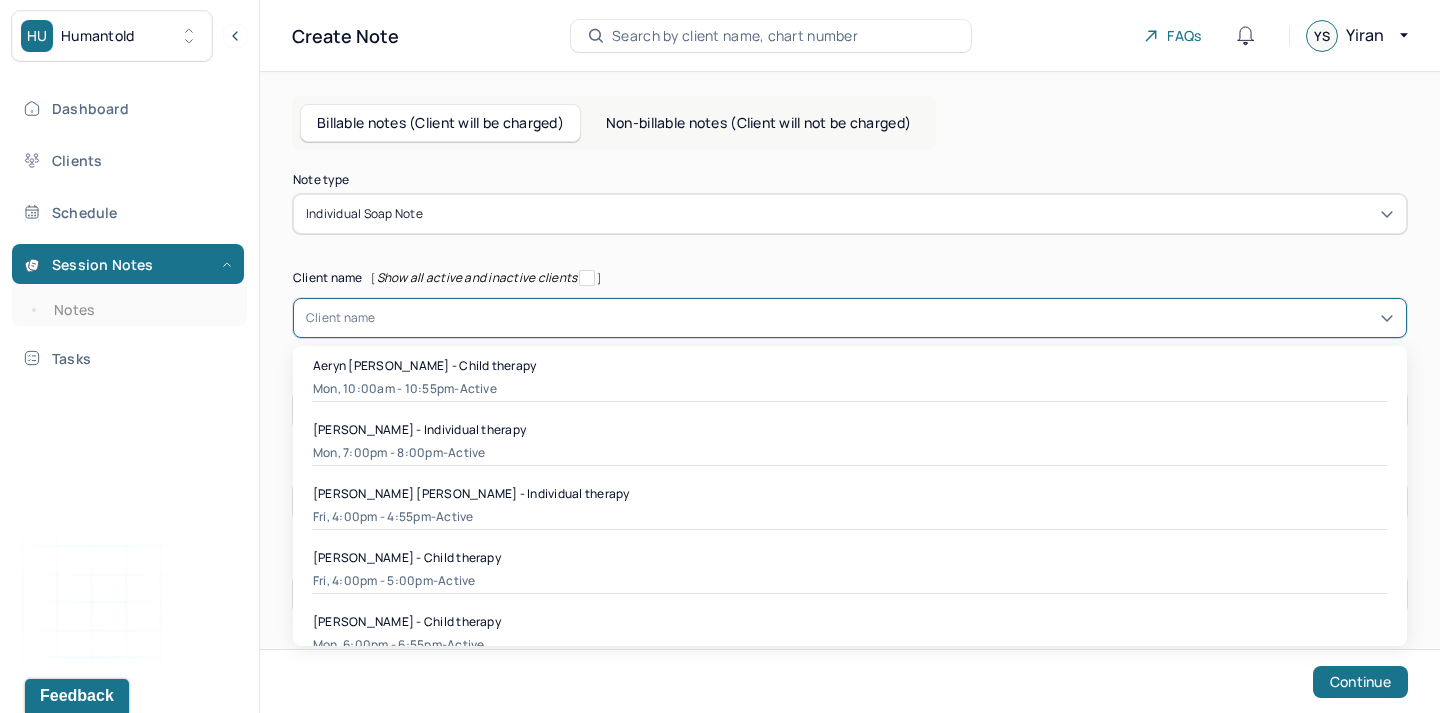 type on "[DATE]" 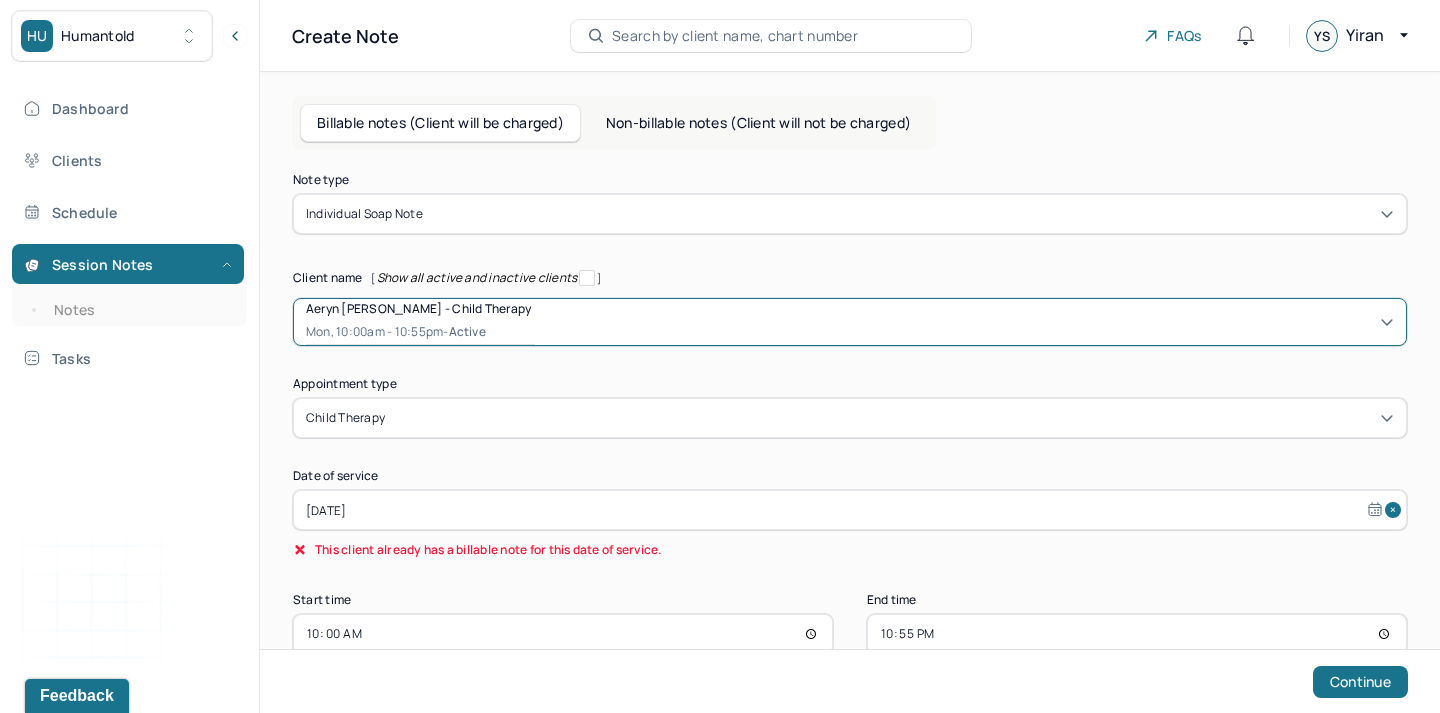 scroll, scrollTop: 46, scrollLeft: 0, axis: vertical 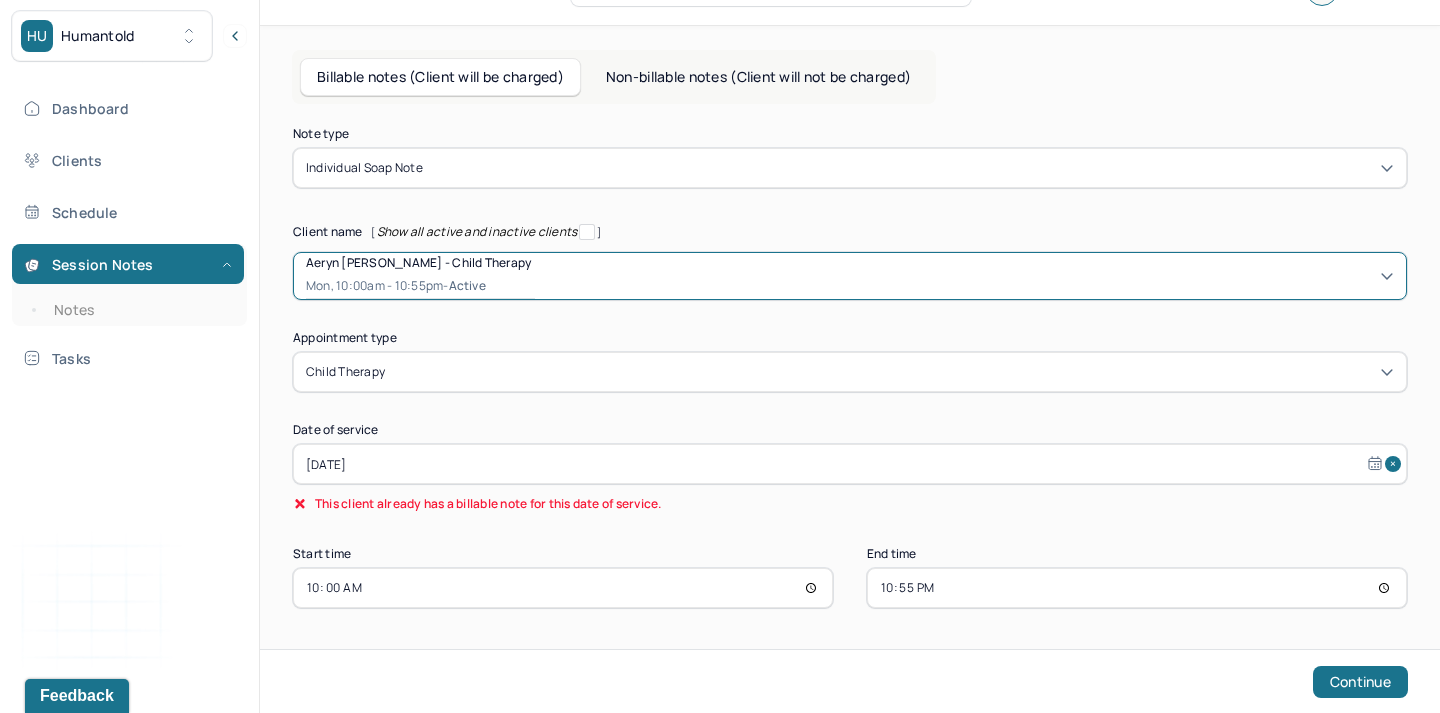 click on "[DATE]" at bounding box center [850, 464] 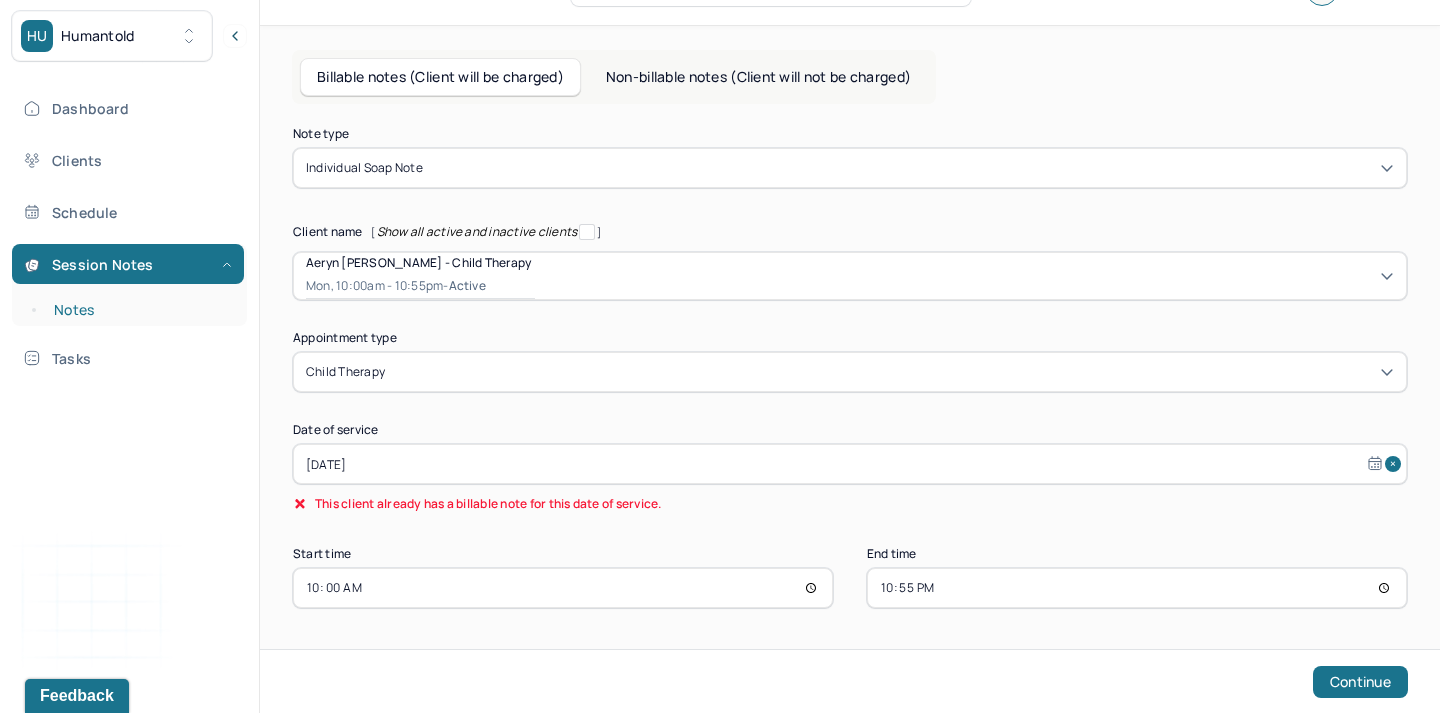 click on "Notes" at bounding box center (139, 310) 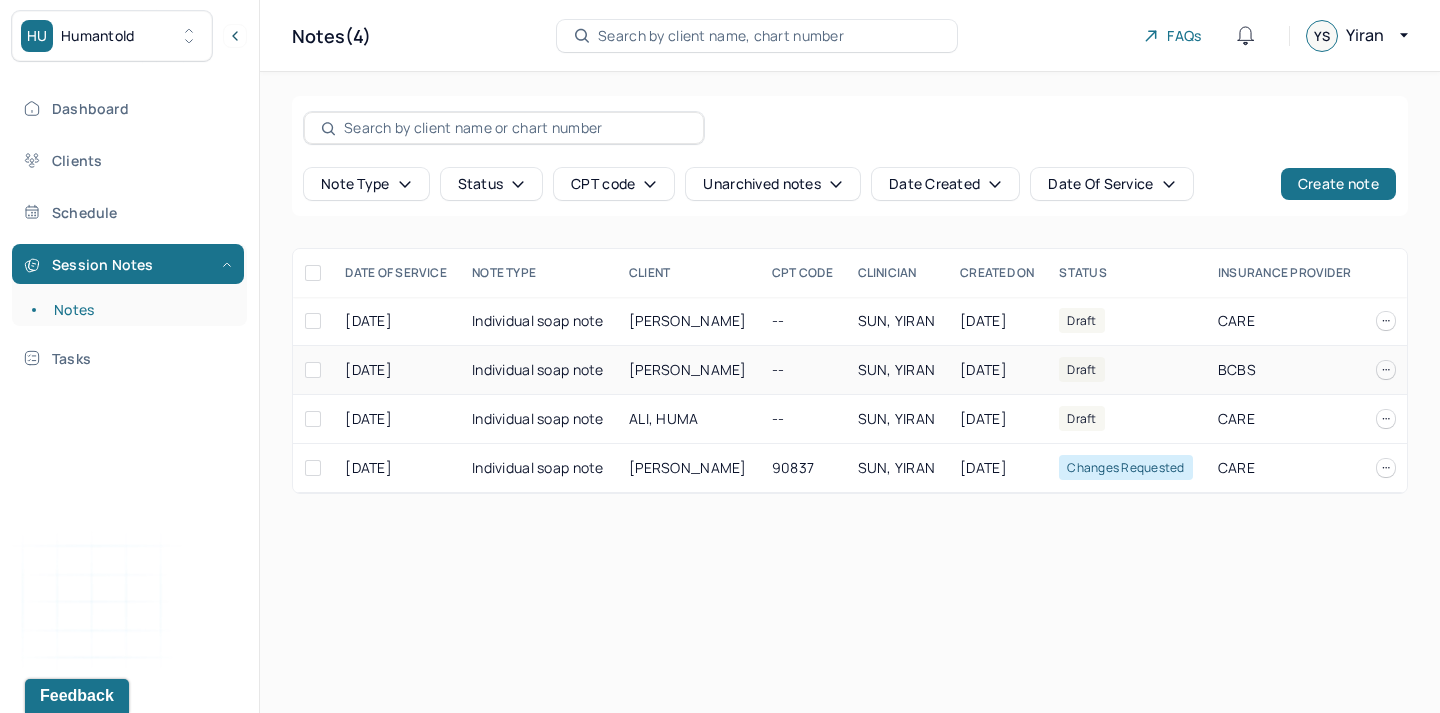 click on "[DATE]" at bounding box center [396, 370] 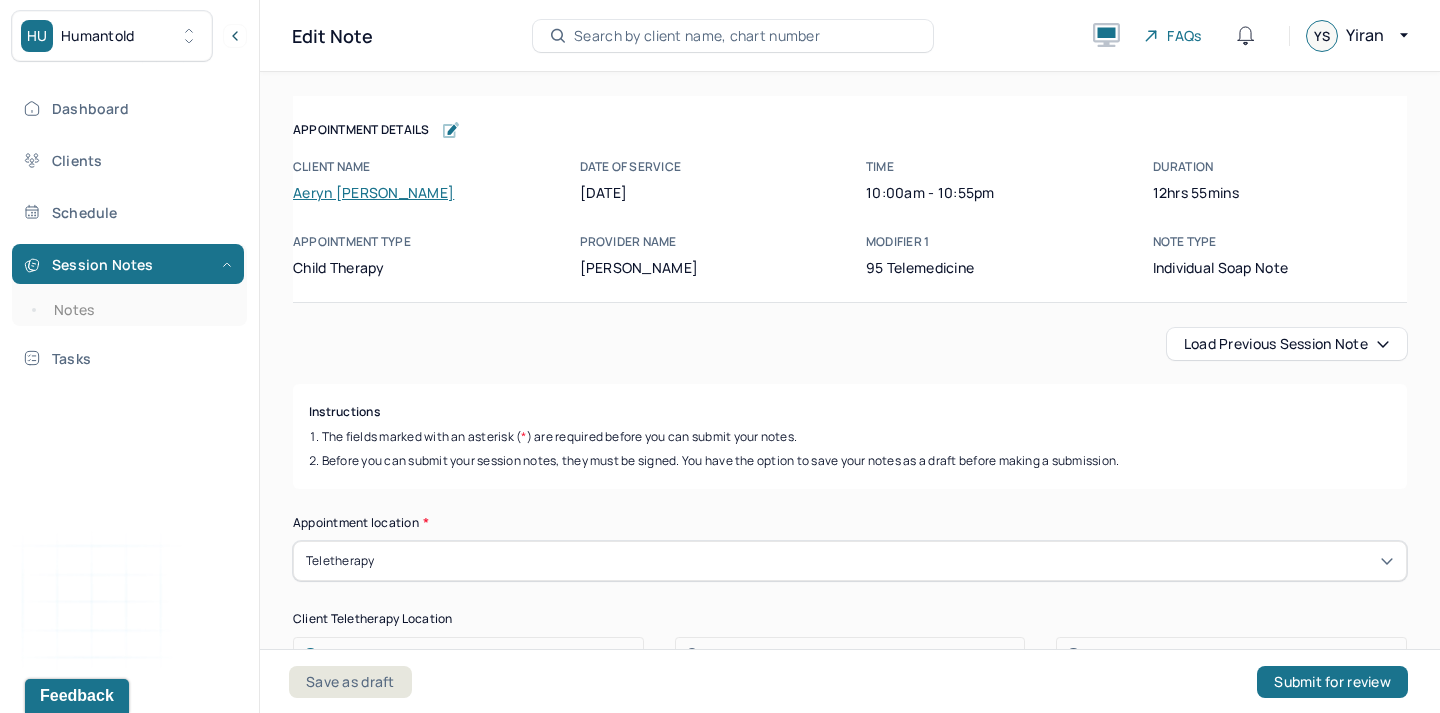 click 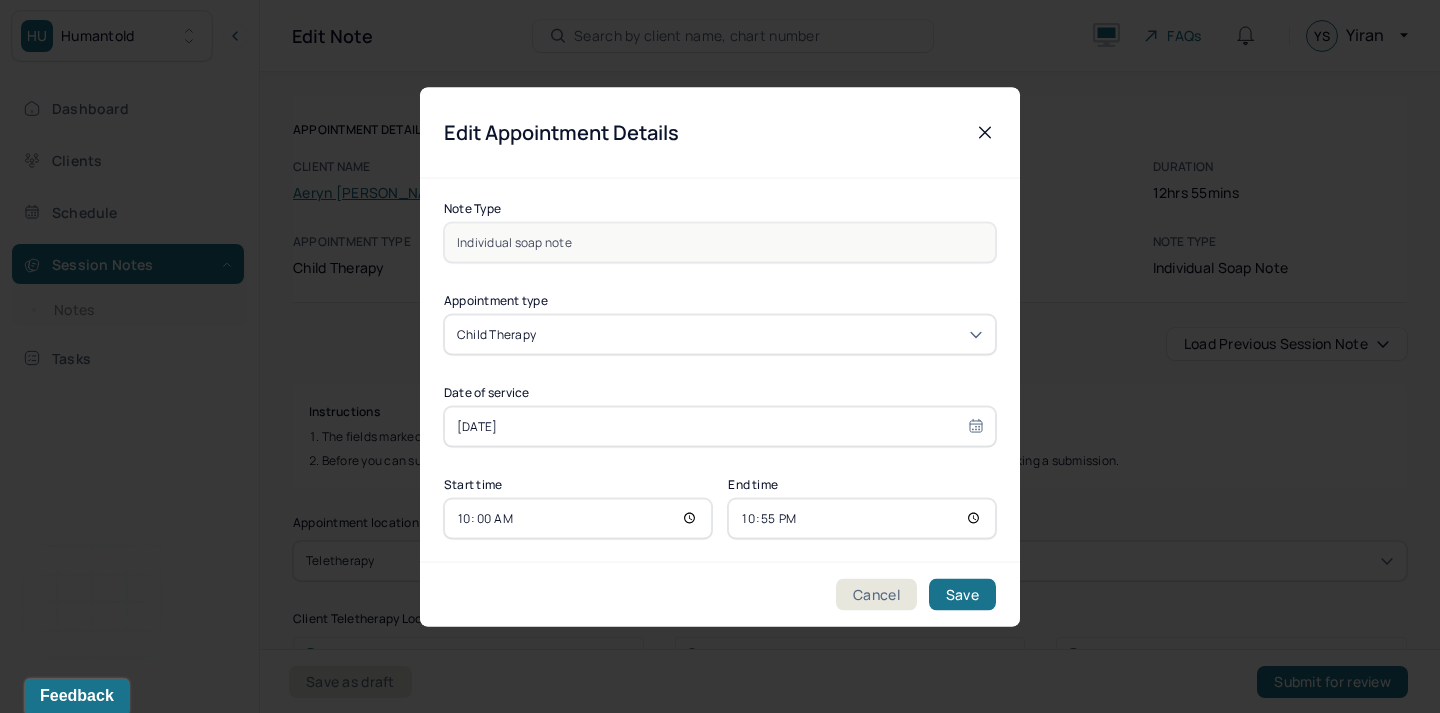 click on "10:00" at bounding box center (578, 518) 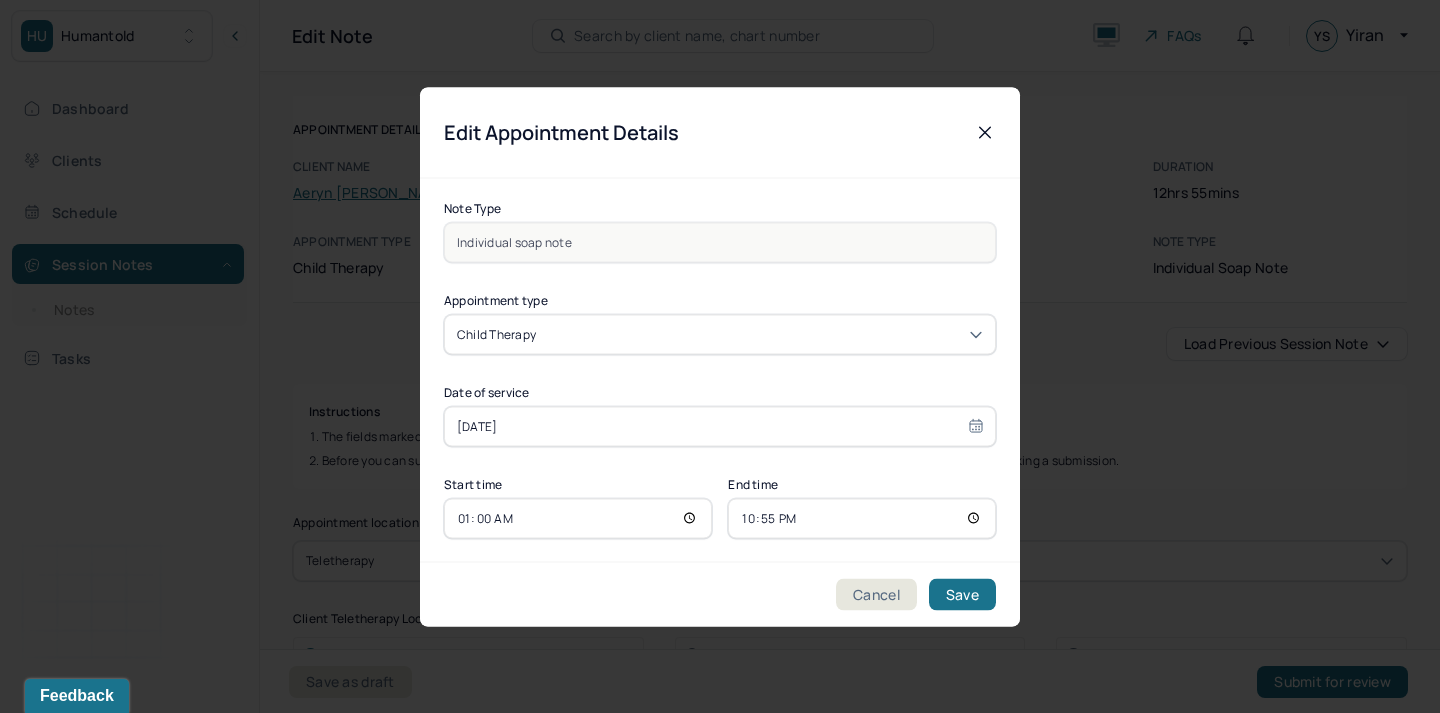 click on "01:00" at bounding box center (578, 518) 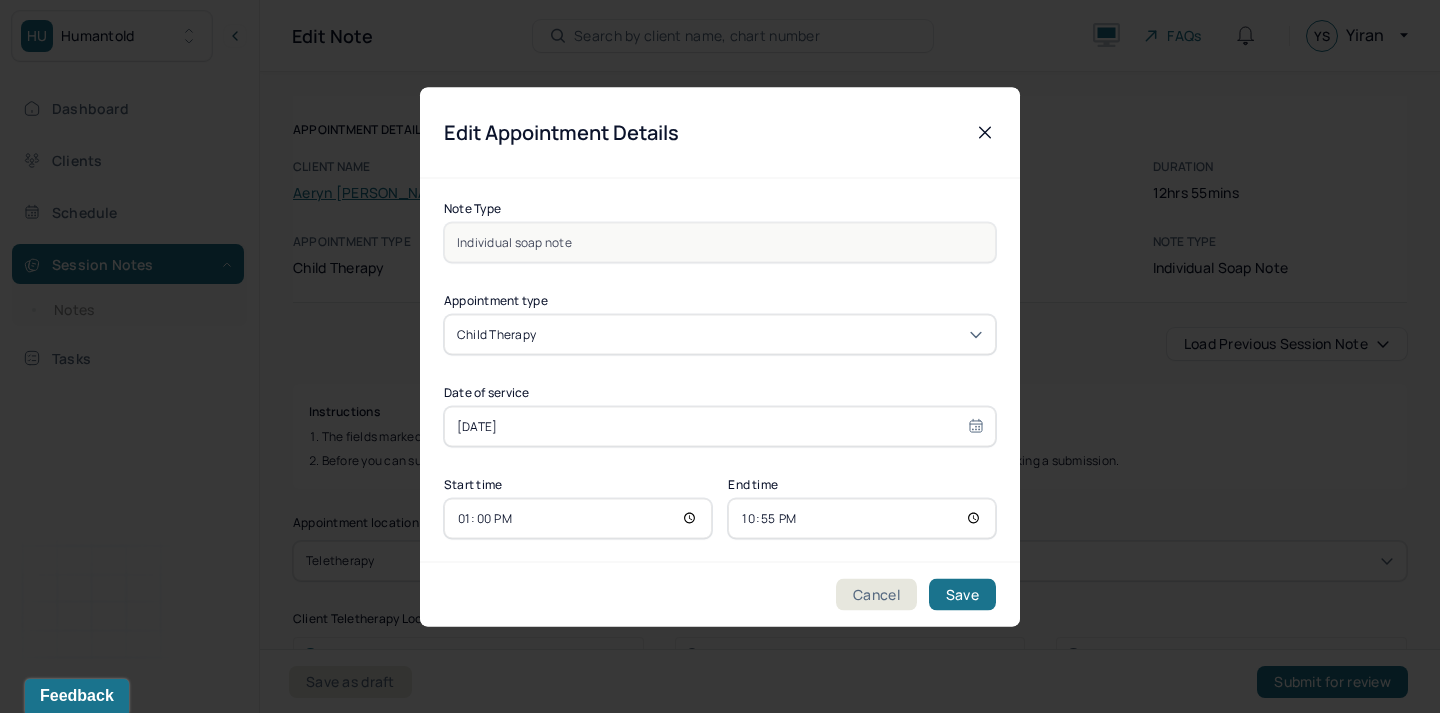 click on "22:55" at bounding box center (862, 518) 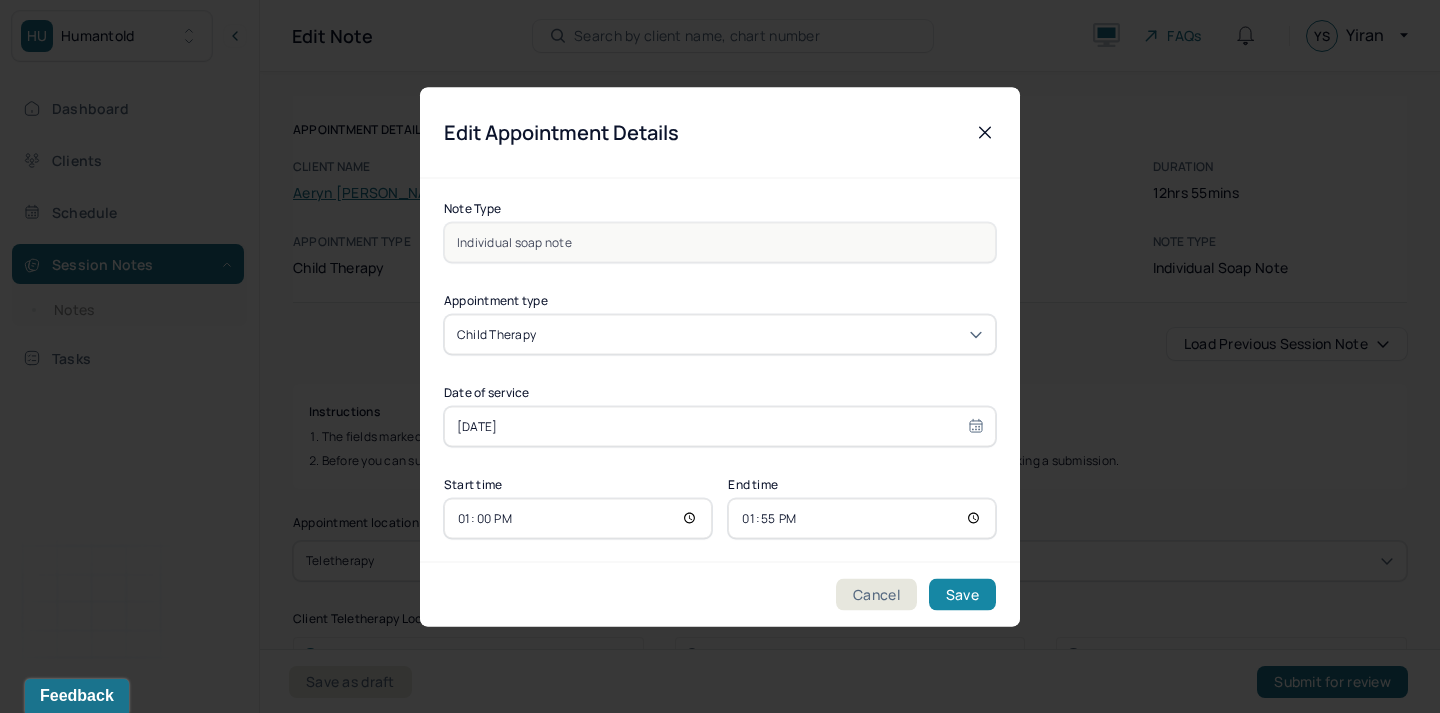 click on "Save" at bounding box center (962, 594) 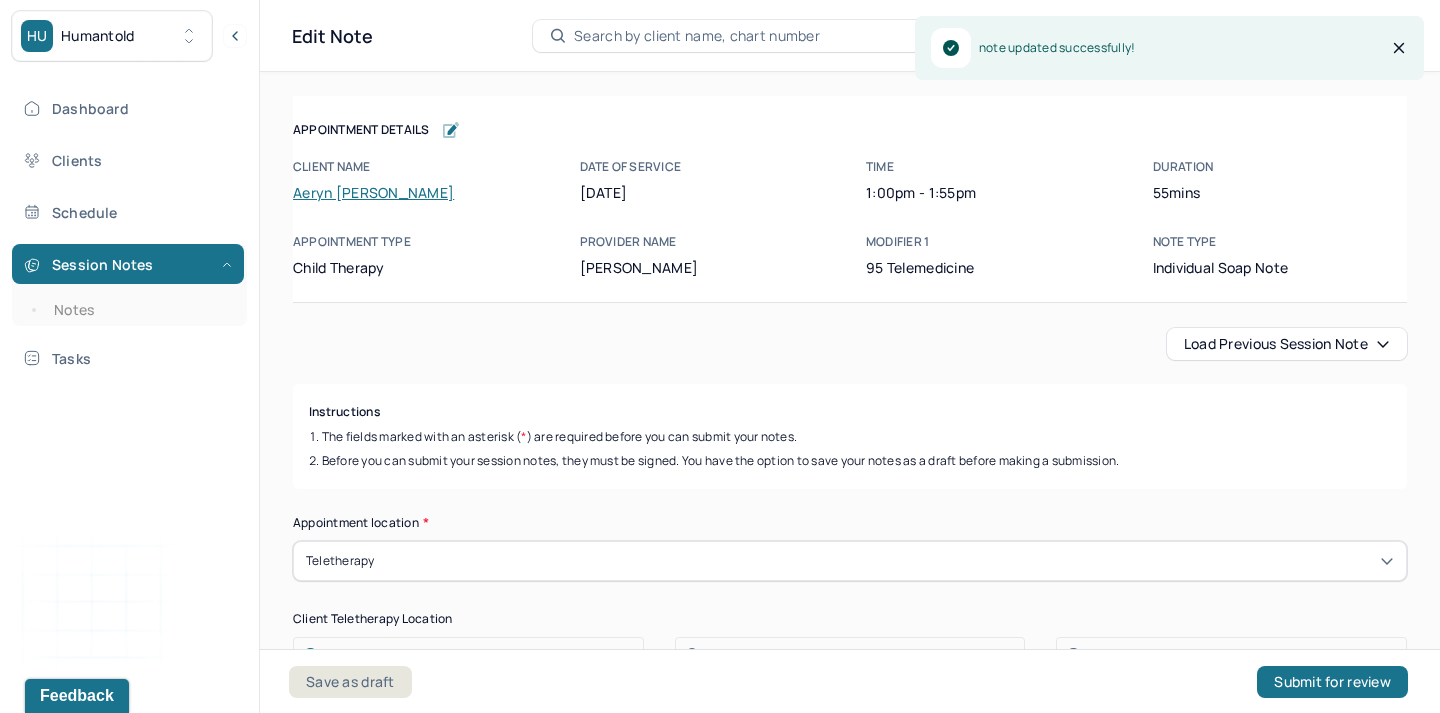 click on "Session Notes Notes" at bounding box center [129, 285] 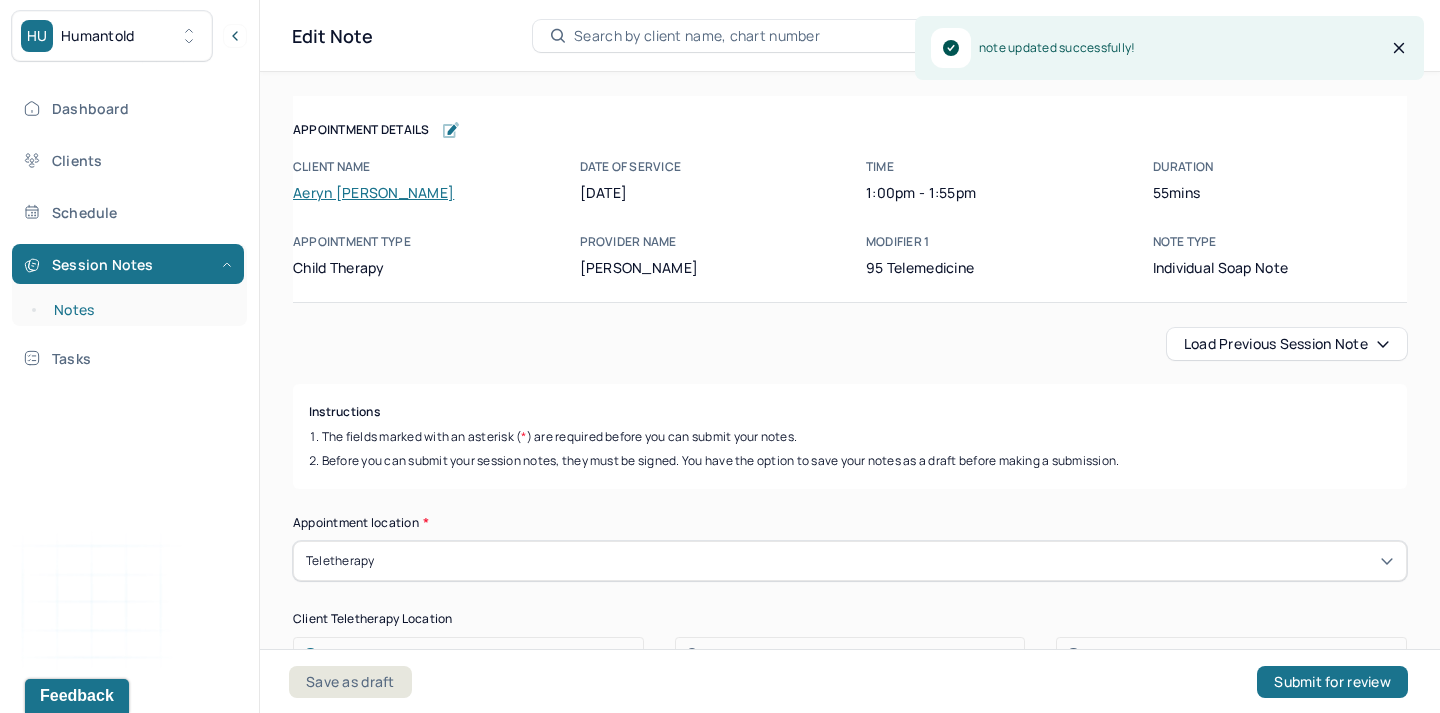 click on "Notes" at bounding box center (139, 310) 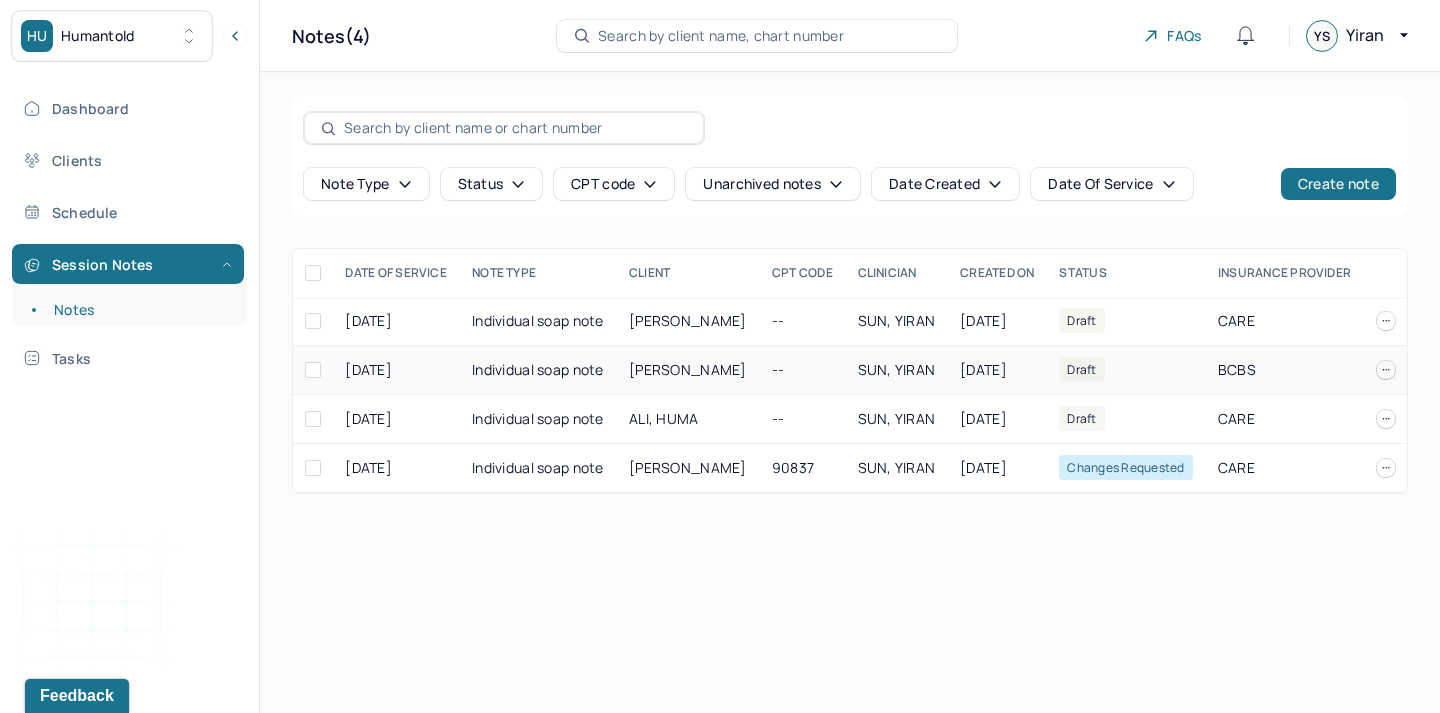 click on "[PERSON_NAME]" at bounding box center [688, 369] 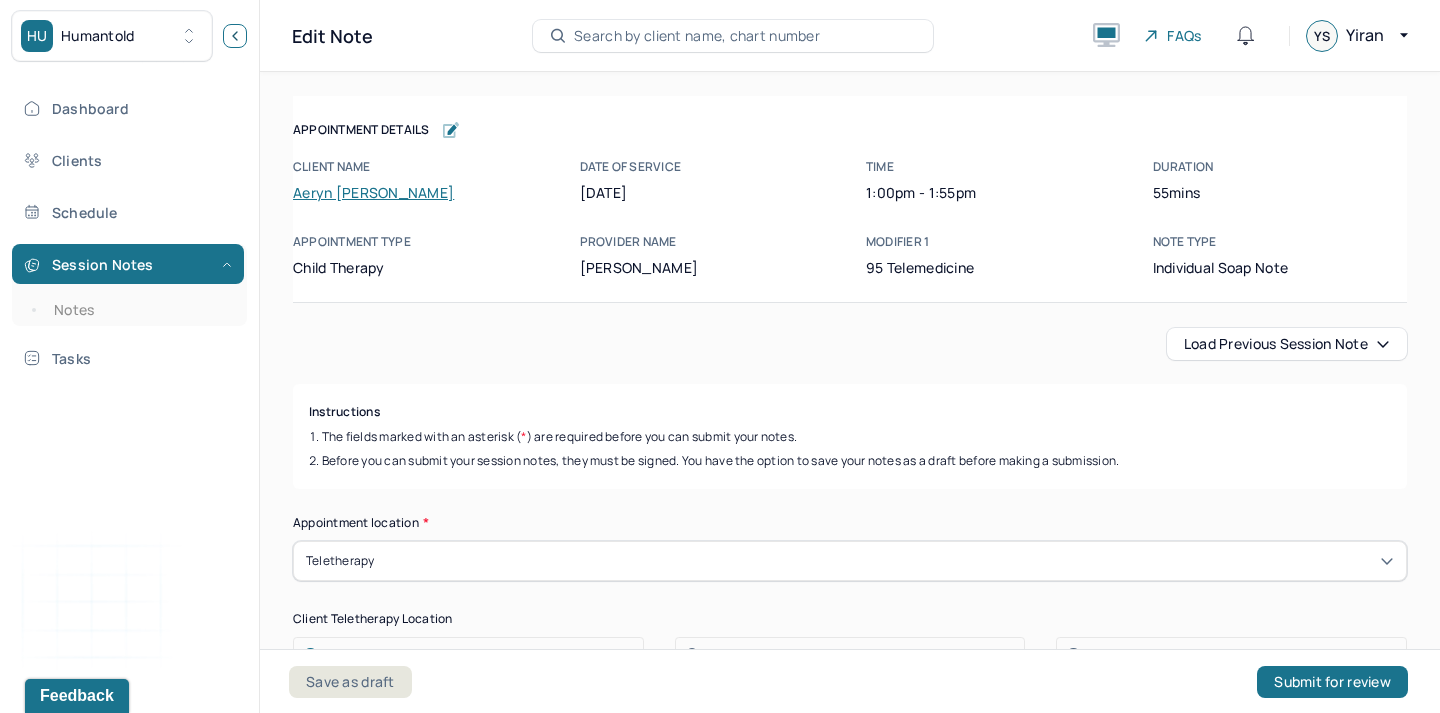 click 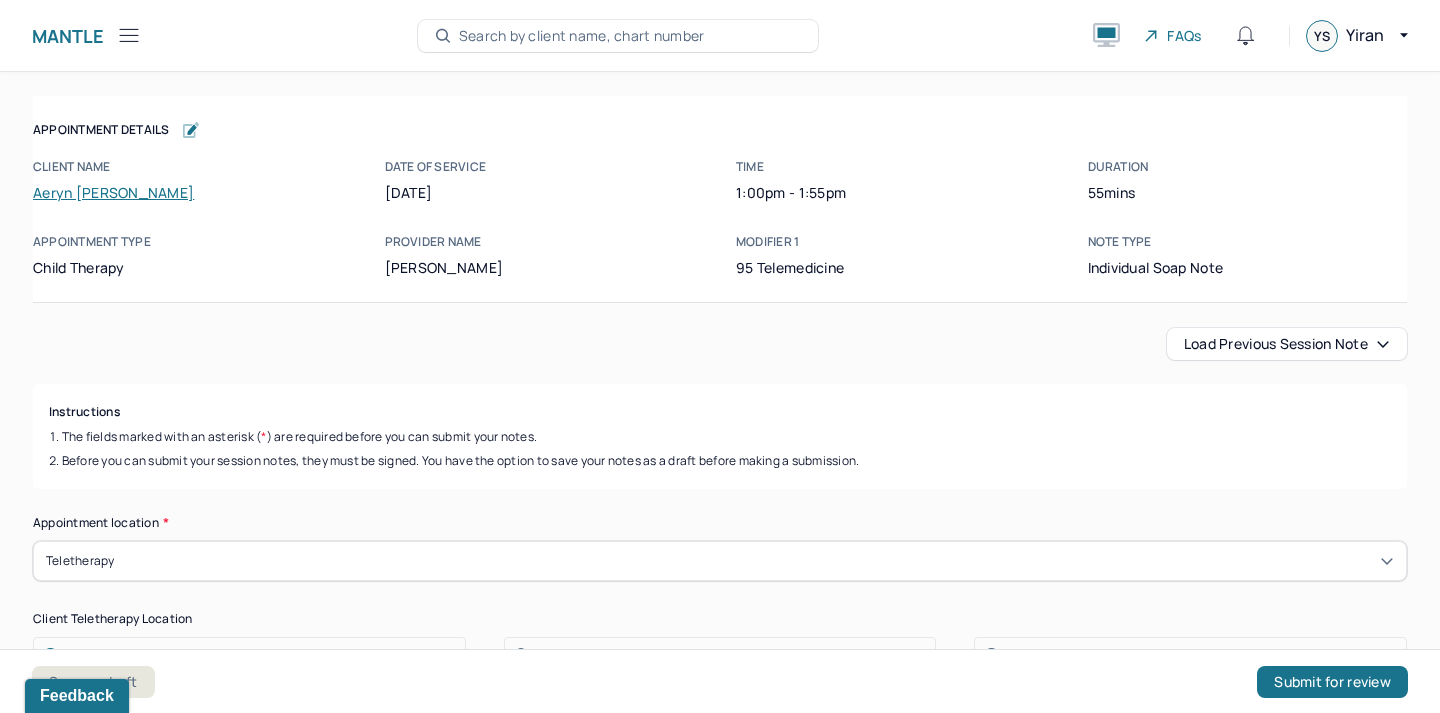click 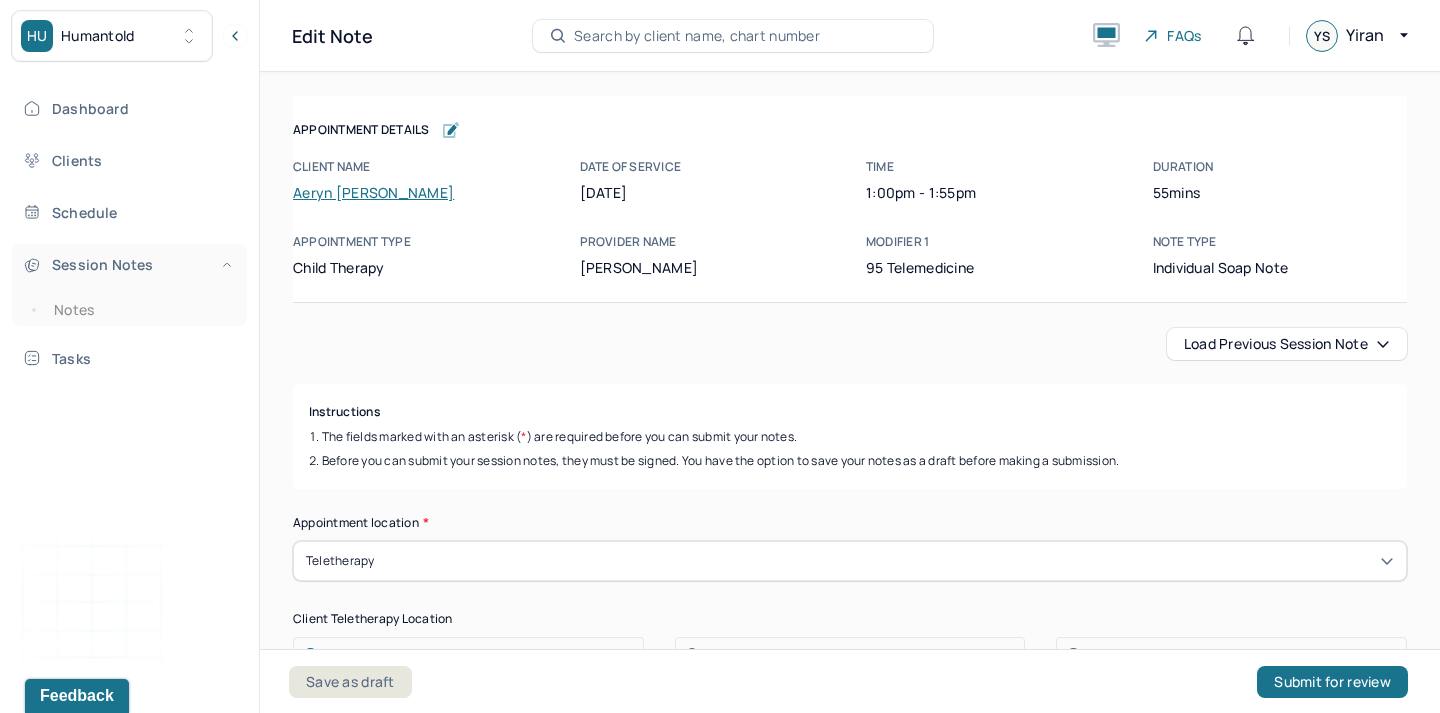 click on "Session Notes" at bounding box center (128, 264) 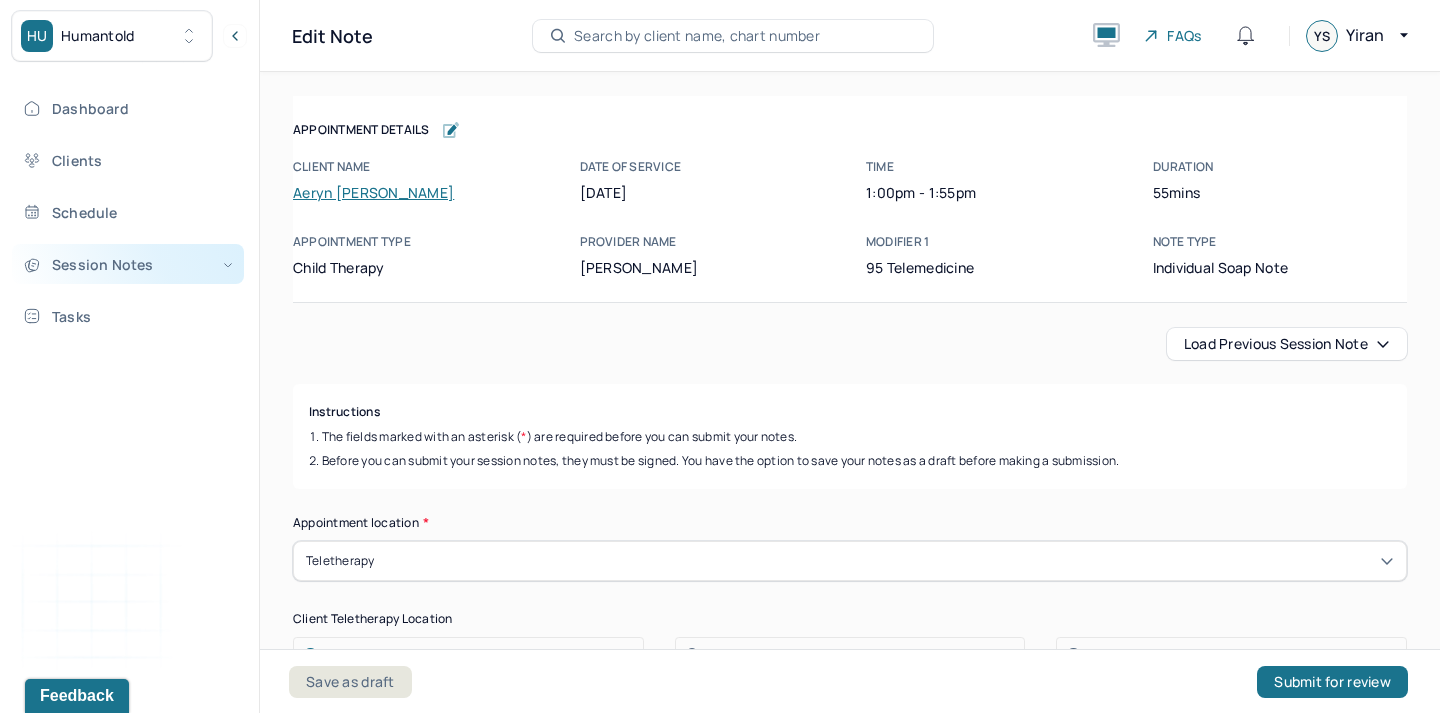 click on "Session Notes" at bounding box center [128, 264] 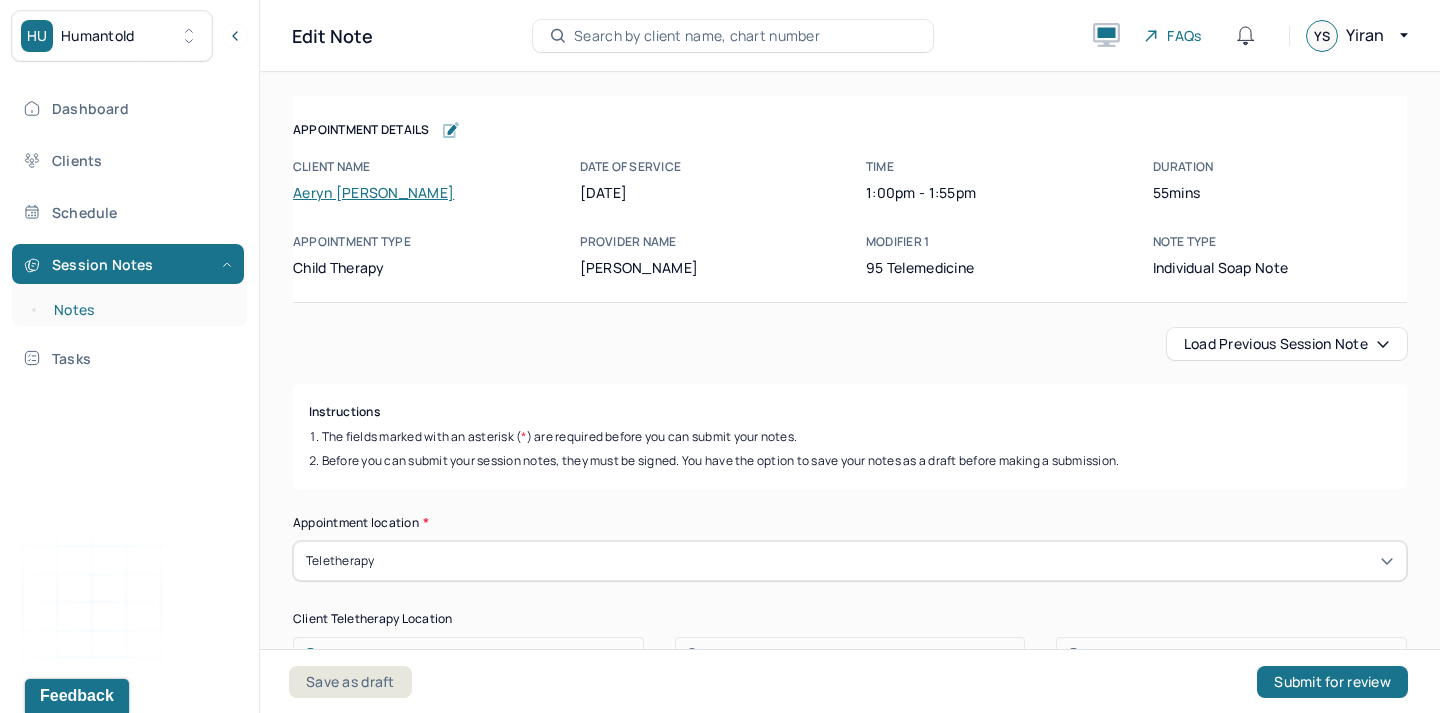 click on "Notes" at bounding box center (139, 310) 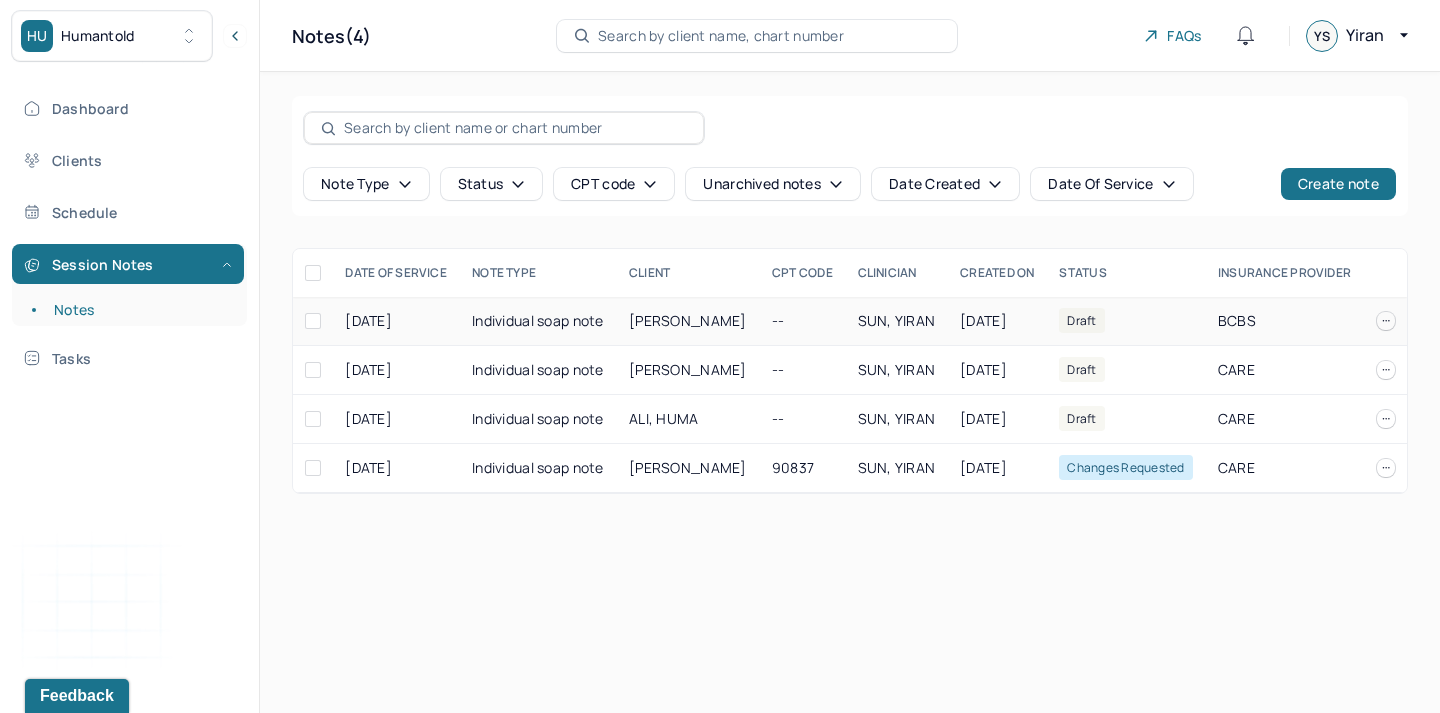 click on "[PERSON_NAME]" at bounding box center [688, 321] 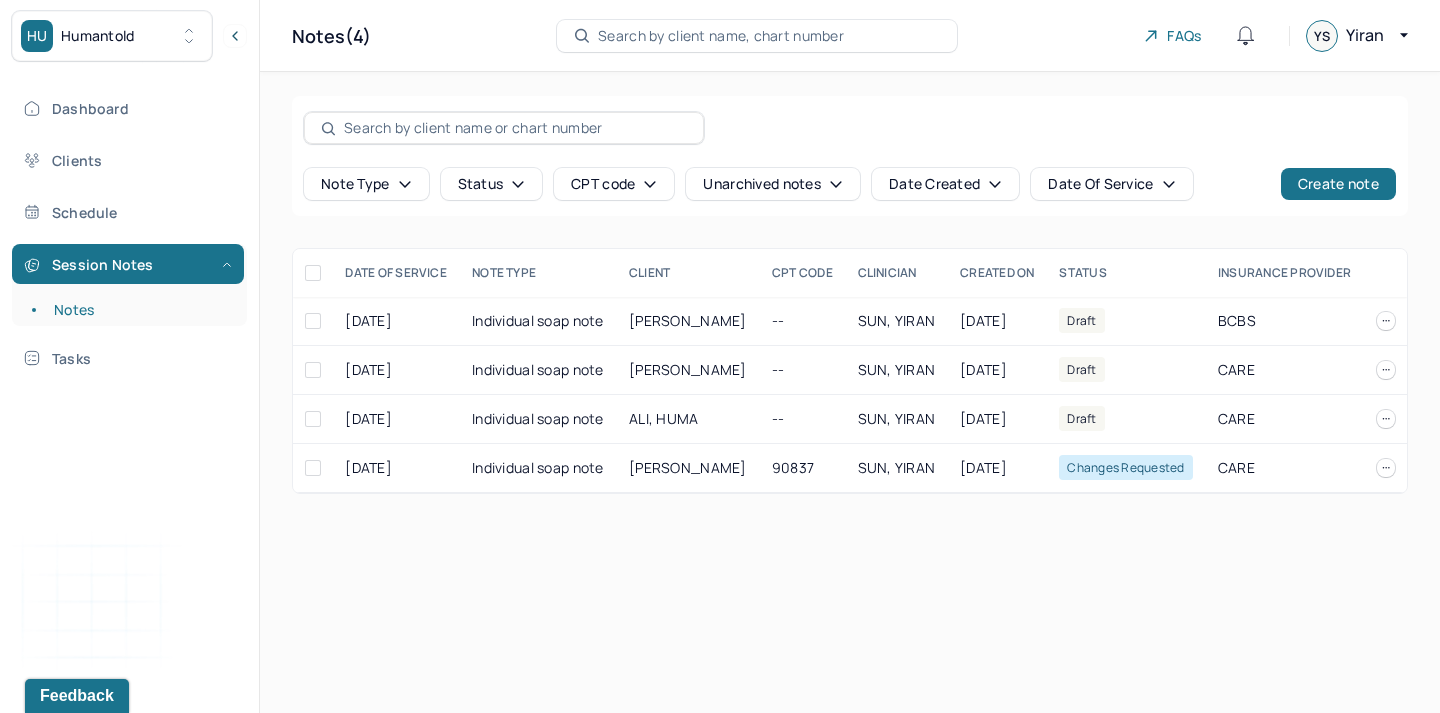 click on "Notes(4)   Search by client name, chart number     FAQs     YS Yiran   Note type     Status     CPT code     Unarchived notes     Date Created     Date Of Service     Create note   DATE OF SERVICE NOTE TYPE CLIENT CPT CODE CLINICIAN CREATED ON STATUS INSURANCE PROVIDER [DATE] Individual soap note MONSERRATE, AERYN BELLE -- SUN, YIRAN [DATE] Draft BCBS     [DATE] Individual soap note [PERSON_NAME] -- SUN, YIRAN [DATE] Draft CARE     [DATE] Individual soap note ALI, HUMA -- SUN, YIRAN [DATE] Draft CARE     [DATE] Individual soap note [PERSON_NAME] 90837 SUN, YIRAN [DATE] Changes requested CARE     MONSERRATE, AERYN BELLE Draft       [DATE] Individual soap note Provider: SUN, YIRAN Created on: [DATE]   [PERSON_NAME] Draft       [DATE] Individual soap note Provider: SUN, YIRAN Created on: [DATE]   ALI, HUMA Draft       [DATE] Individual soap note Provider: SUN, YIRAN Created on: [DATE]   [PERSON_NAME] Changes requested       [DATE] Provider:" at bounding box center [850, 356] 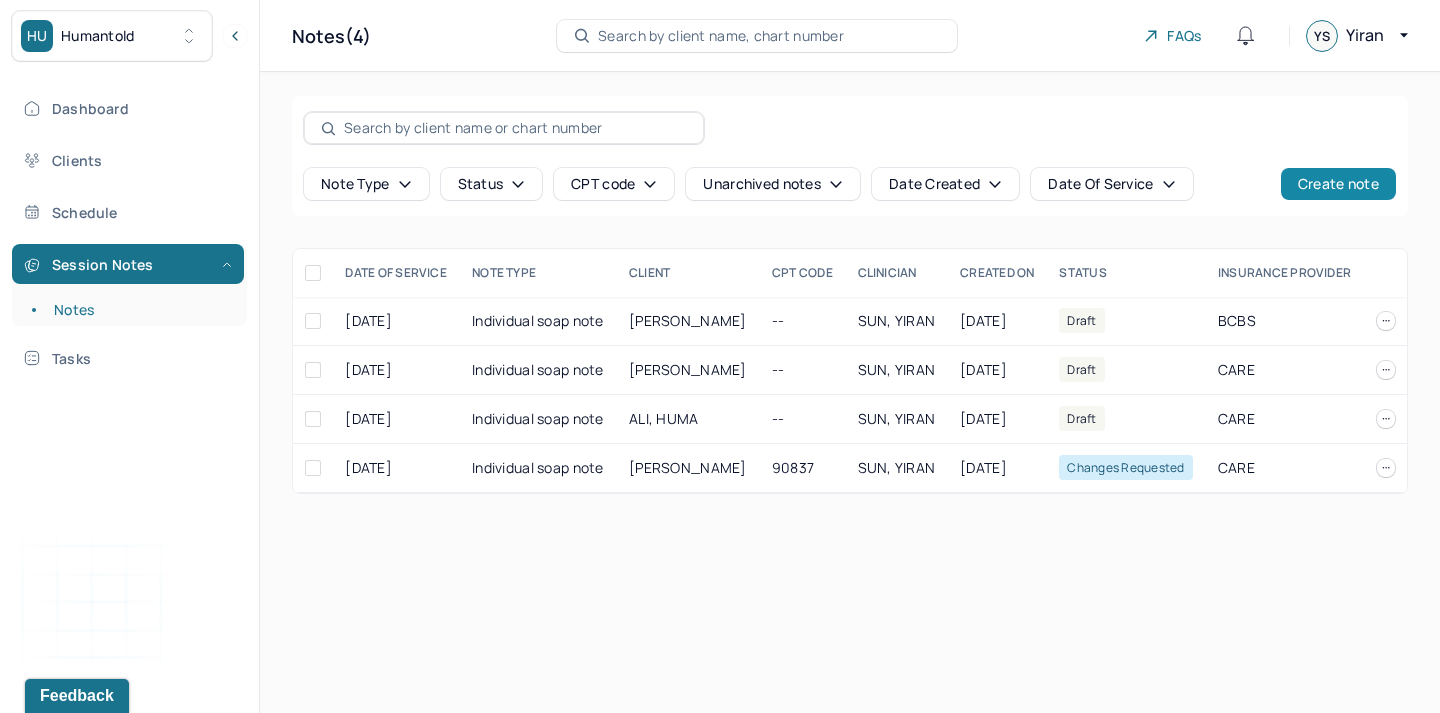 click on "Create note" at bounding box center [1338, 184] 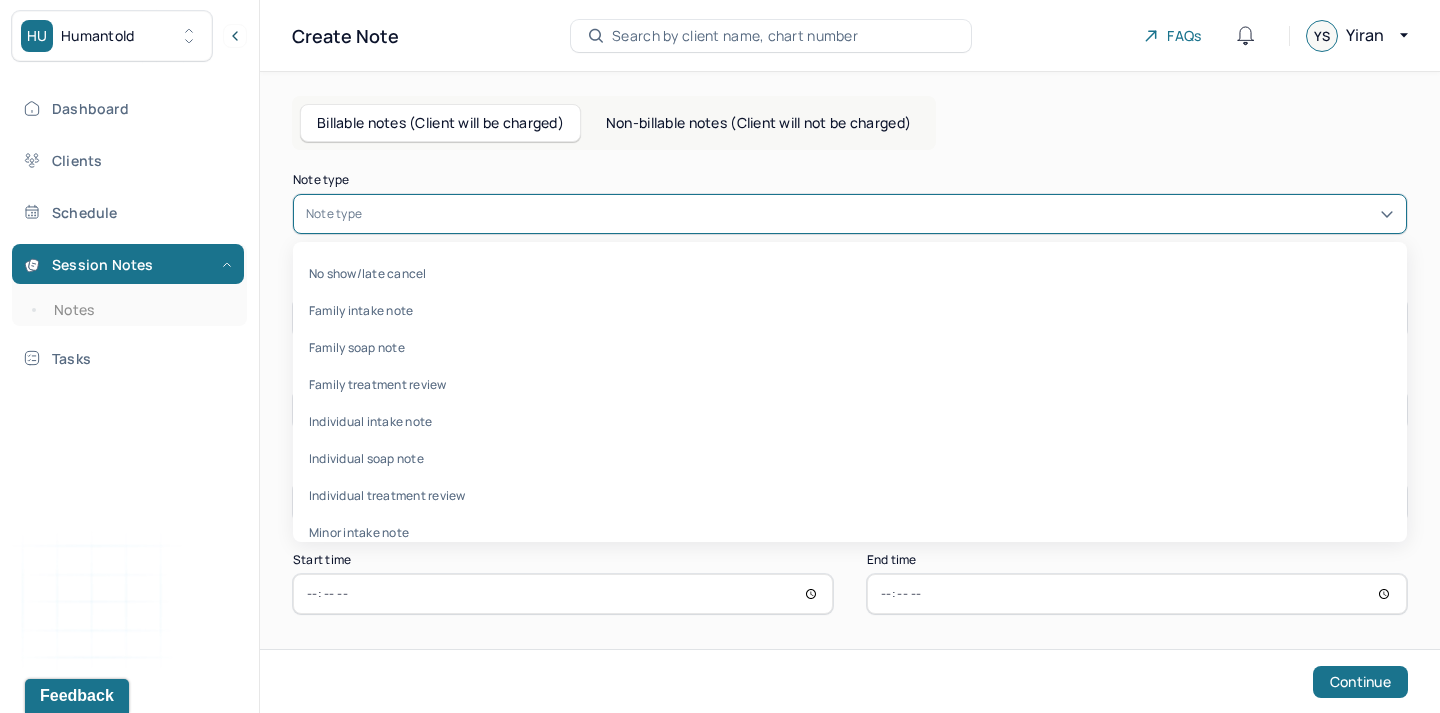 click on "Note type" at bounding box center (850, 214) 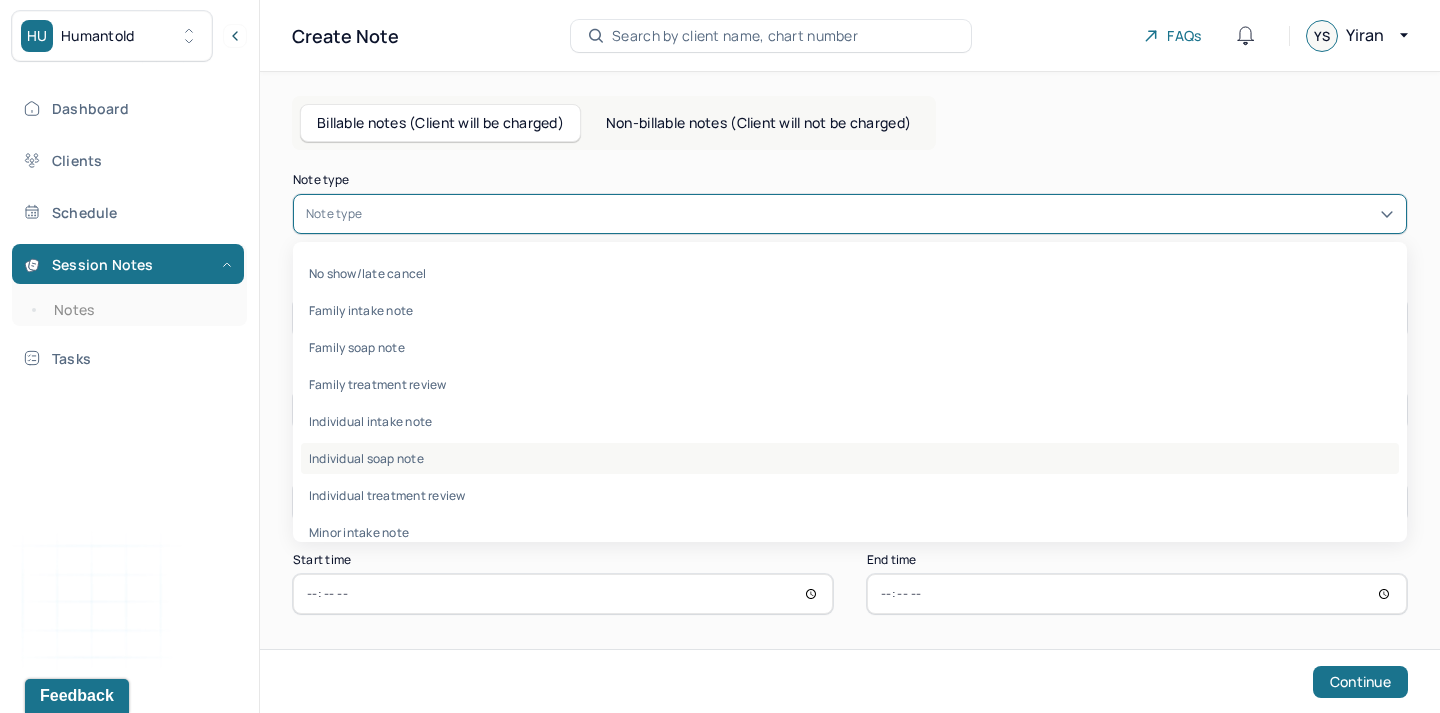 click on "Individual soap note" at bounding box center [850, 458] 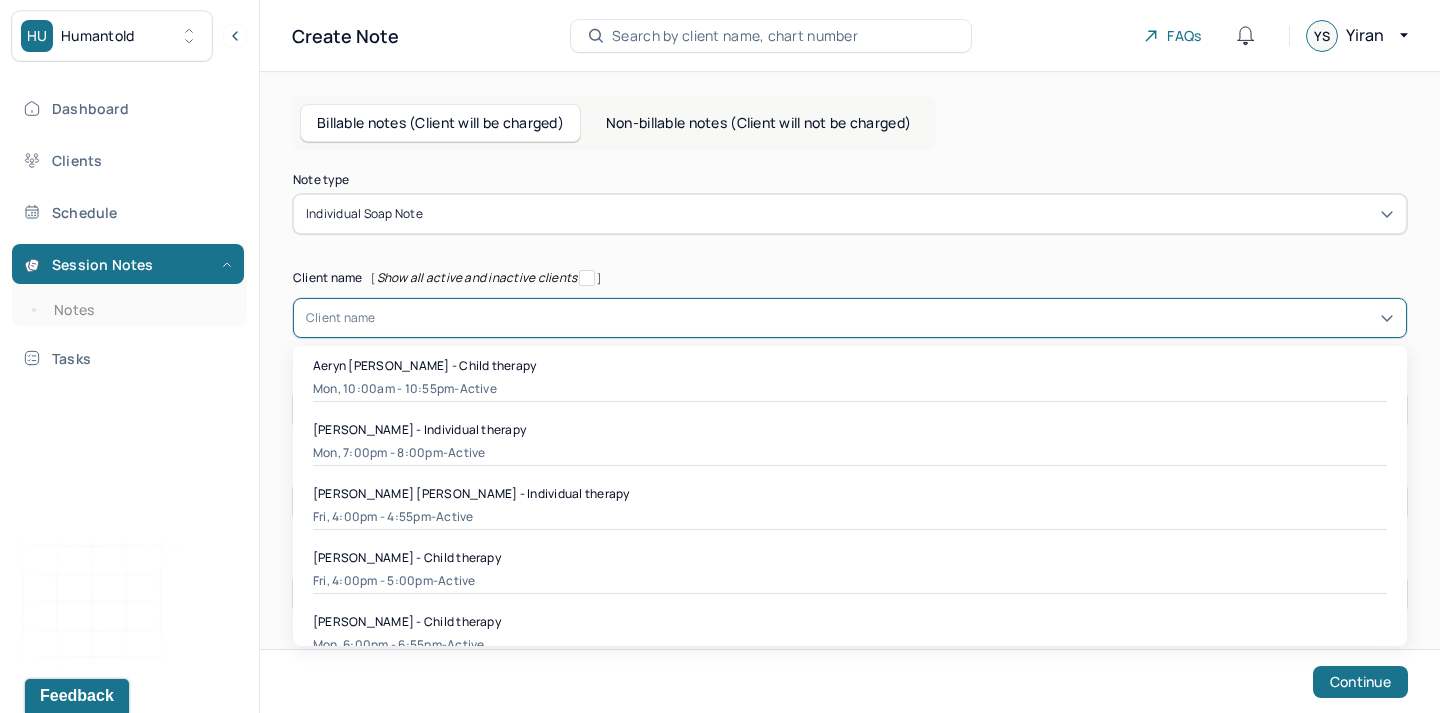 click at bounding box center (885, 318) 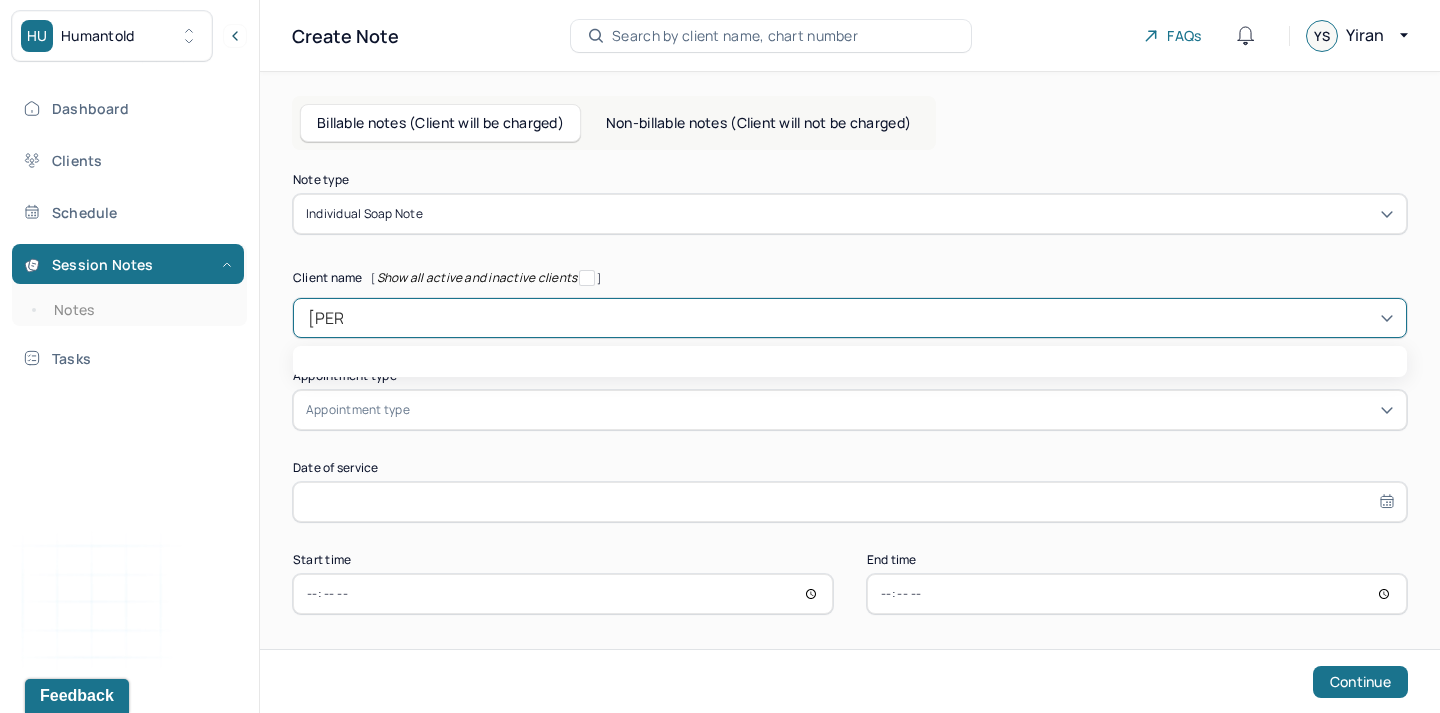 type on "xiaoy" 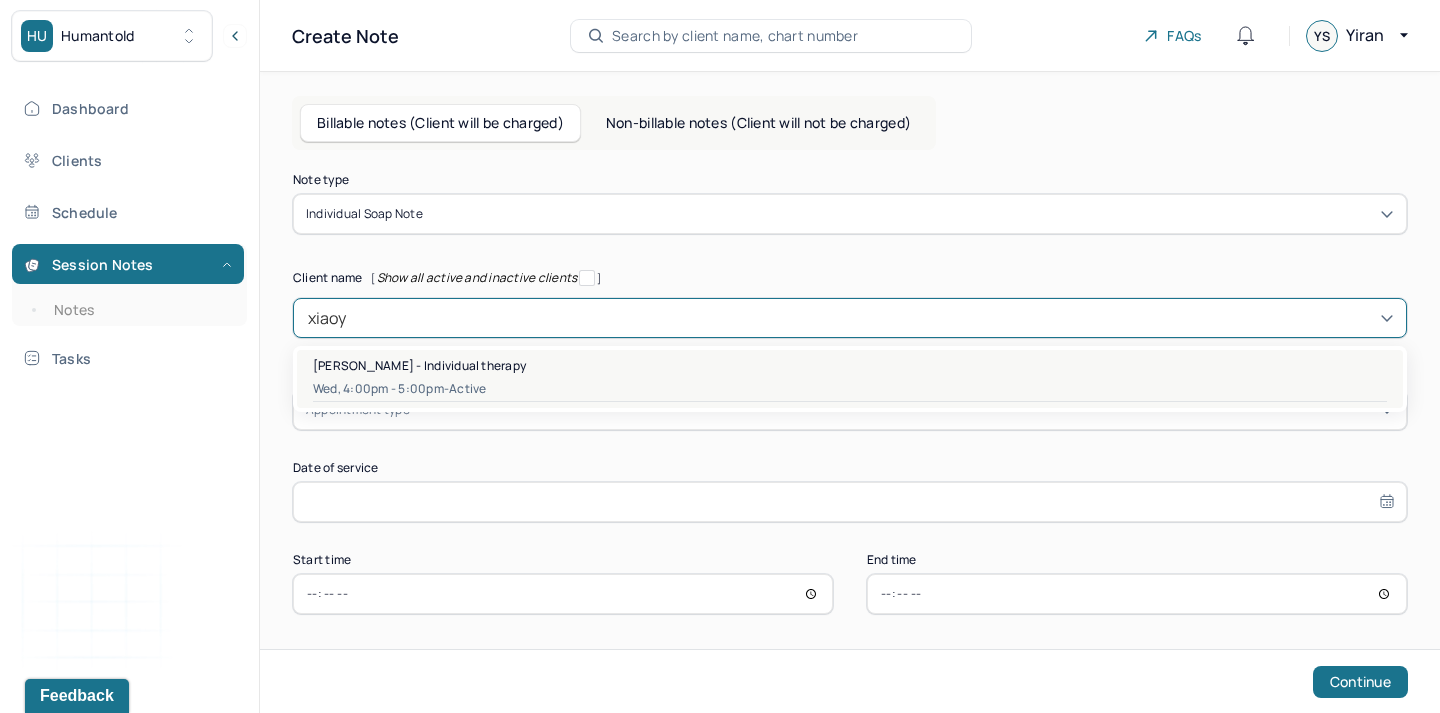 click on "[PERSON_NAME] - Individual therapy" at bounding box center [419, 365] 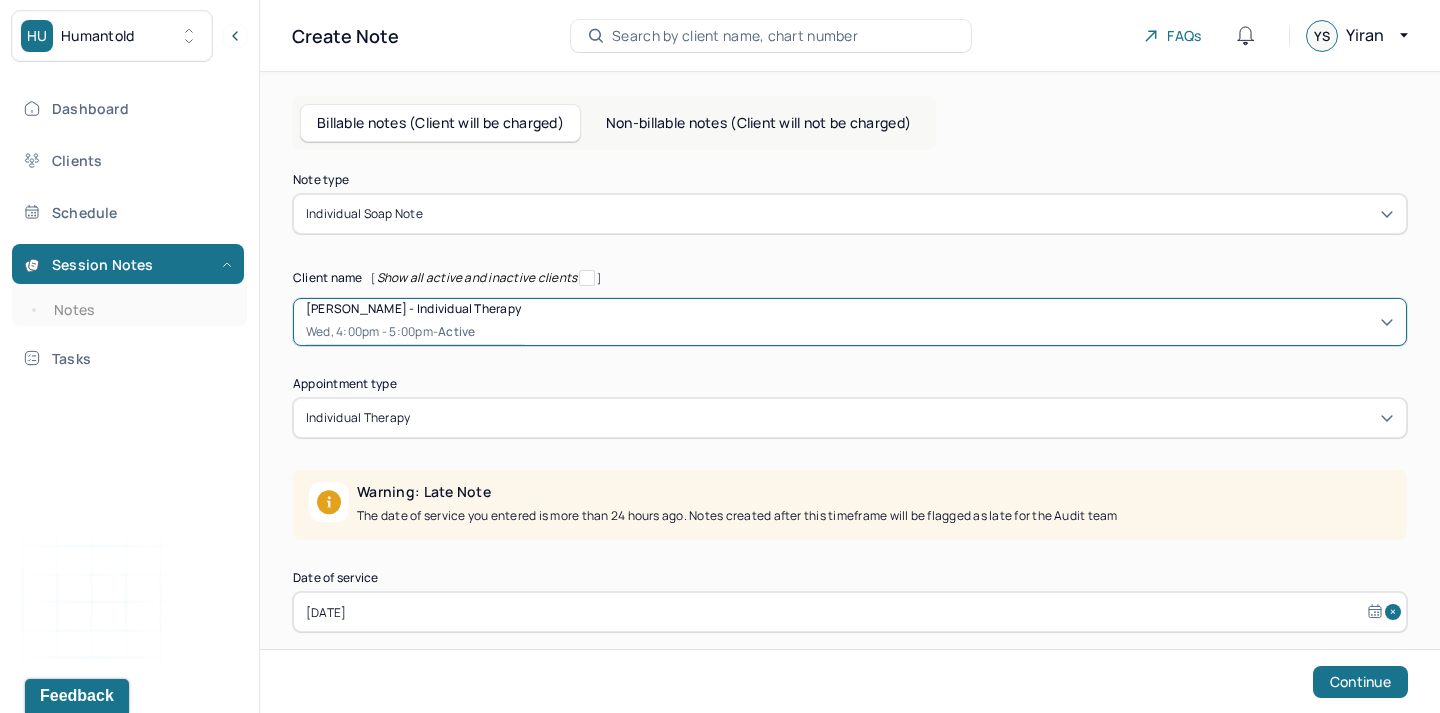 scroll, scrollTop: 116, scrollLeft: 0, axis: vertical 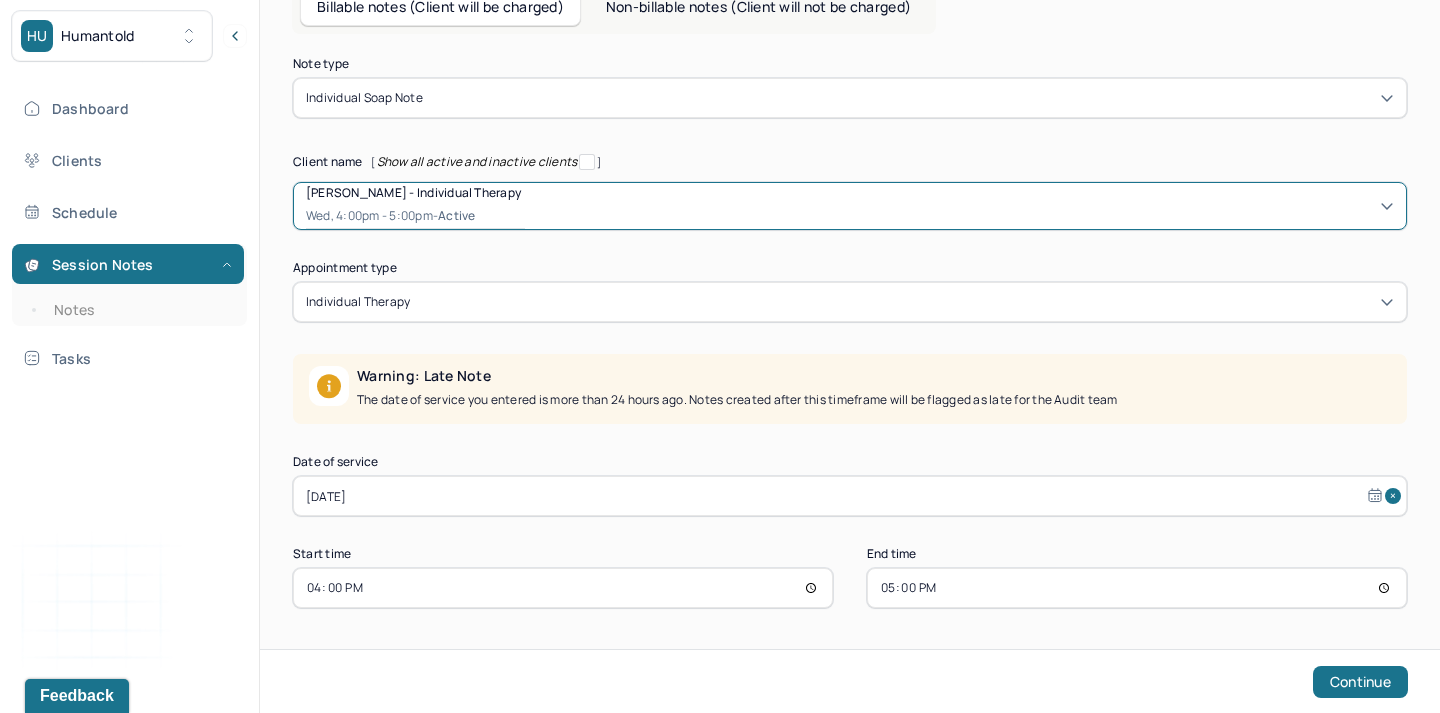 select on "5" 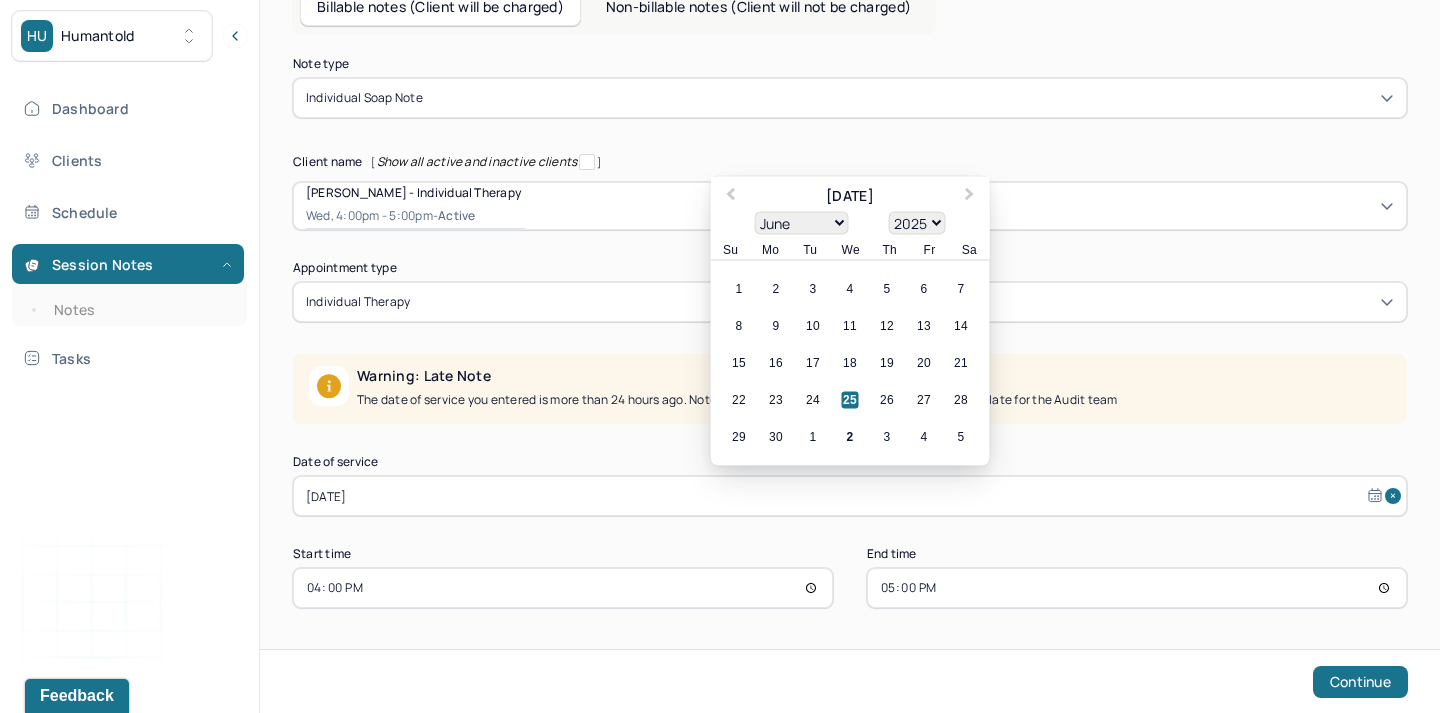 click on "[DATE]" at bounding box center [850, 496] 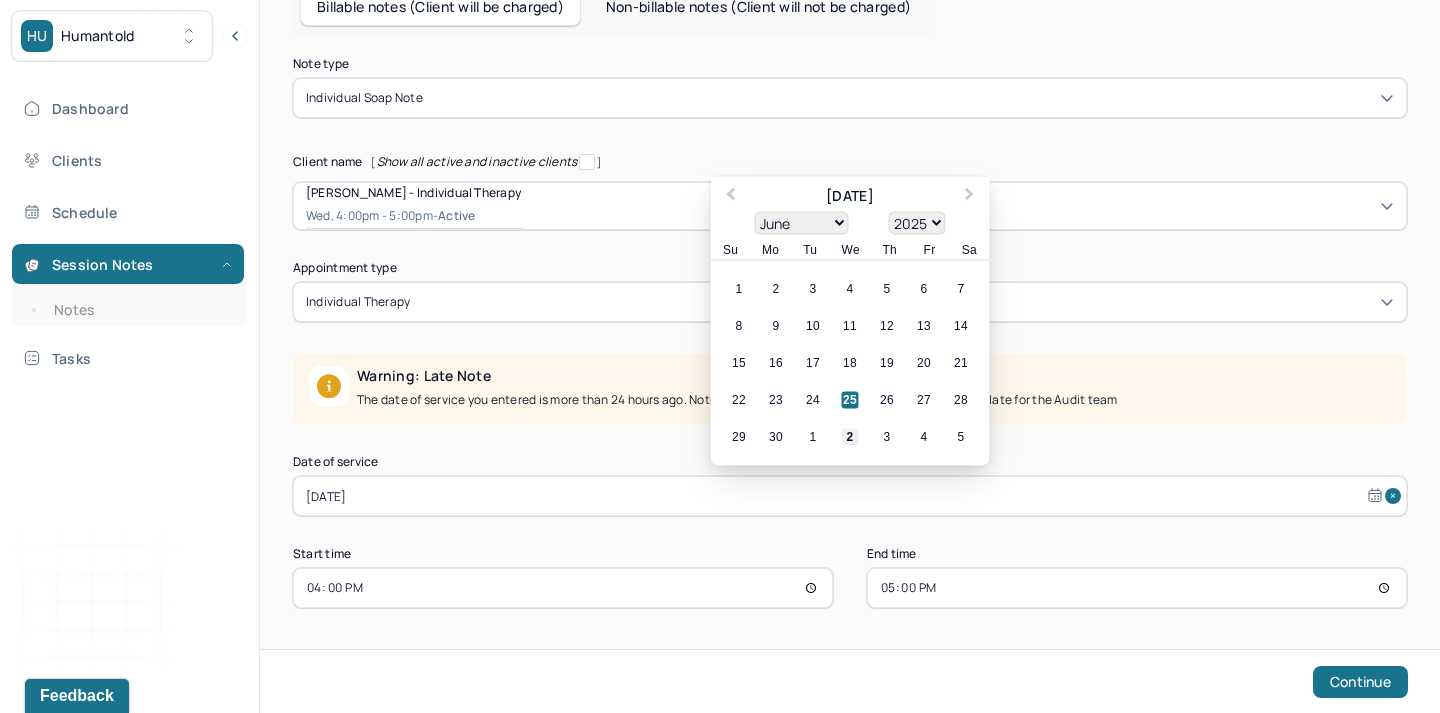 click on "2" at bounding box center (850, 437) 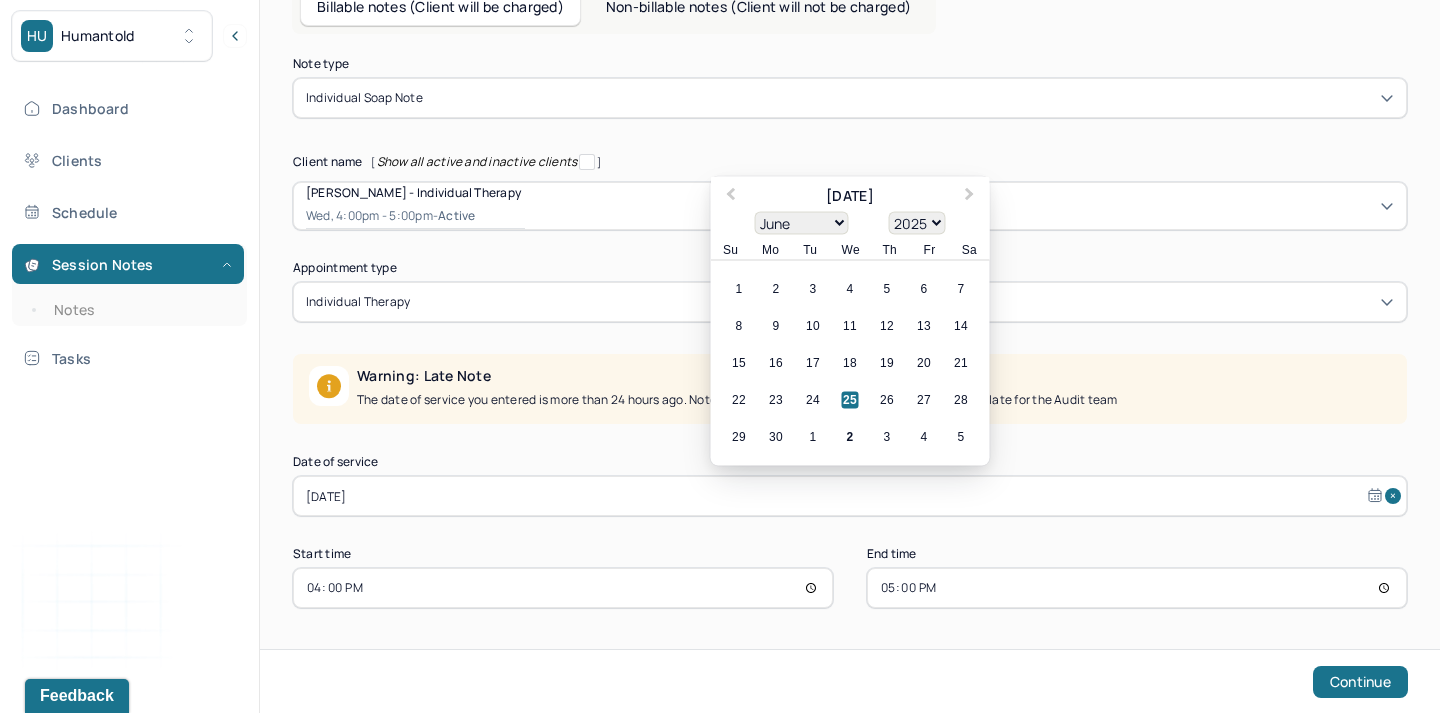 type on "[DATE]" 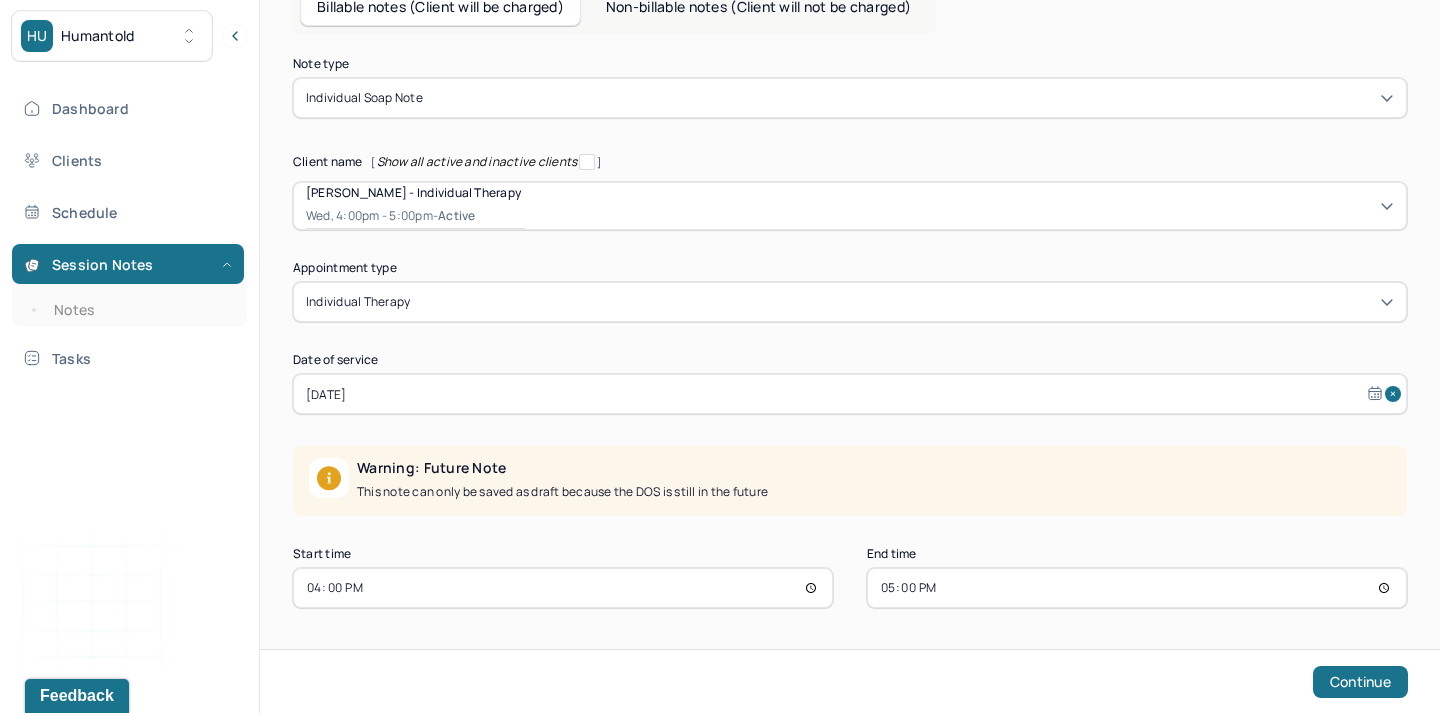 click on "17:00" at bounding box center (1137, 588) 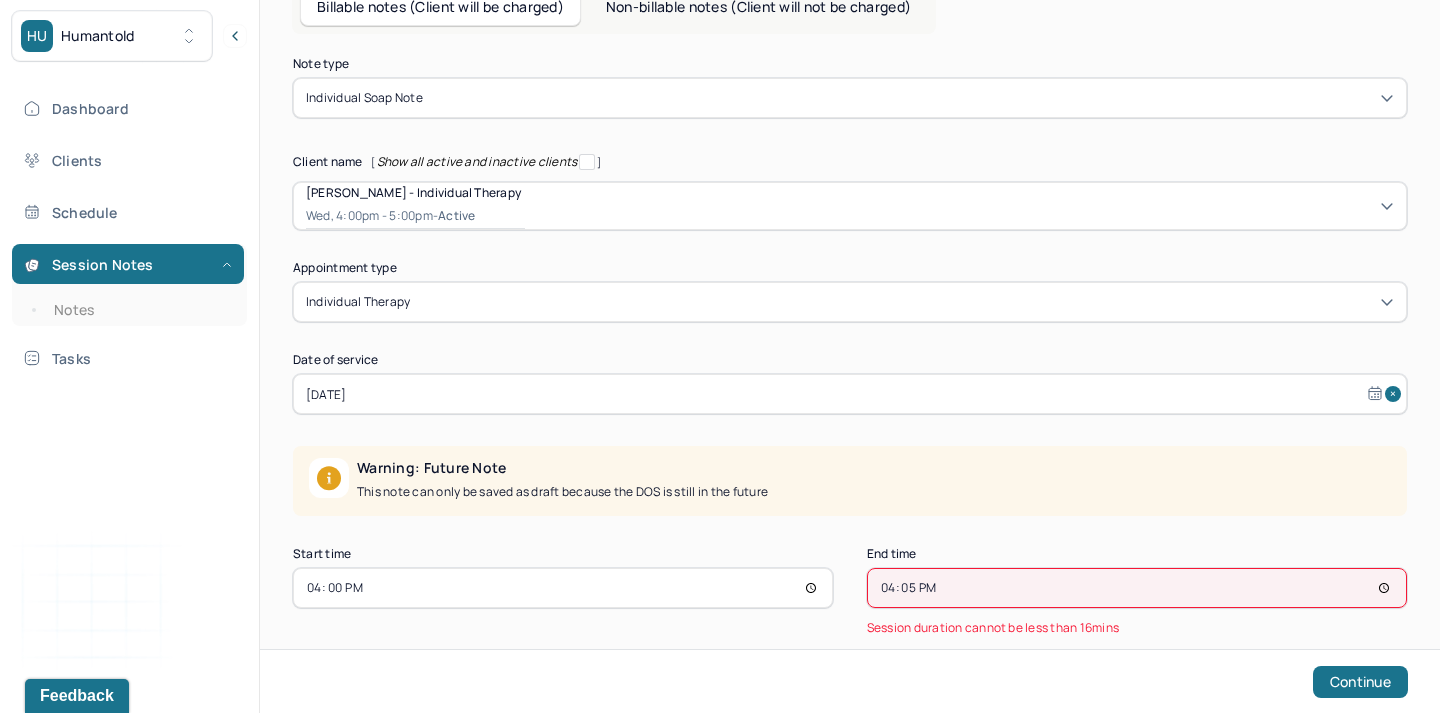 type on "16:55" 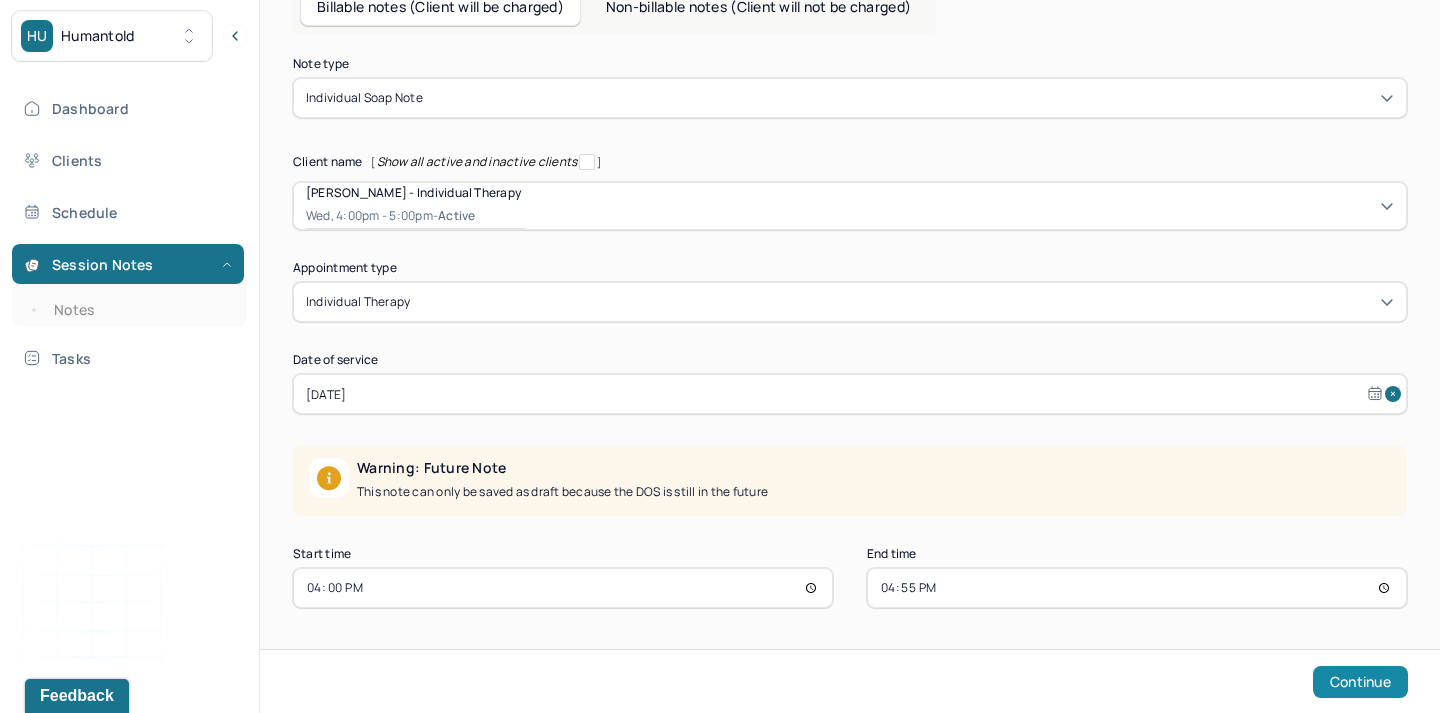 click on "Continue" at bounding box center [1360, 682] 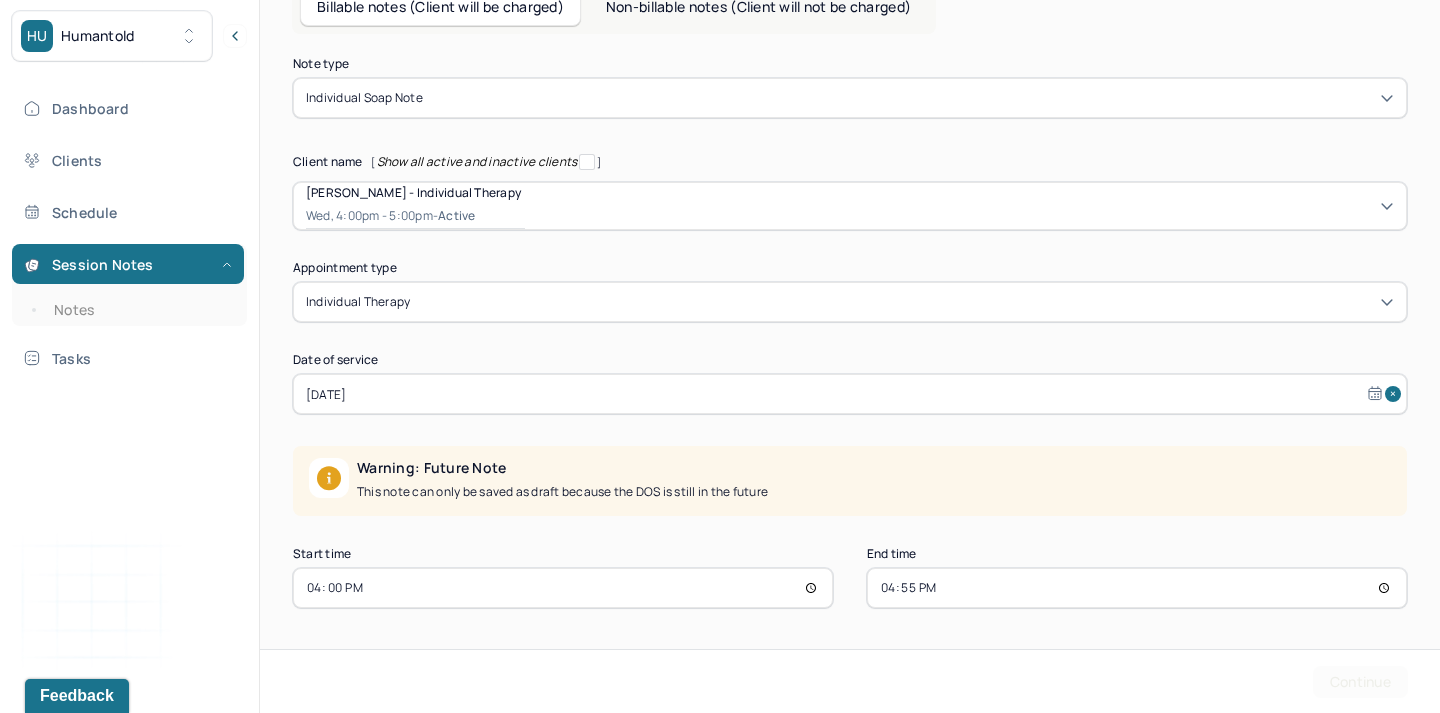 scroll, scrollTop: 0, scrollLeft: 0, axis: both 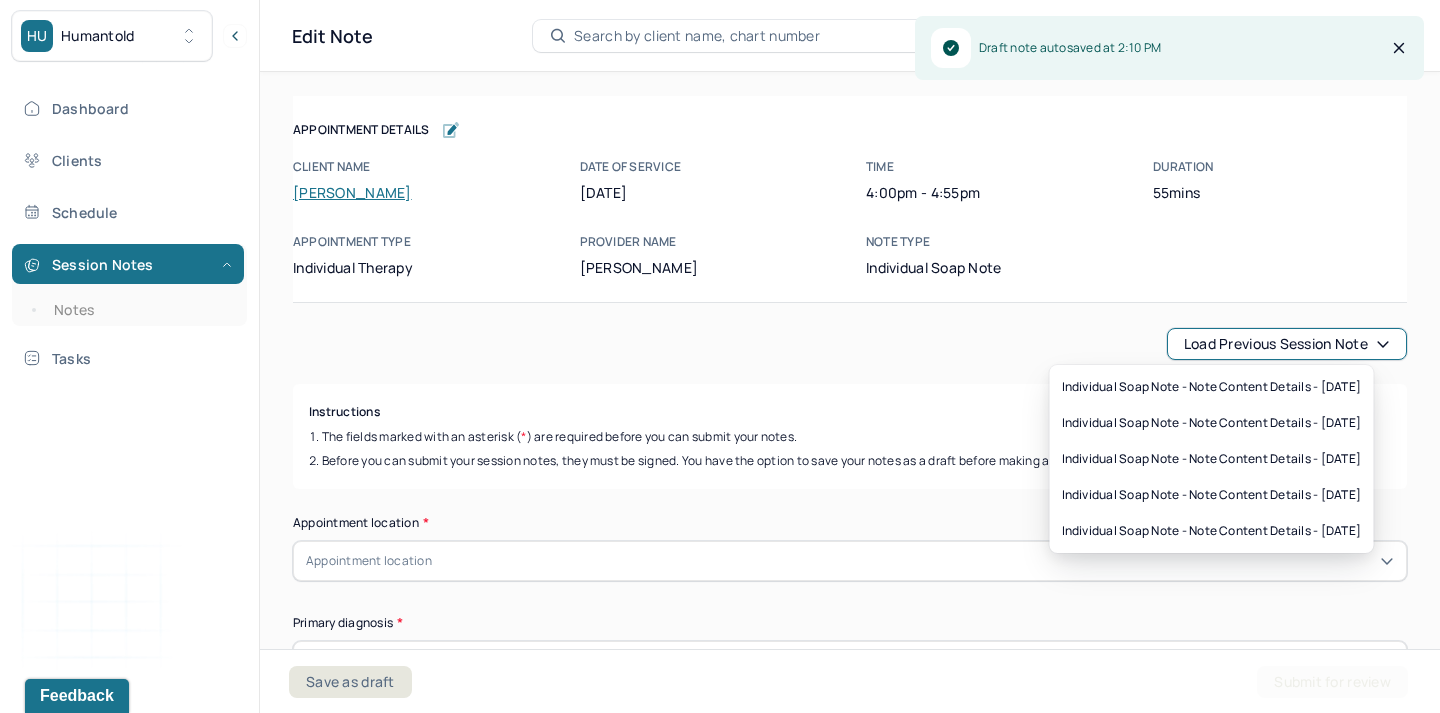 click on "Load previous session note" at bounding box center (1287, 344) 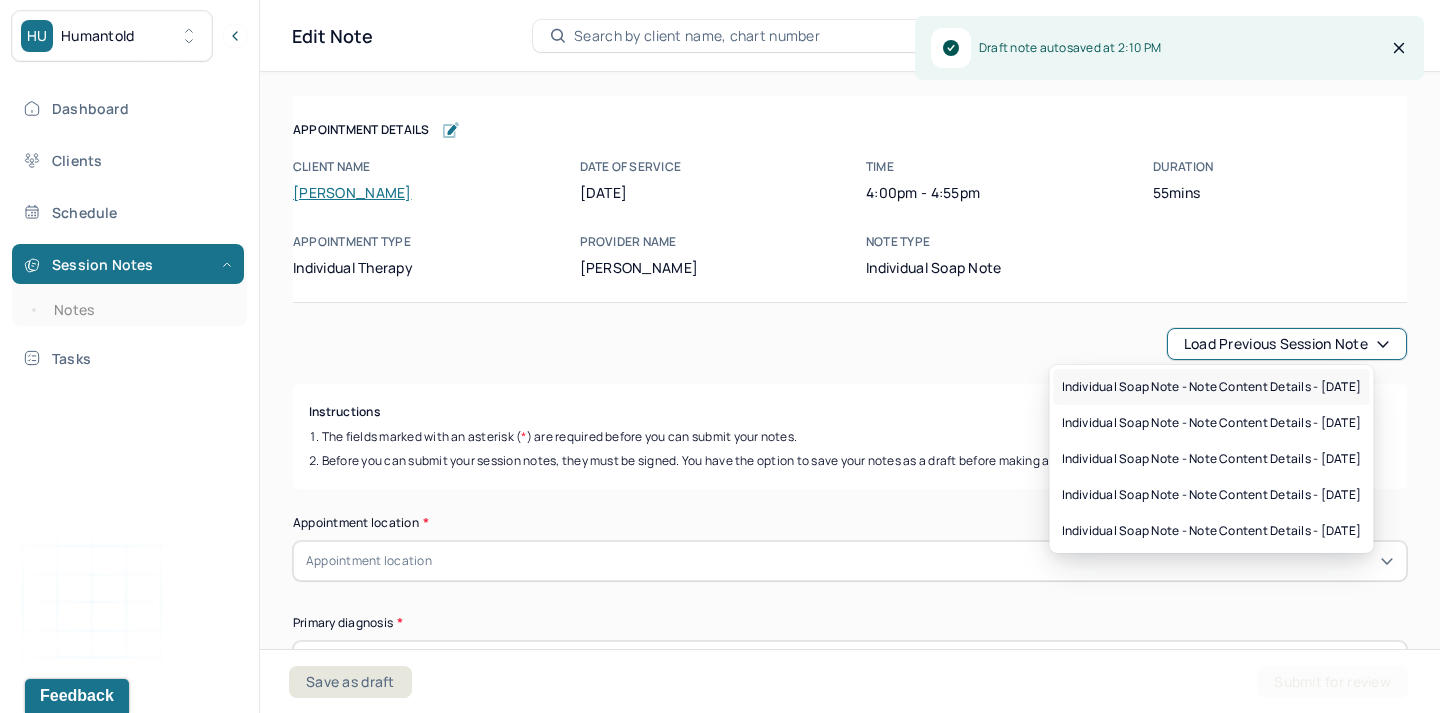 click on "Individual soap note   - Note content Details -   [DATE]" at bounding box center [1212, 387] 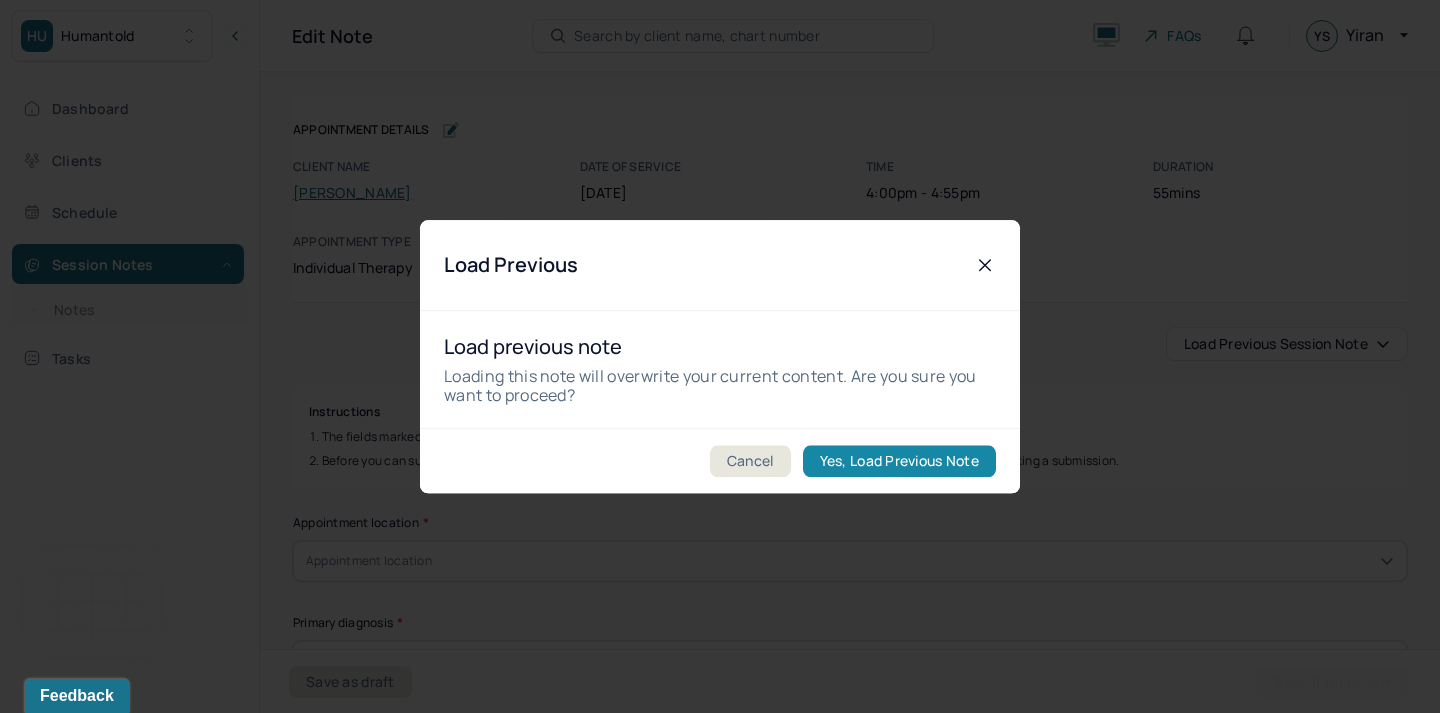 click on "Yes, Load Previous Note" at bounding box center (899, 461) 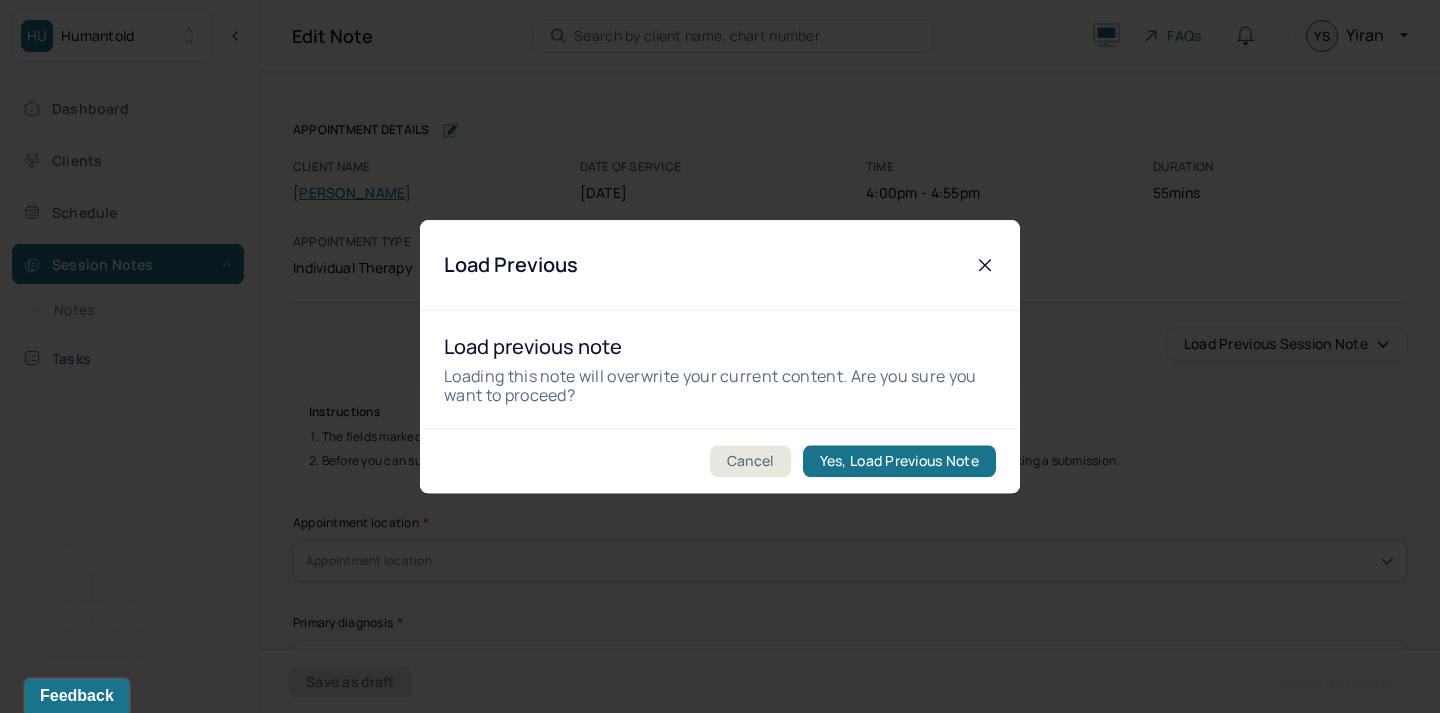 type on "reflection/stress/anxiety" 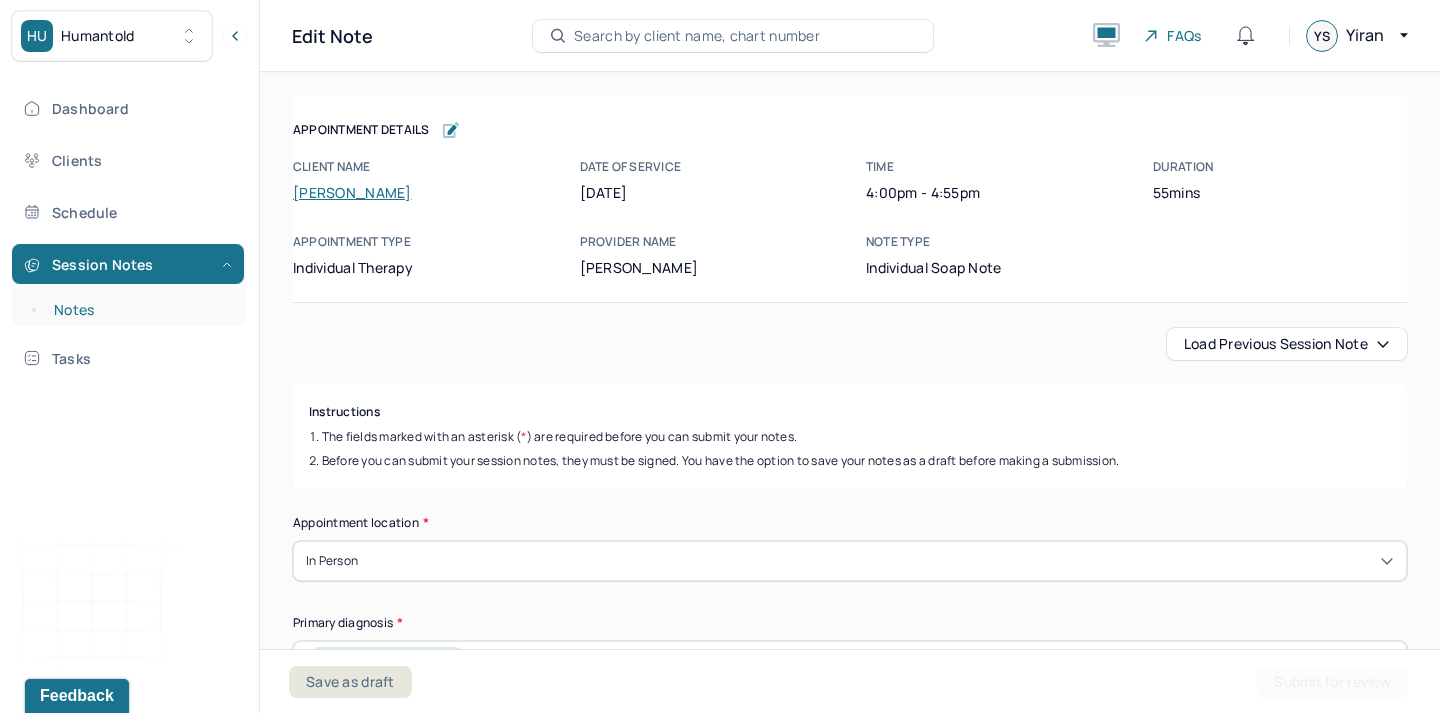 click on "Notes" at bounding box center (139, 310) 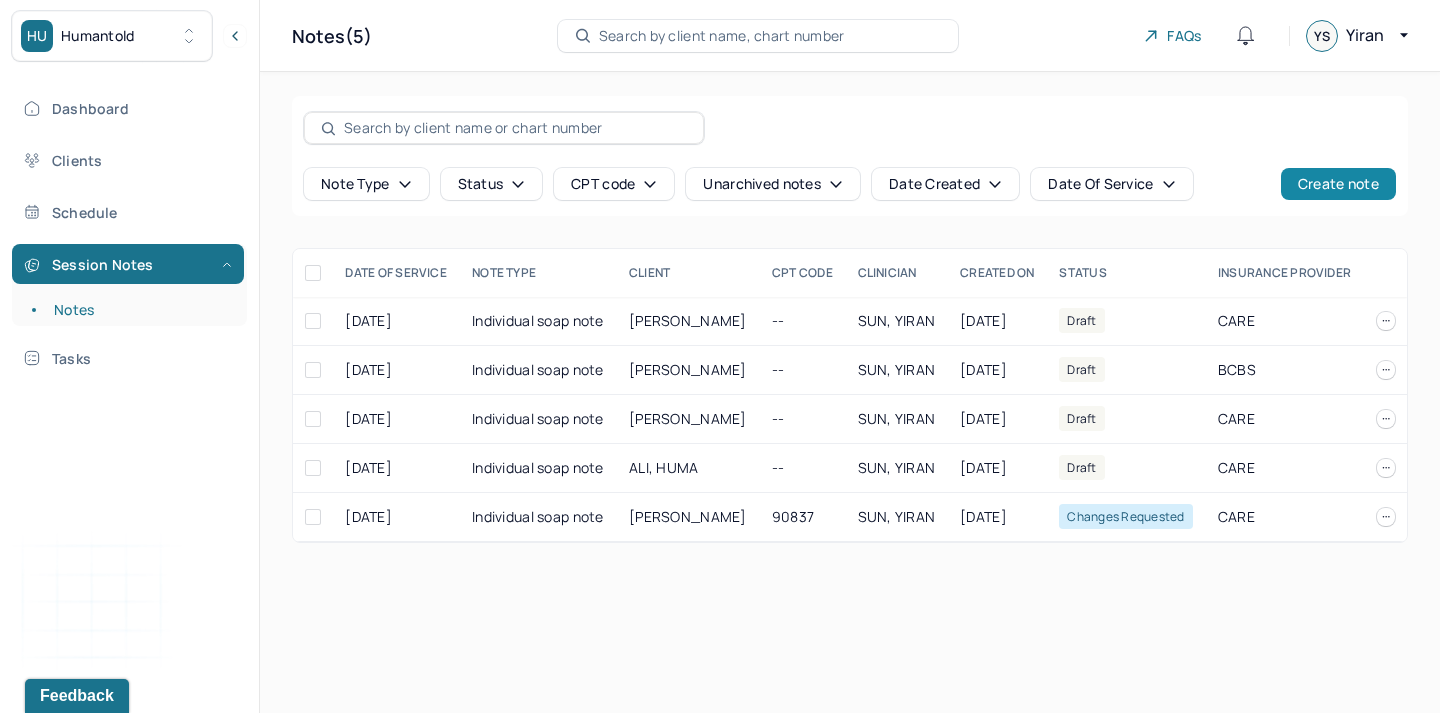 click on "Create note" at bounding box center [1338, 184] 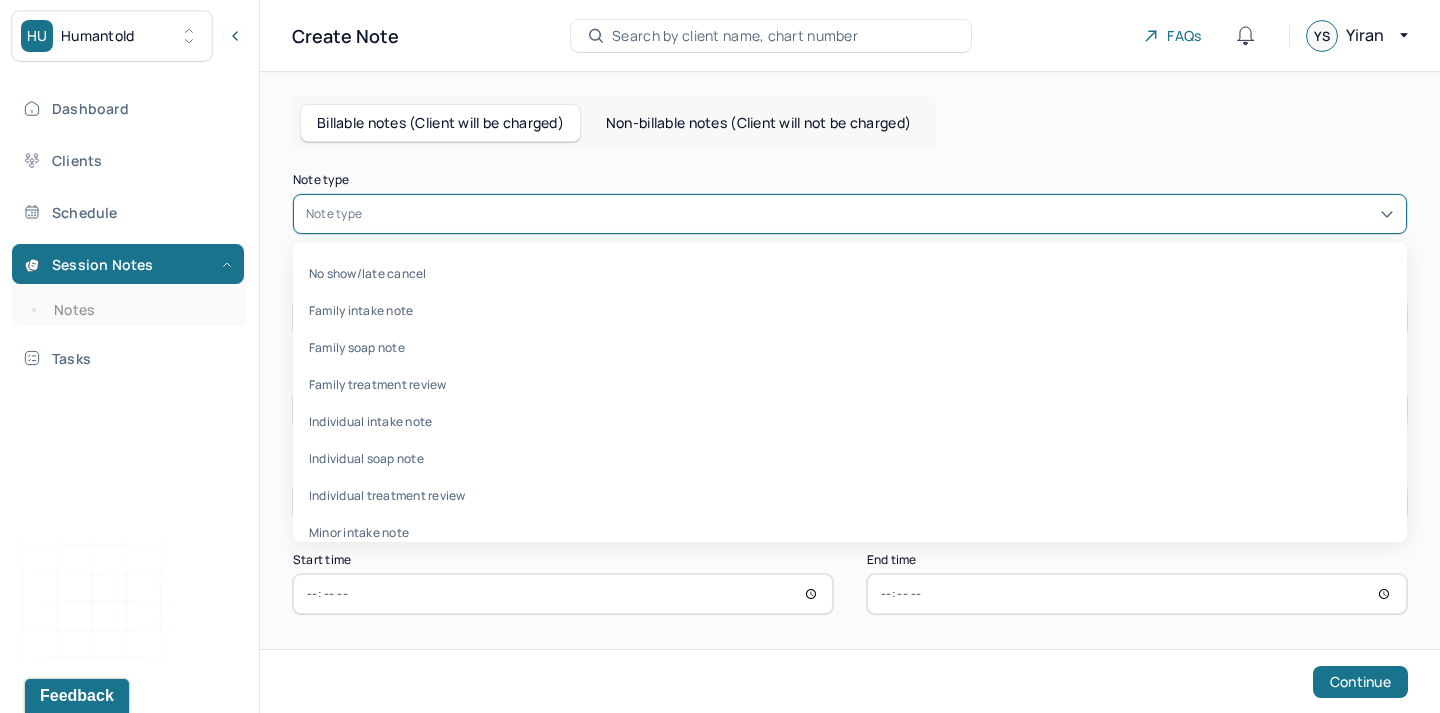 click at bounding box center [880, 214] 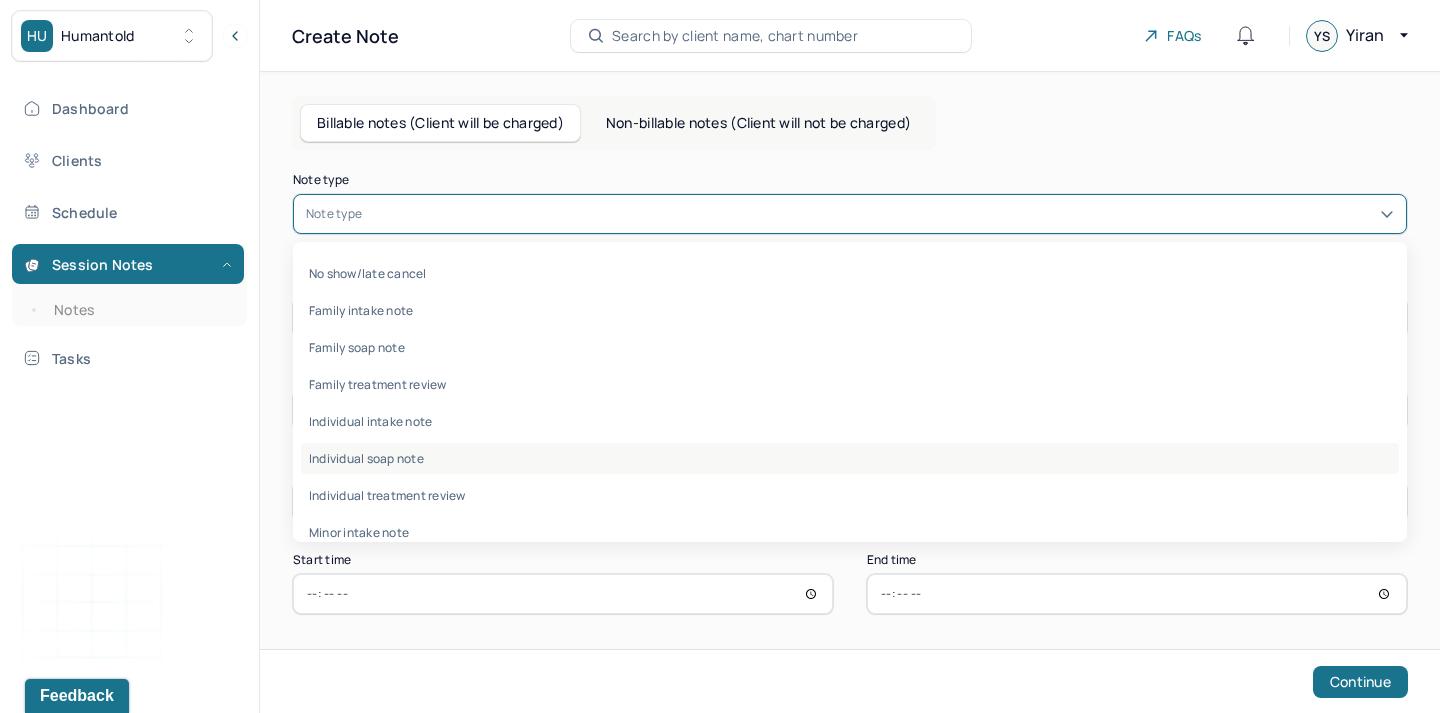 click on "Individual soap note" at bounding box center (850, 458) 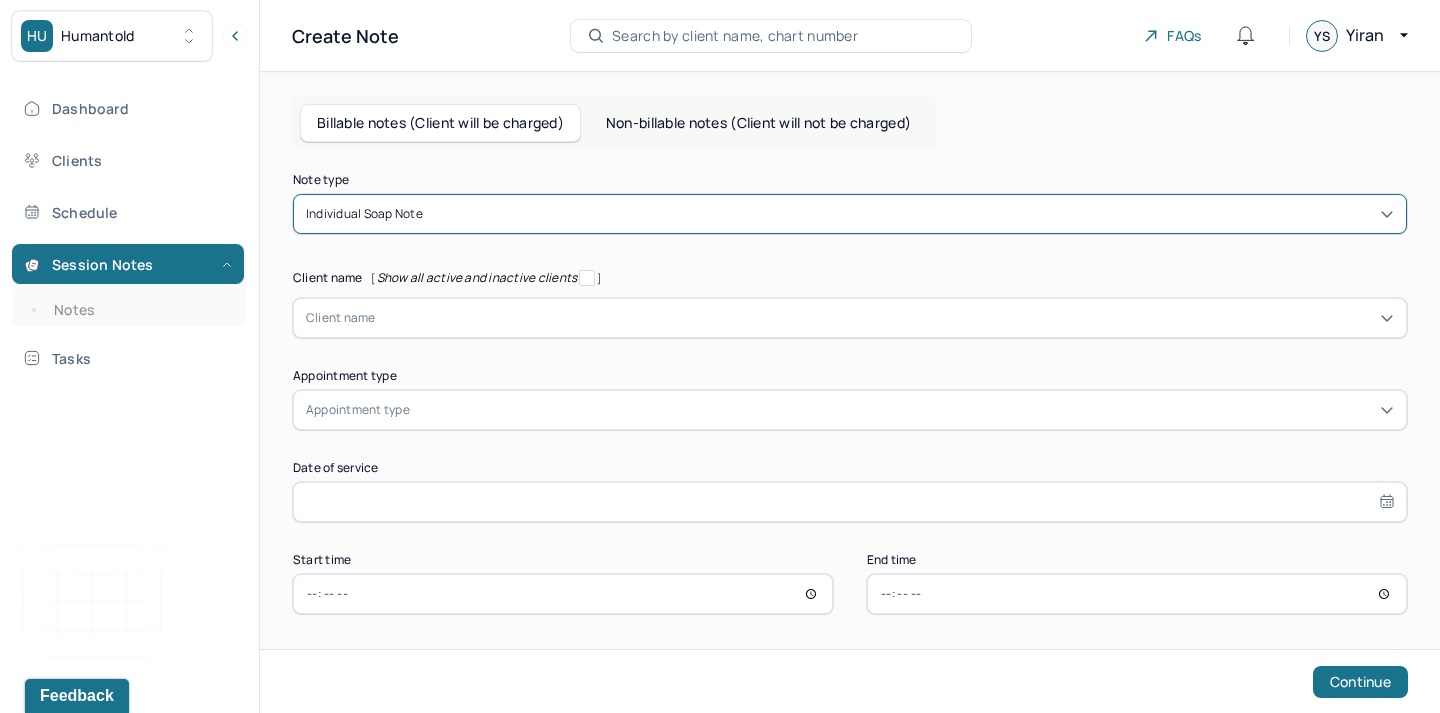 click on "Client name" at bounding box center [850, 318] 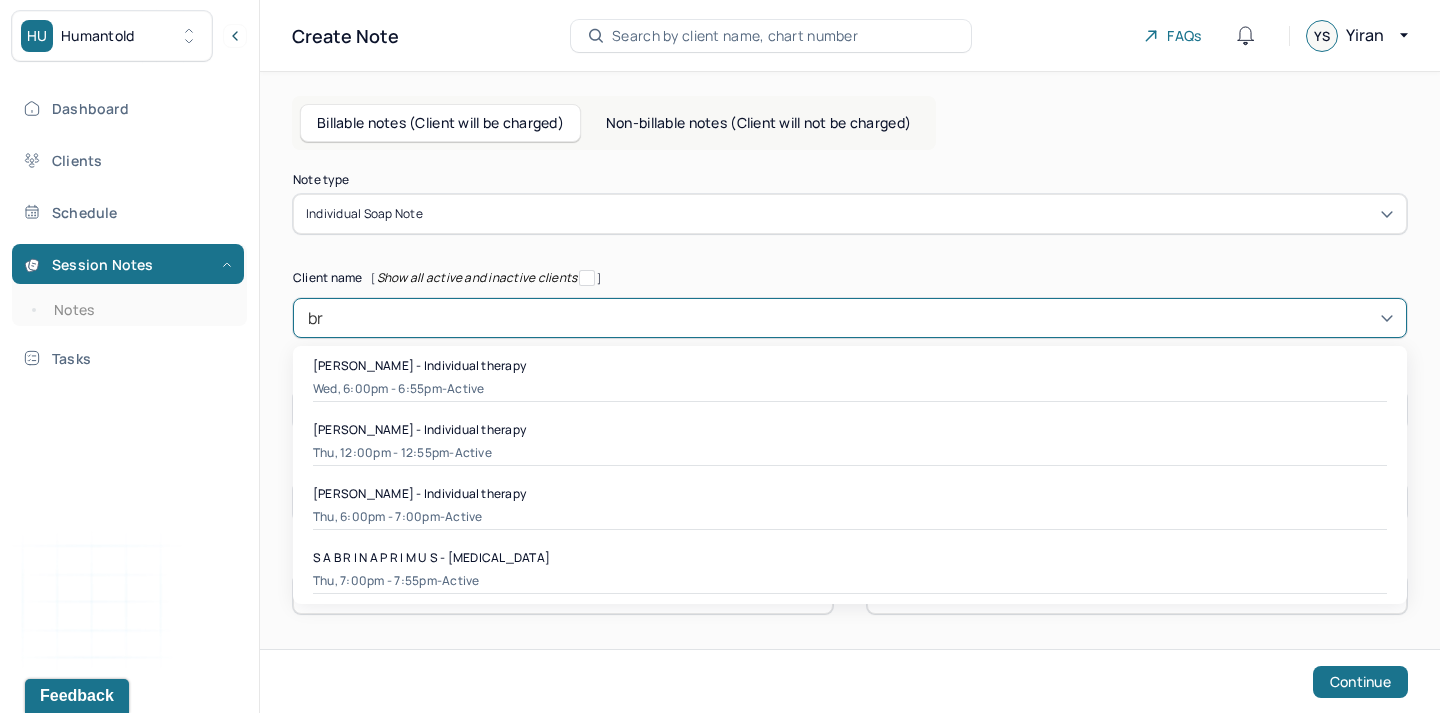 type on "b" 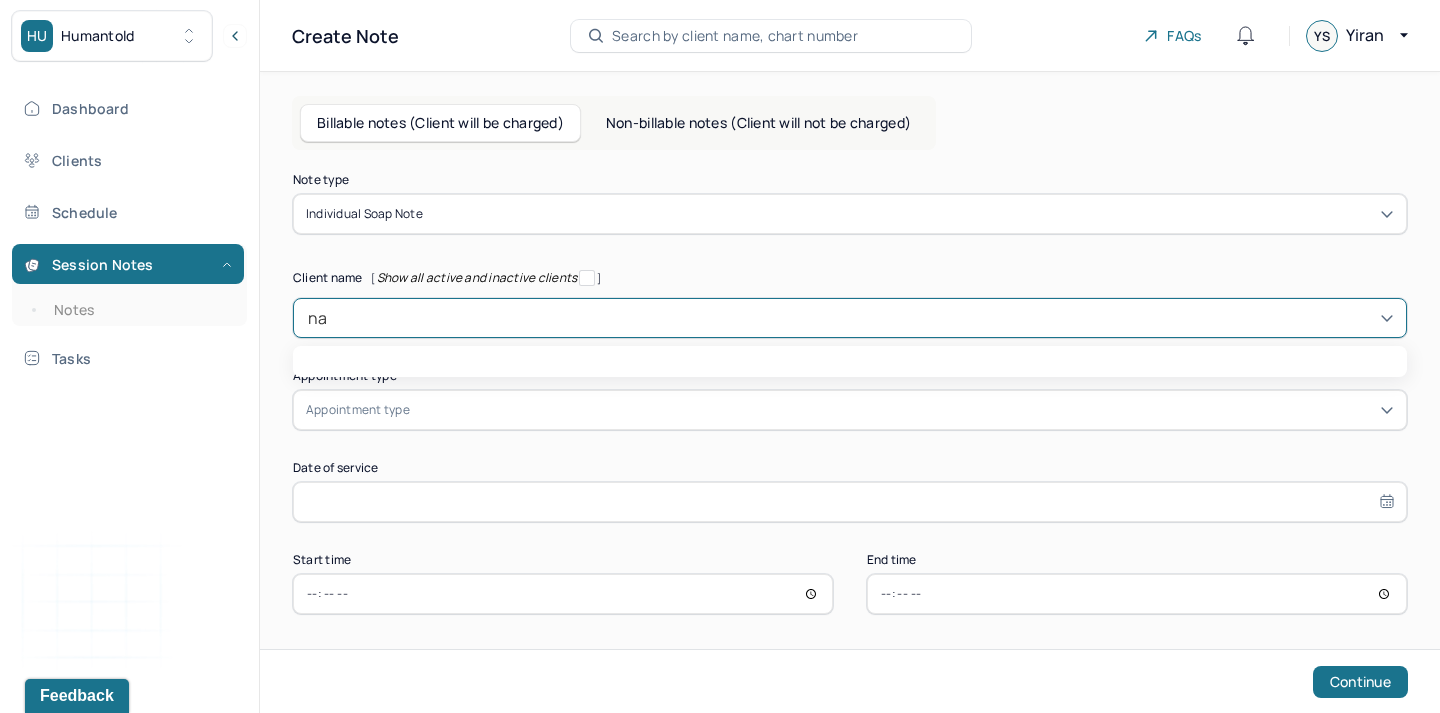type on "nan" 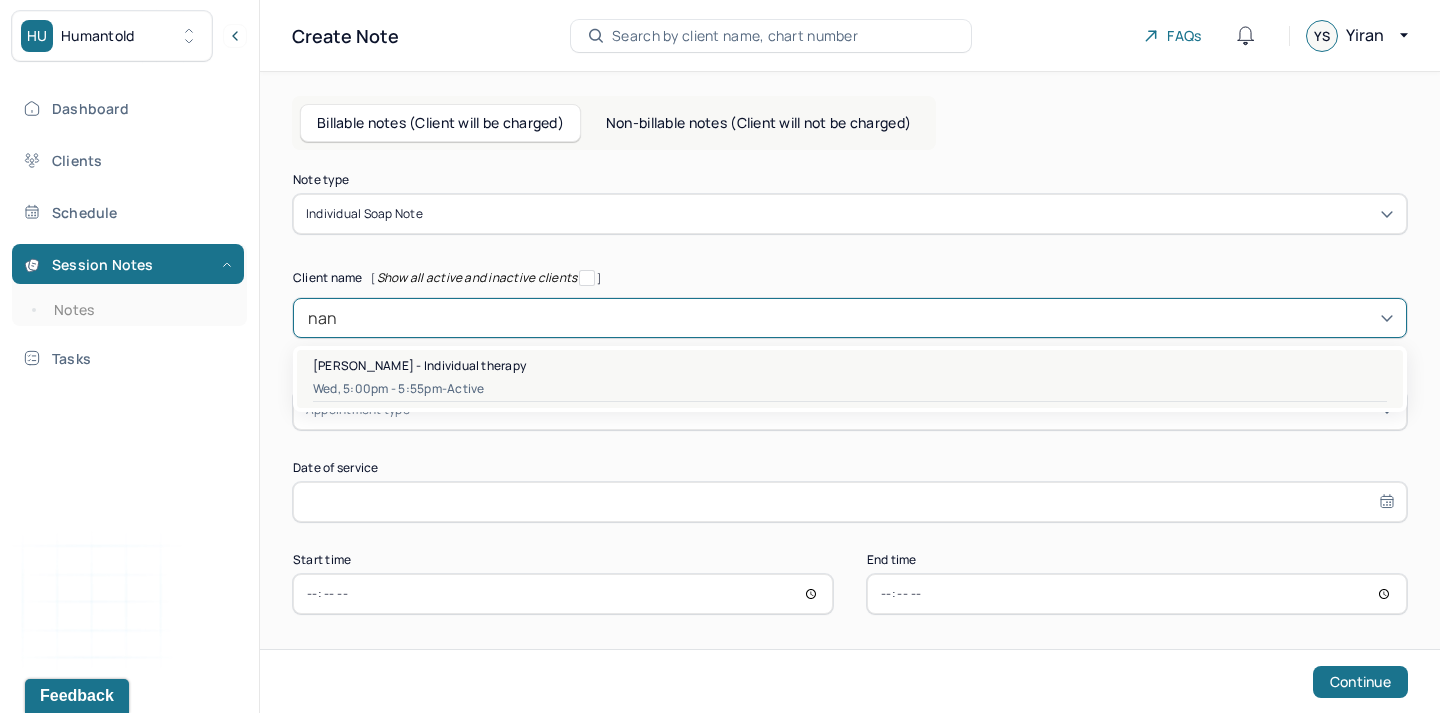 click on "[PERSON_NAME] - Individual therapy Wed, 5:00pm - 5:55pm  -  active" at bounding box center [850, 379] 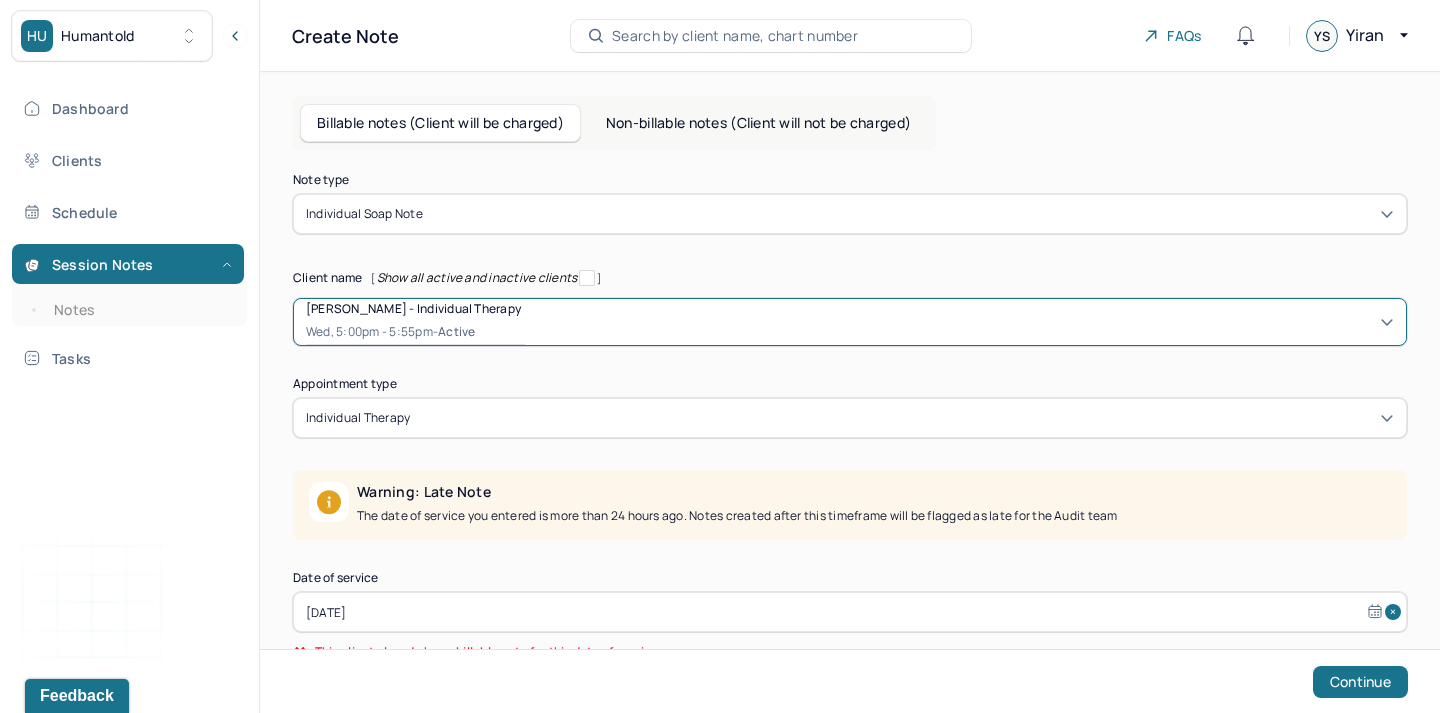 scroll, scrollTop: 148, scrollLeft: 0, axis: vertical 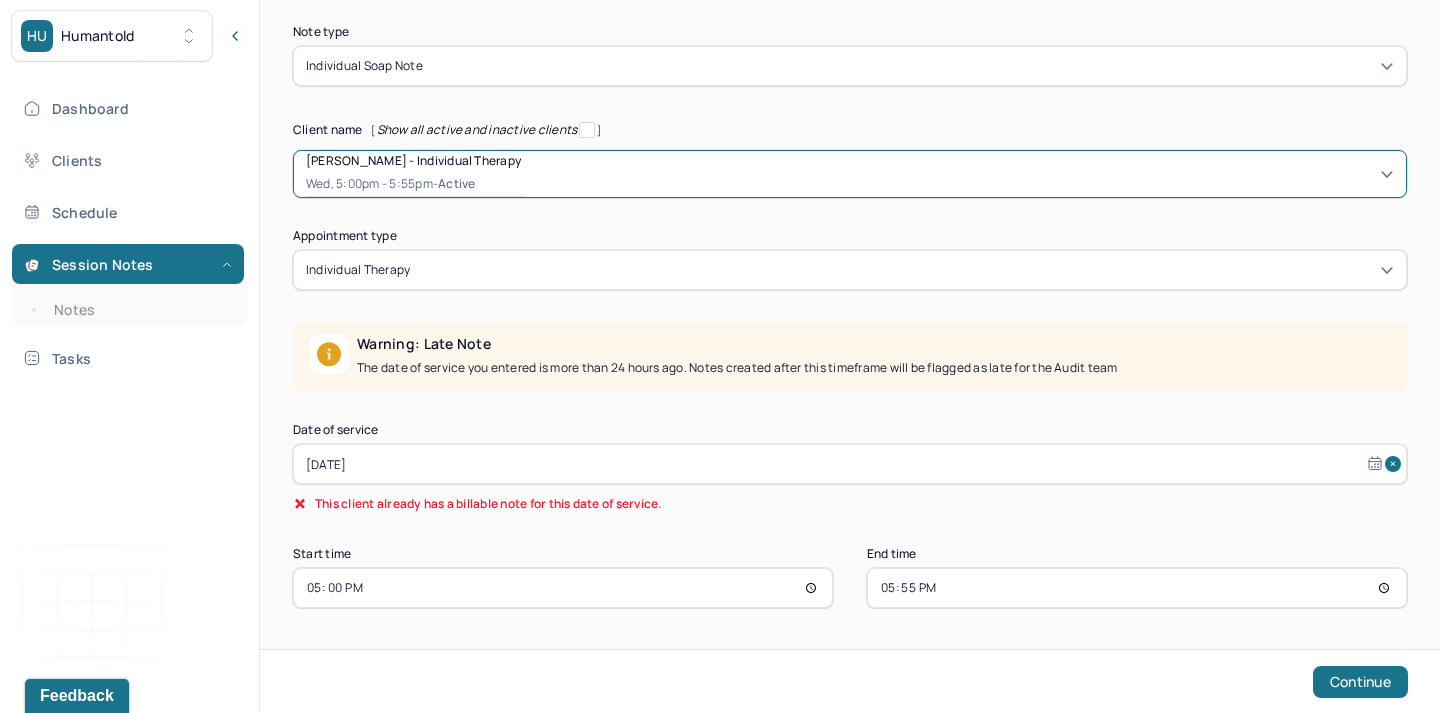click on "[DATE]" at bounding box center (850, 464) 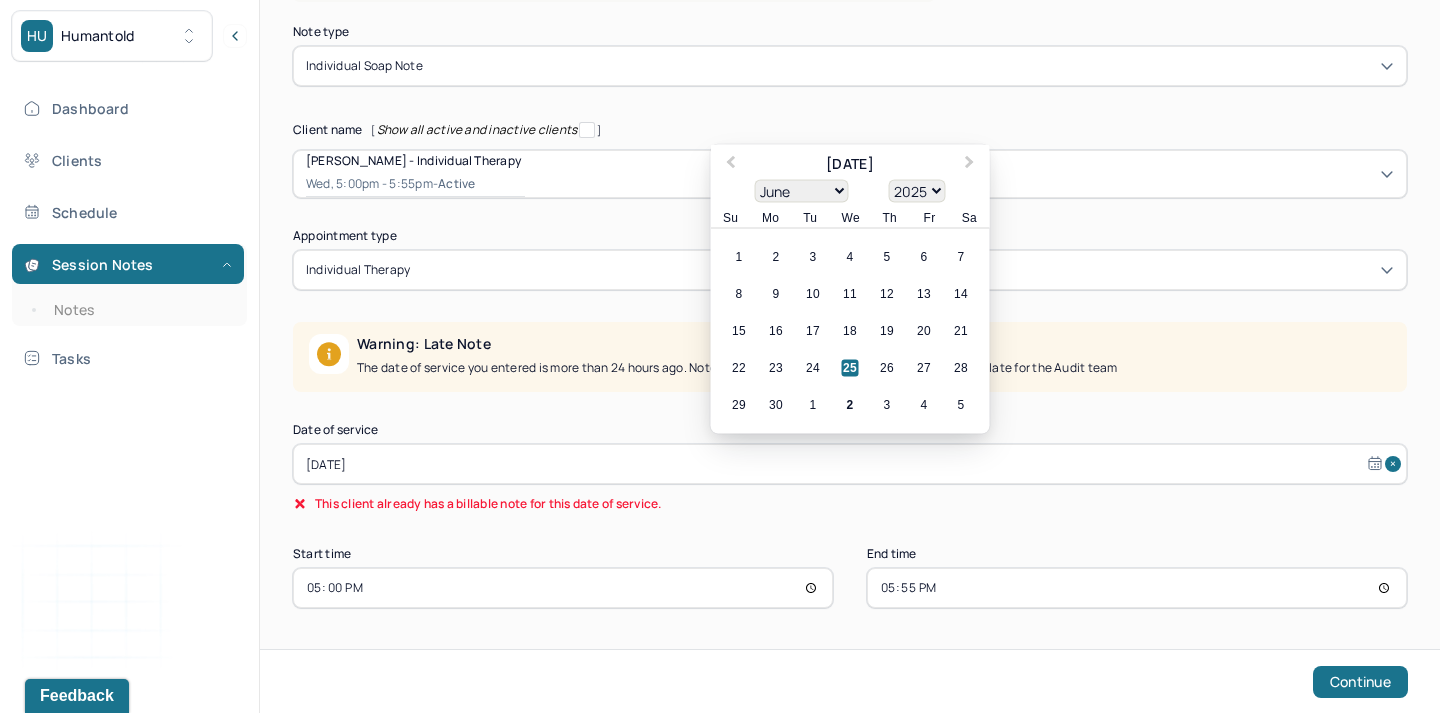click on "29 30 1 2 3 4 5" at bounding box center (850, 405) 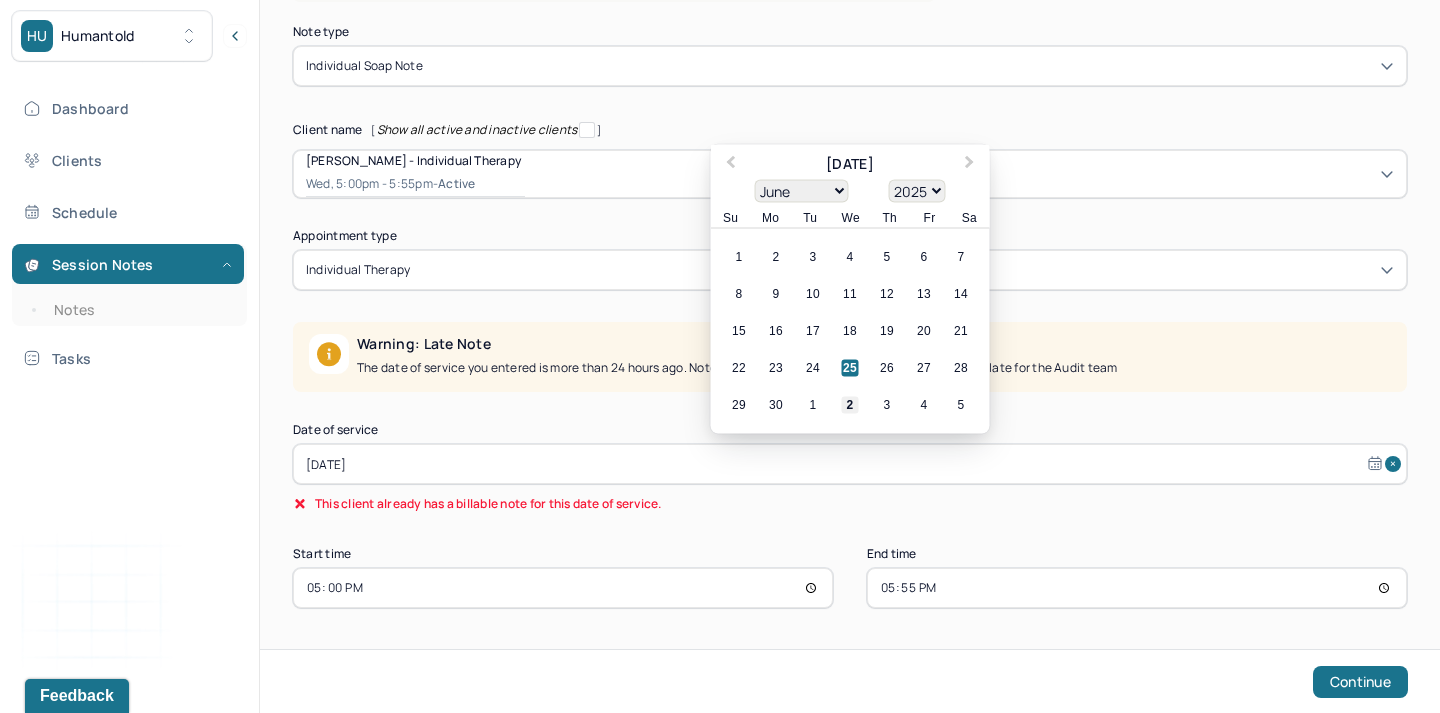 click on "2" at bounding box center [850, 405] 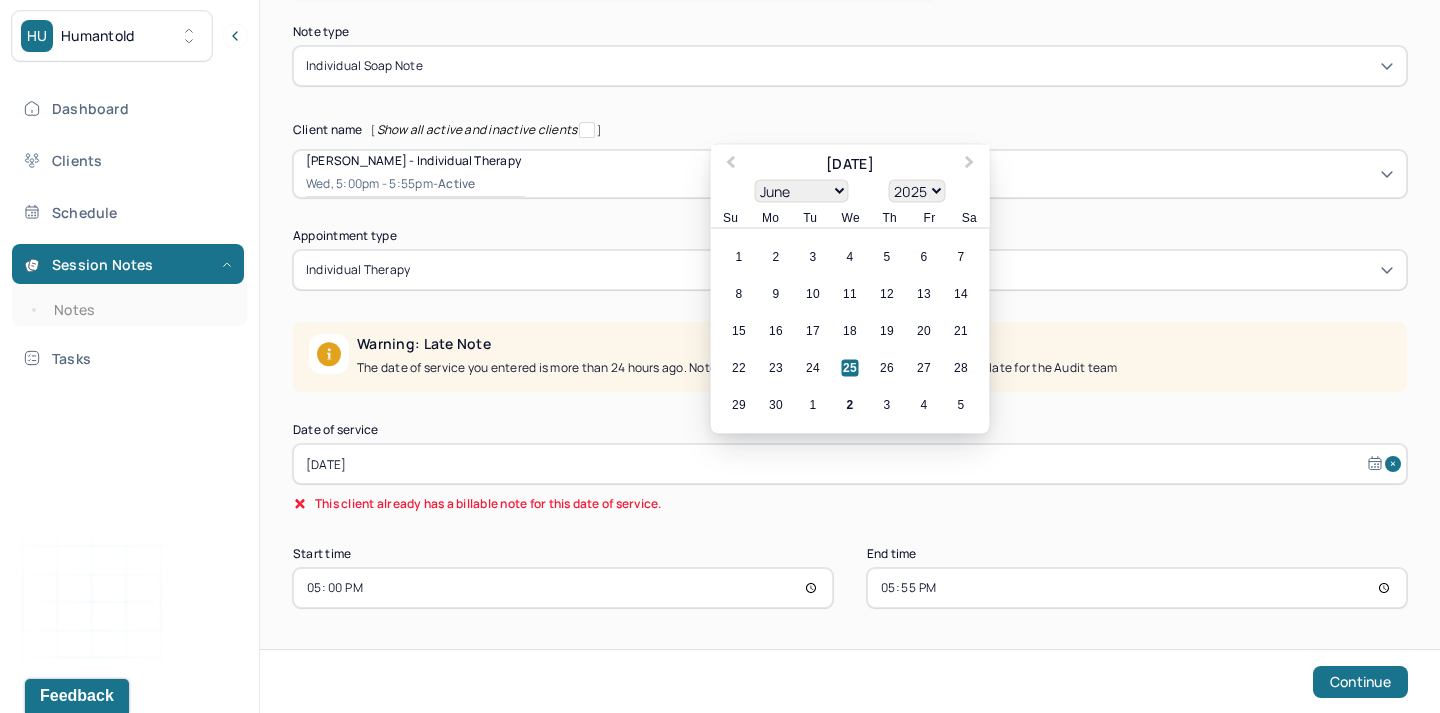 type on "[DATE]" 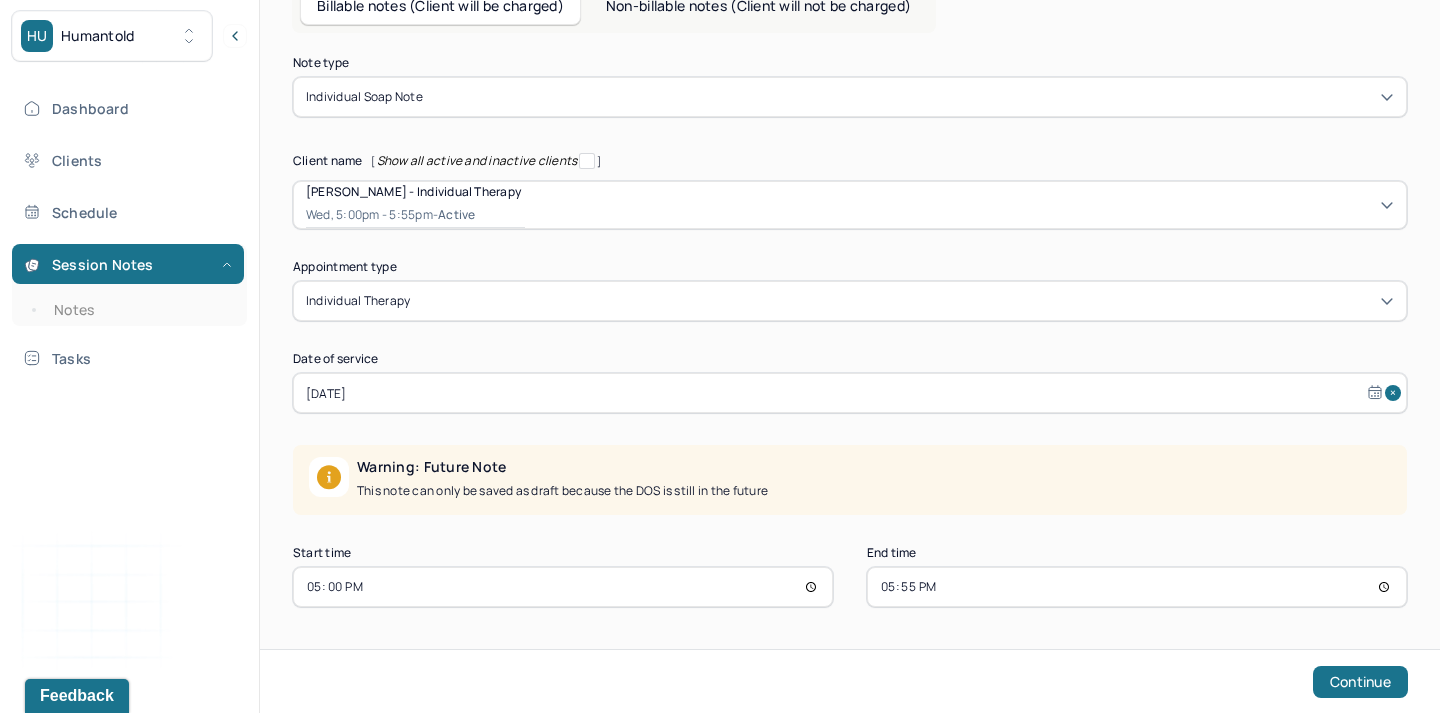 scroll, scrollTop: 116, scrollLeft: 0, axis: vertical 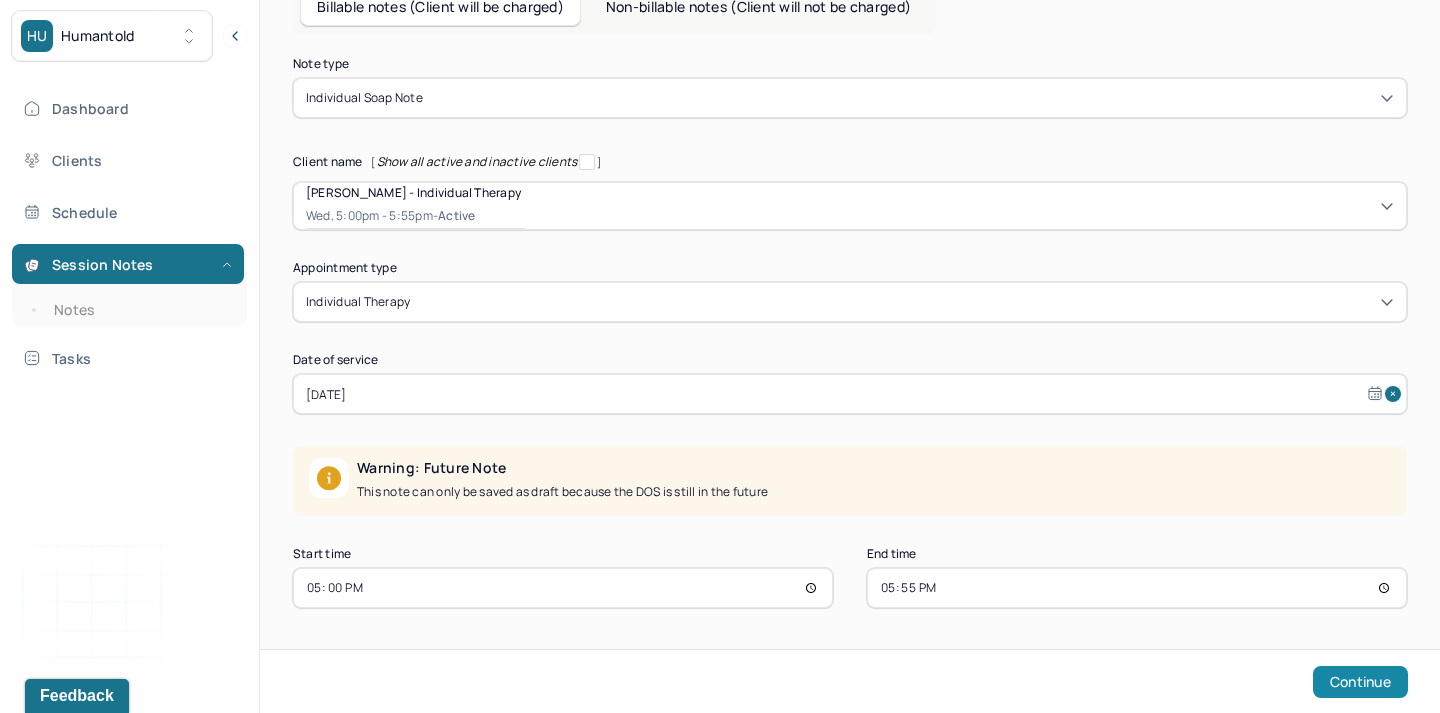 click on "Continue" at bounding box center (1360, 682) 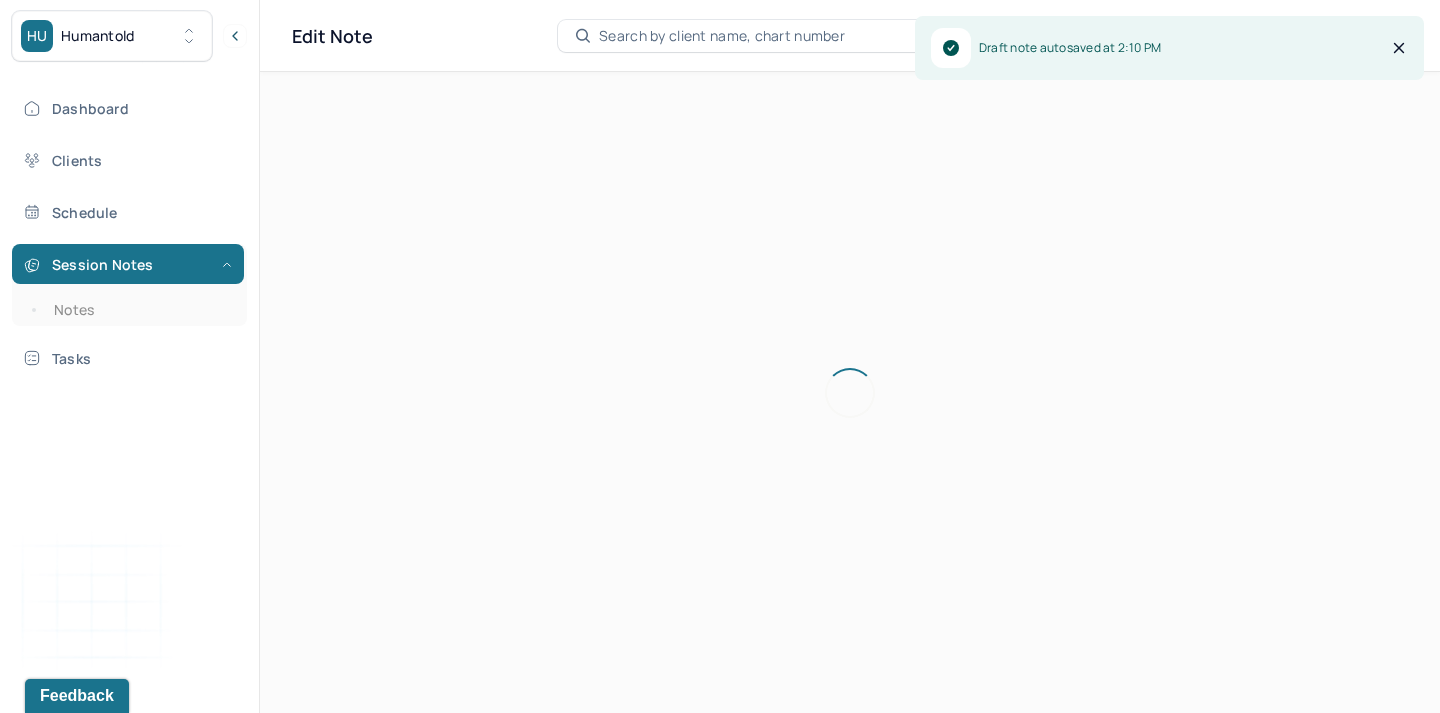 scroll, scrollTop: 0, scrollLeft: 0, axis: both 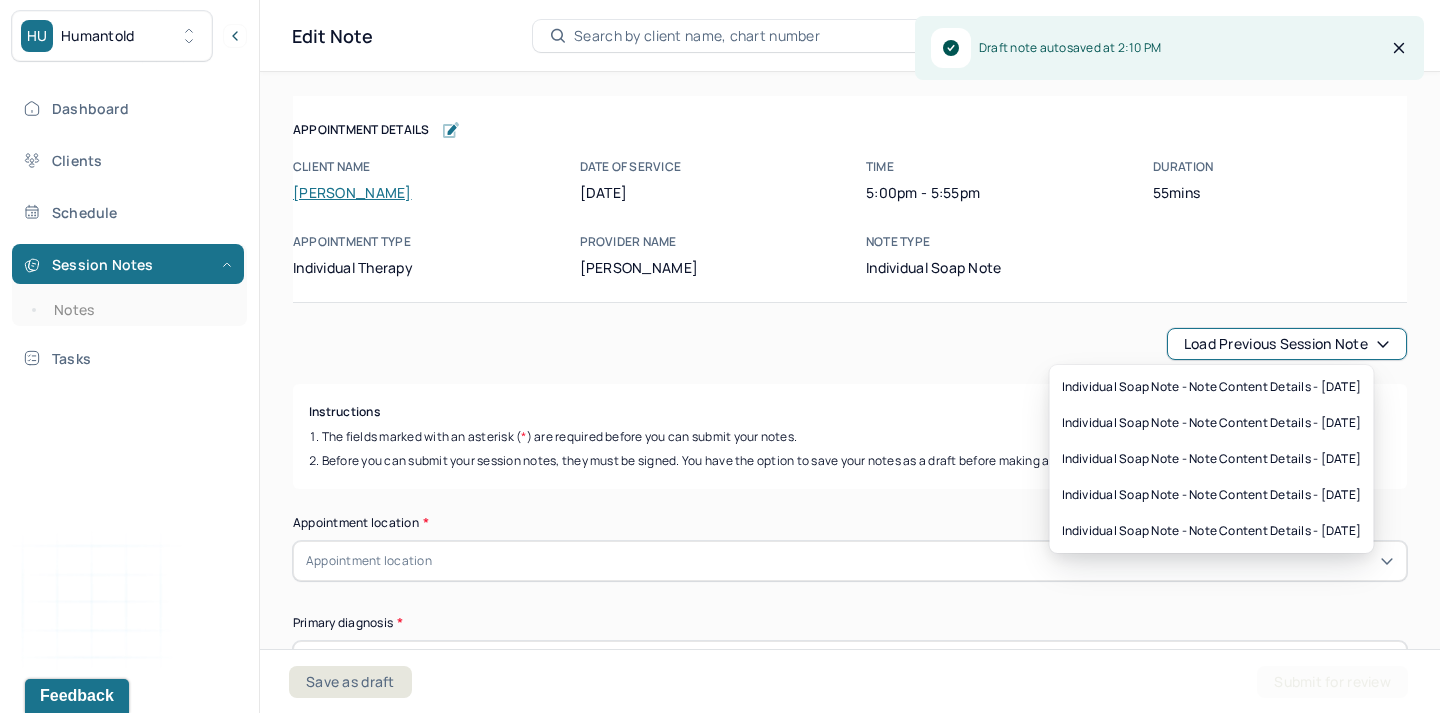 click on "Load previous session note" at bounding box center [1287, 344] 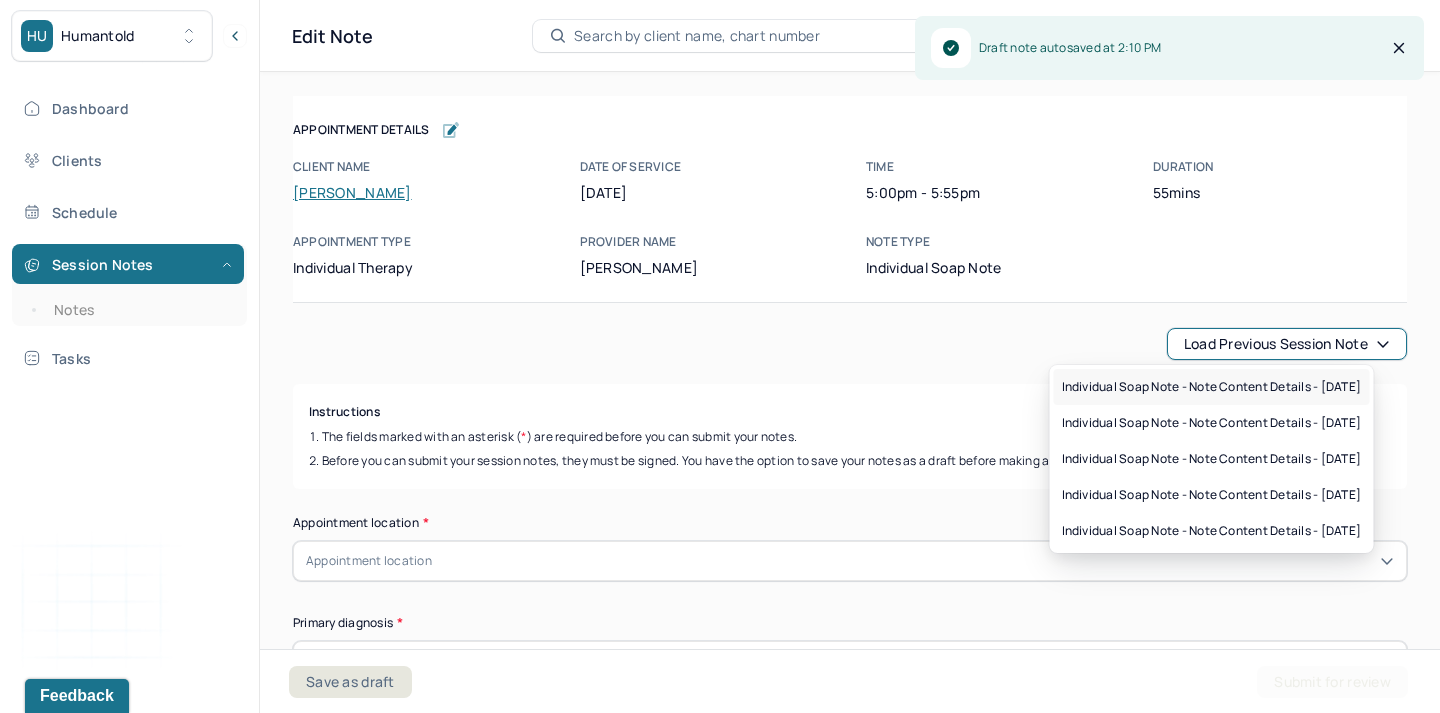 click on "Individual soap note   - Note content Details -   [DATE]" at bounding box center [1212, 387] 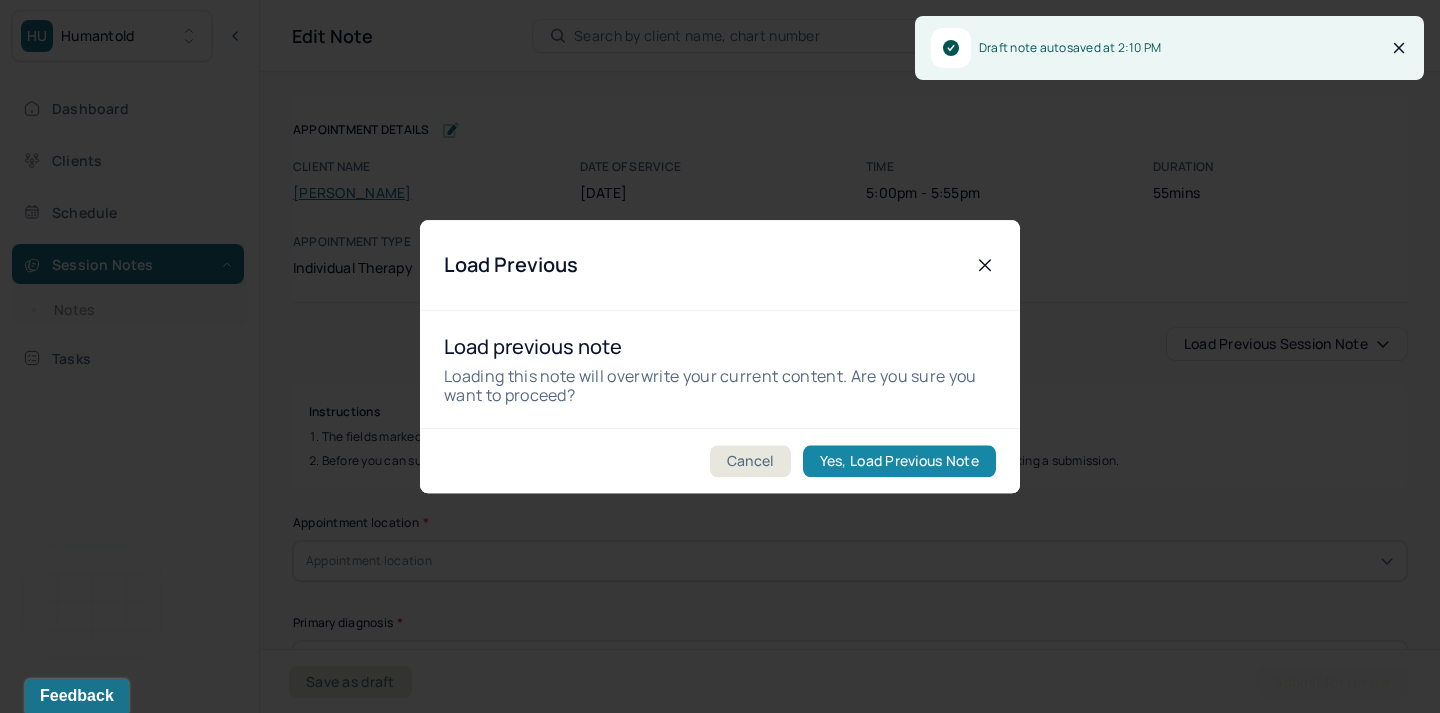 click on "Yes, Load Previous Note" at bounding box center (899, 461) 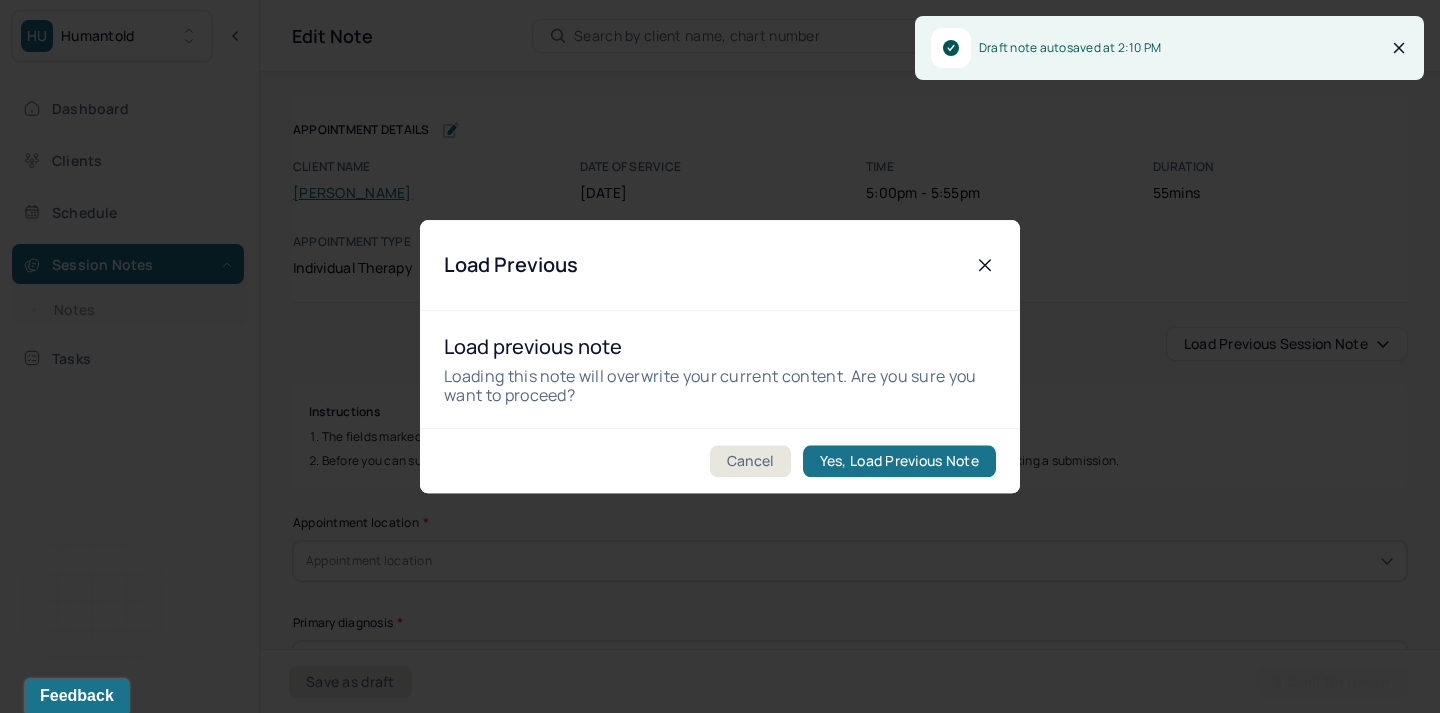 type on "generational trauma/sad/stress" 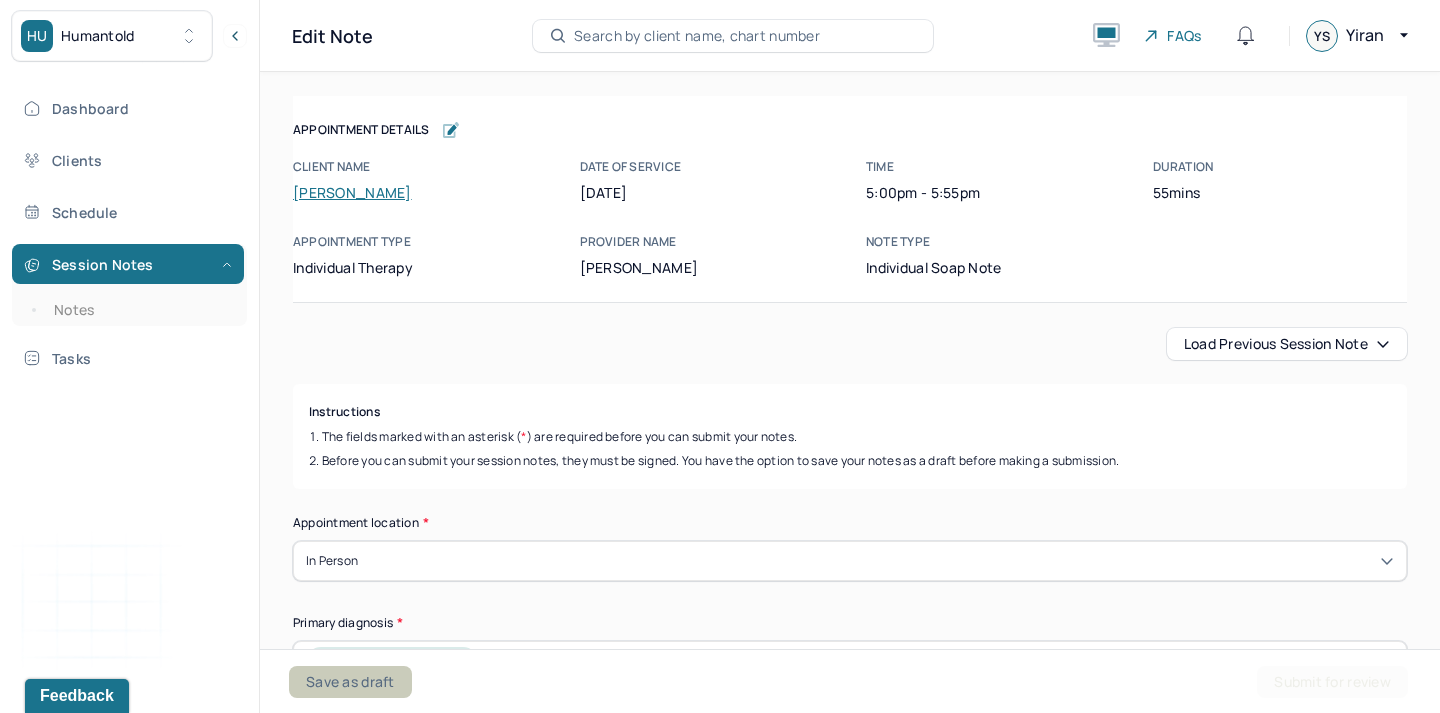 click on "Save as draft" at bounding box center (350, 682) 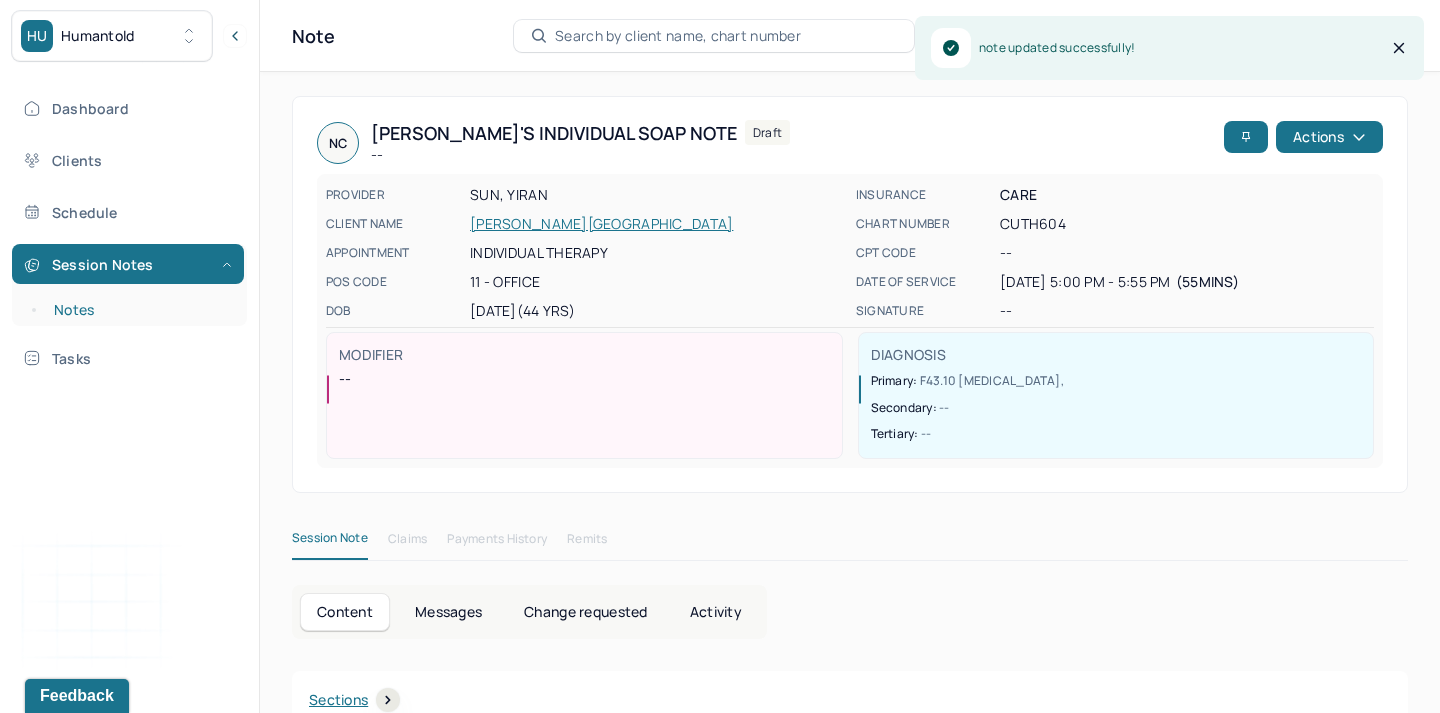 click on "Notes" at bounding box center (139, 310) 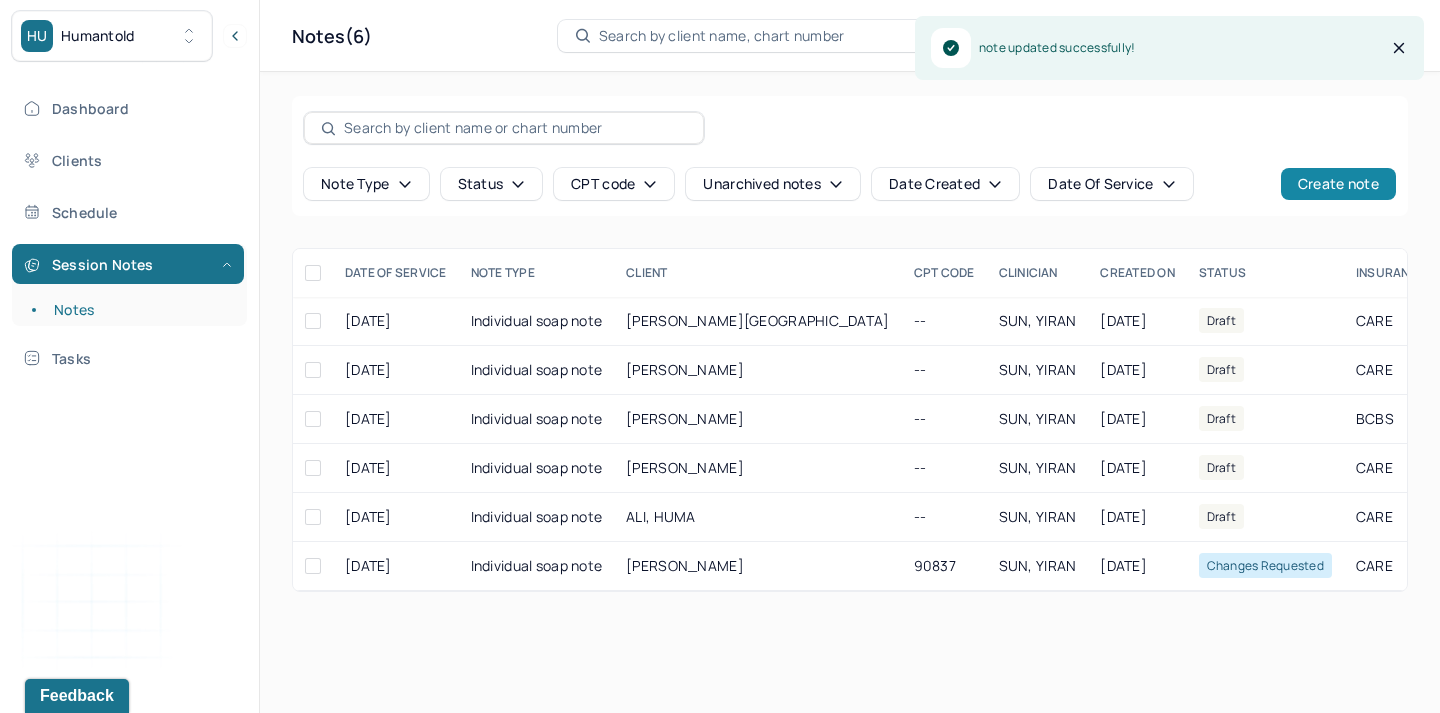 click on "Create note" at bounding box center (1338, 184) 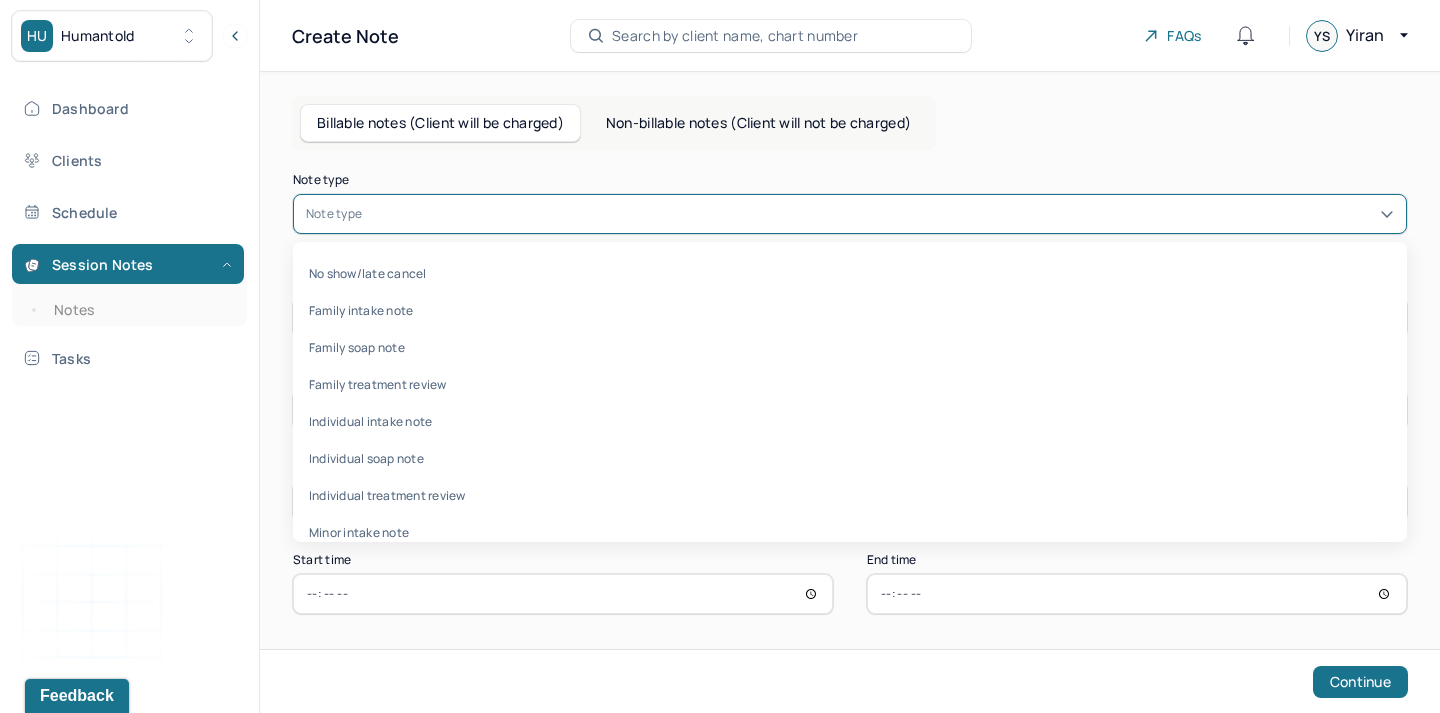 click at bounding box center [880, 214] 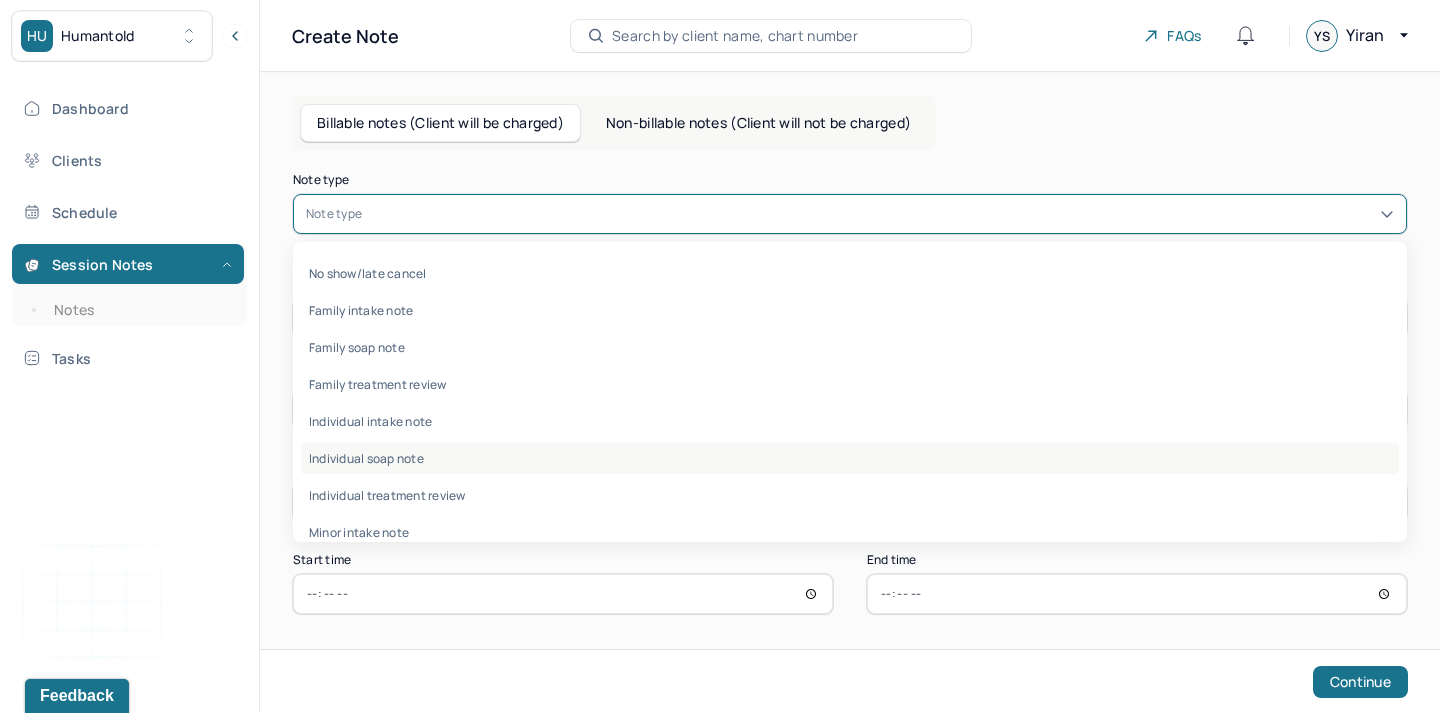 click on "Individual soap note" at bounding box center (850, 458) 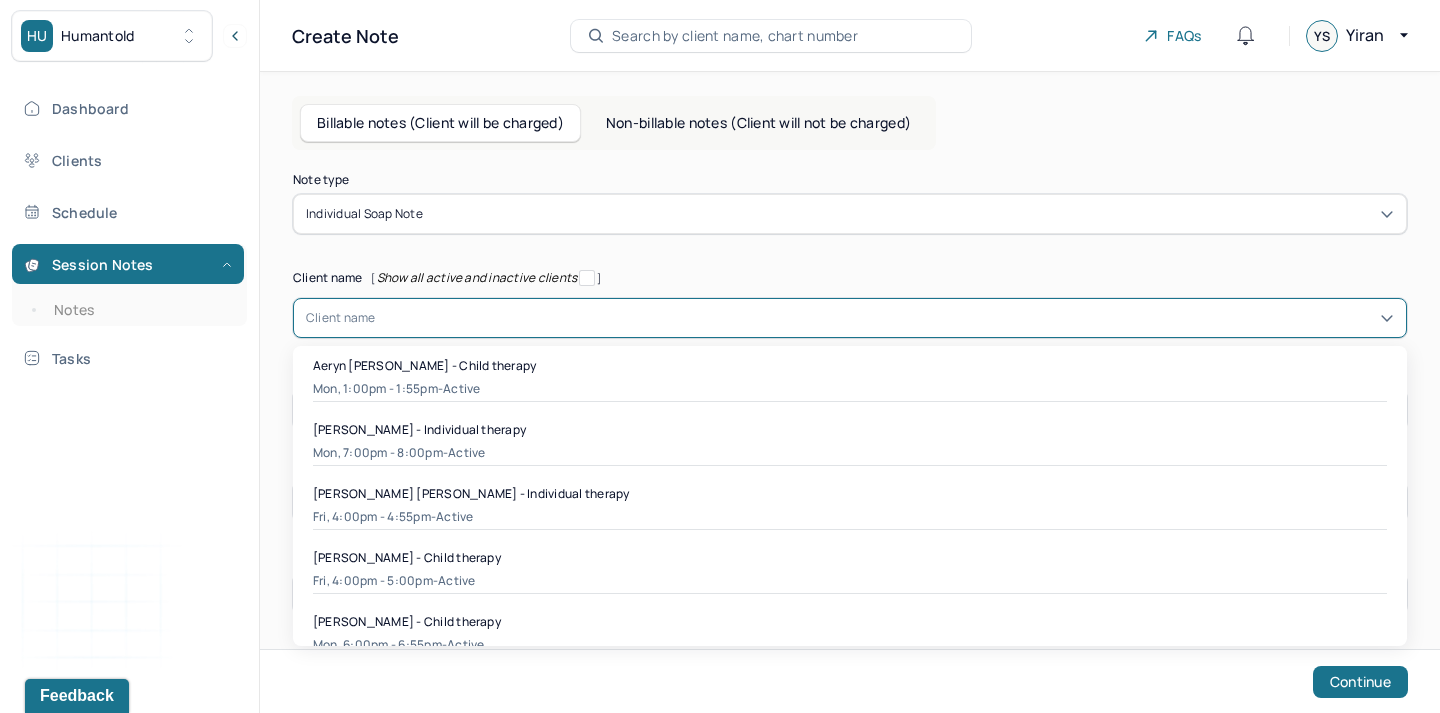 click on "Client name" at bounding box center (850, 318) 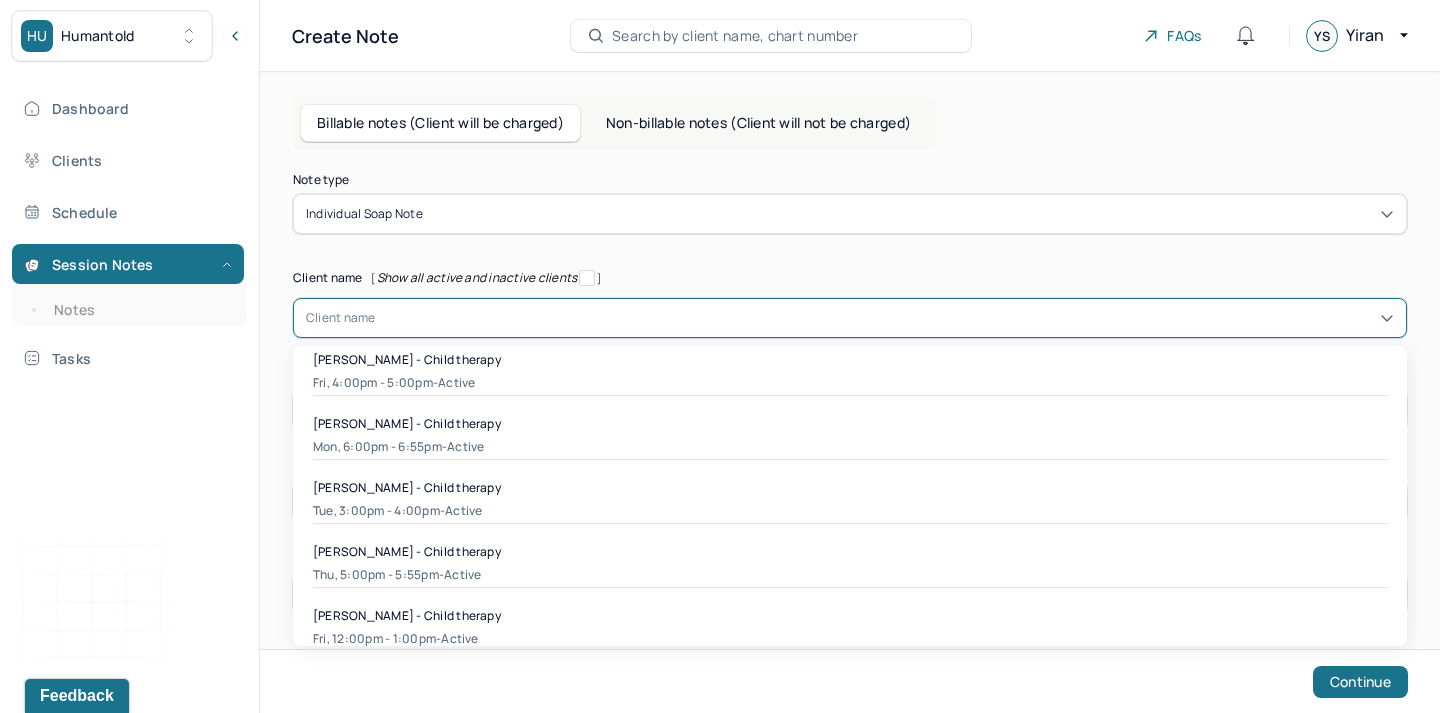 scroll, scrollTop: 0, scrollLeft: 0, axis: both 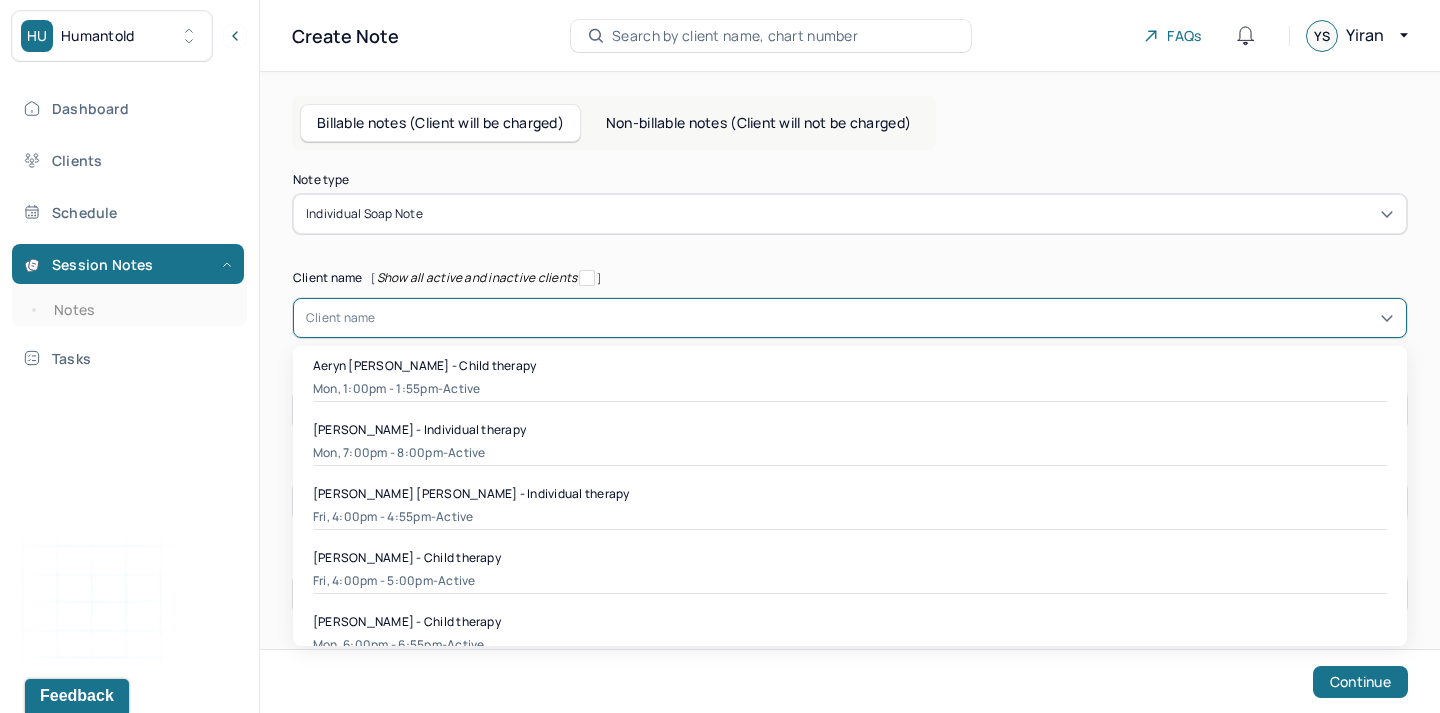 click on "Note type Individual soap note Client name [ Show all active and inactive clients ] [object Object], 1 of 46. 46 results available. Use Up and Down to choose options, press Enter to select the currently focused option, press Escape to exit the menu, press Tab to select the option and exit the menu. Client name Aeryn  [PERSON_NAME] - Child therapy Mon, 1:00pm - 1:55pm  -  active [PERSON_NAME] - Individual therapy Mon, 7:00pm - 8:00pm  -  active [PERSON_NAME] [PERSON_NAME] - Individual therapy Fri, 4:00pm - 4:55pm  -  active [PERSON_NAME] - Child therapy Fri, 4:00pm - 5:00pm  -  active [PERSON_NAME] - Child therapy Mon, 6:00pm - 6:55pm  -  active [PERSON_NAME] - Child therapy Tue, 3:00pm - 4:00pm  -  active [PERSON_NAME] - Child therapy Thu, 5:00pm - 5:55pm  -  active [PERSON_NAME] - Child therapy Fri, 12:00pm - 1:00pm  -  active [PERSON_NAME] - Individual therapy Tue, 6:00pm - 7:00pm  -  active [PERSON_NAME] - Individual therapy Wed, 6:00pm - 6:55pm  -  active [PERSON_NAME] - Individual therapy Thu, 12:00pm - 12:55pm  -" at bounding box center (850, 394) 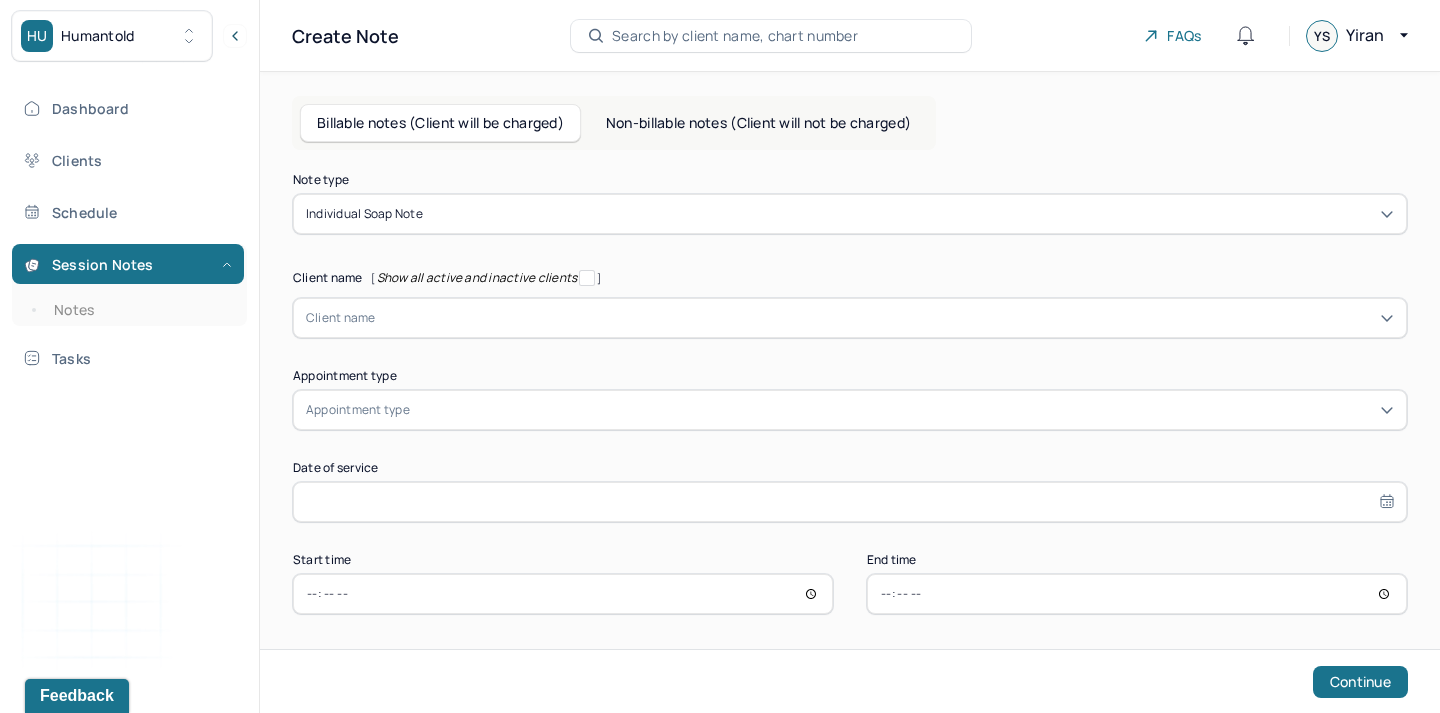 click at bounding box center (885, 318) 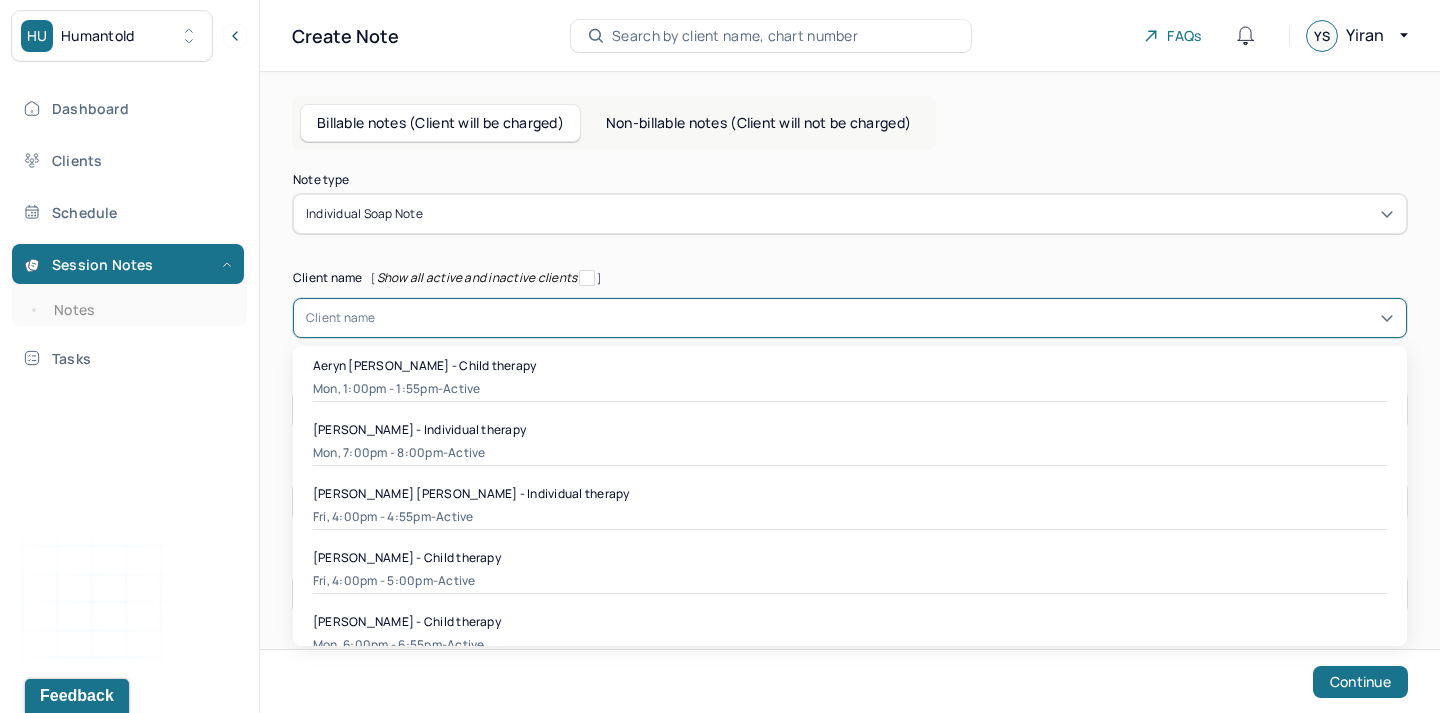 click on "Client name [ Show all active and inactive clients ]" at bounding box center (850, 278) 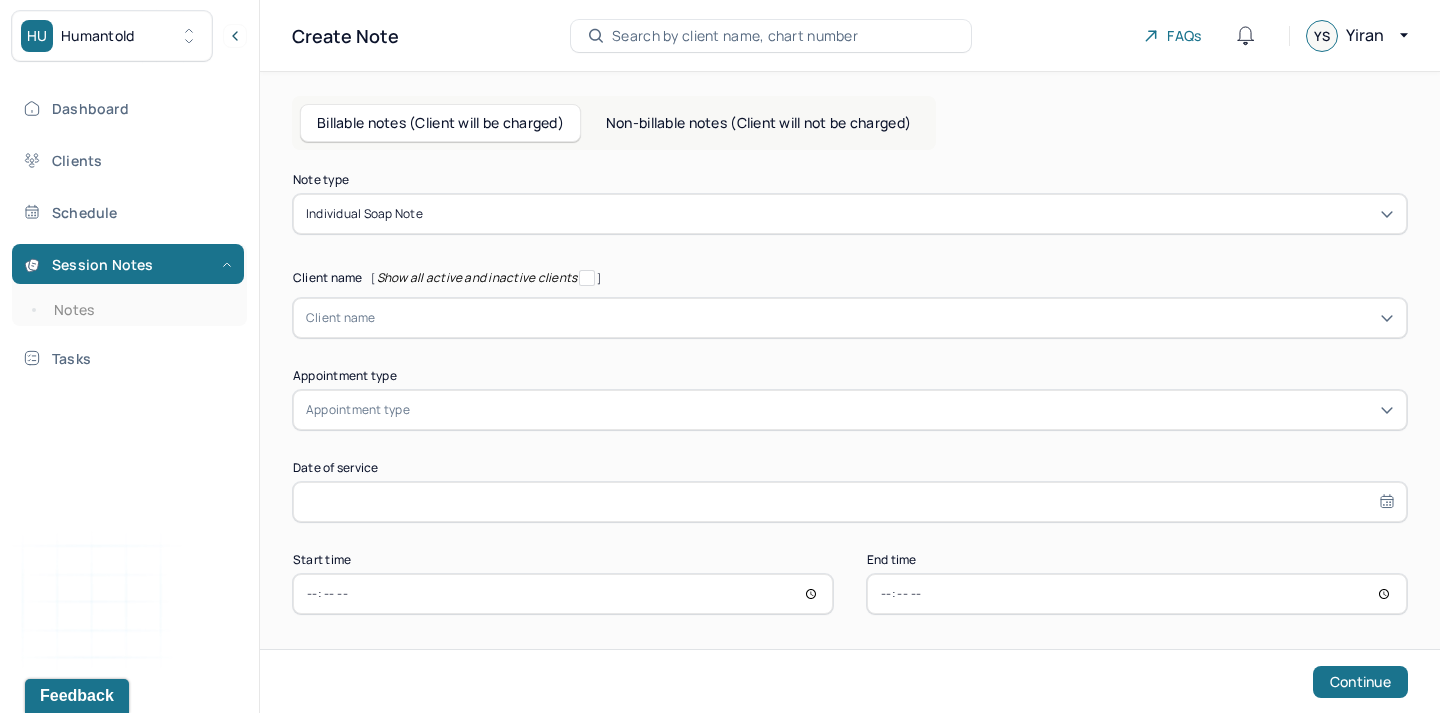 click at bounding box center [885, 318] 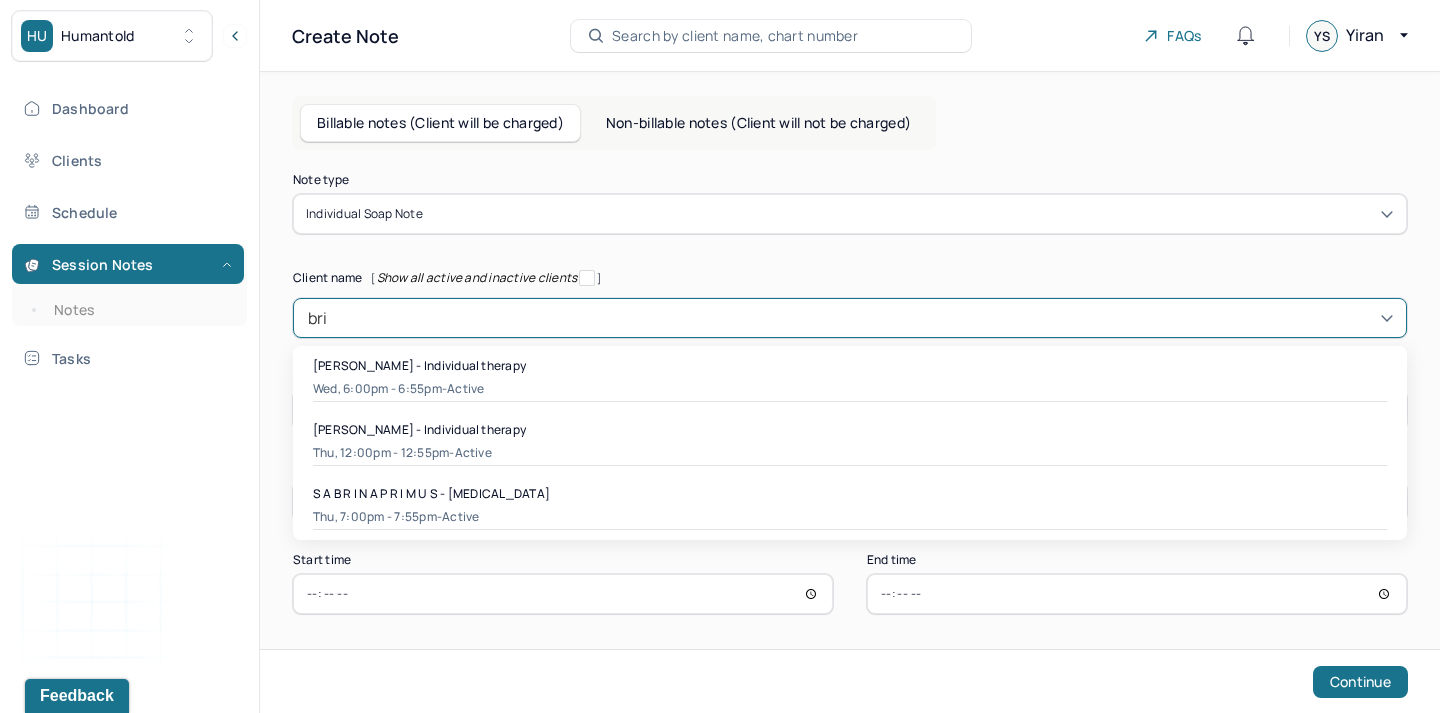 type on "brio" 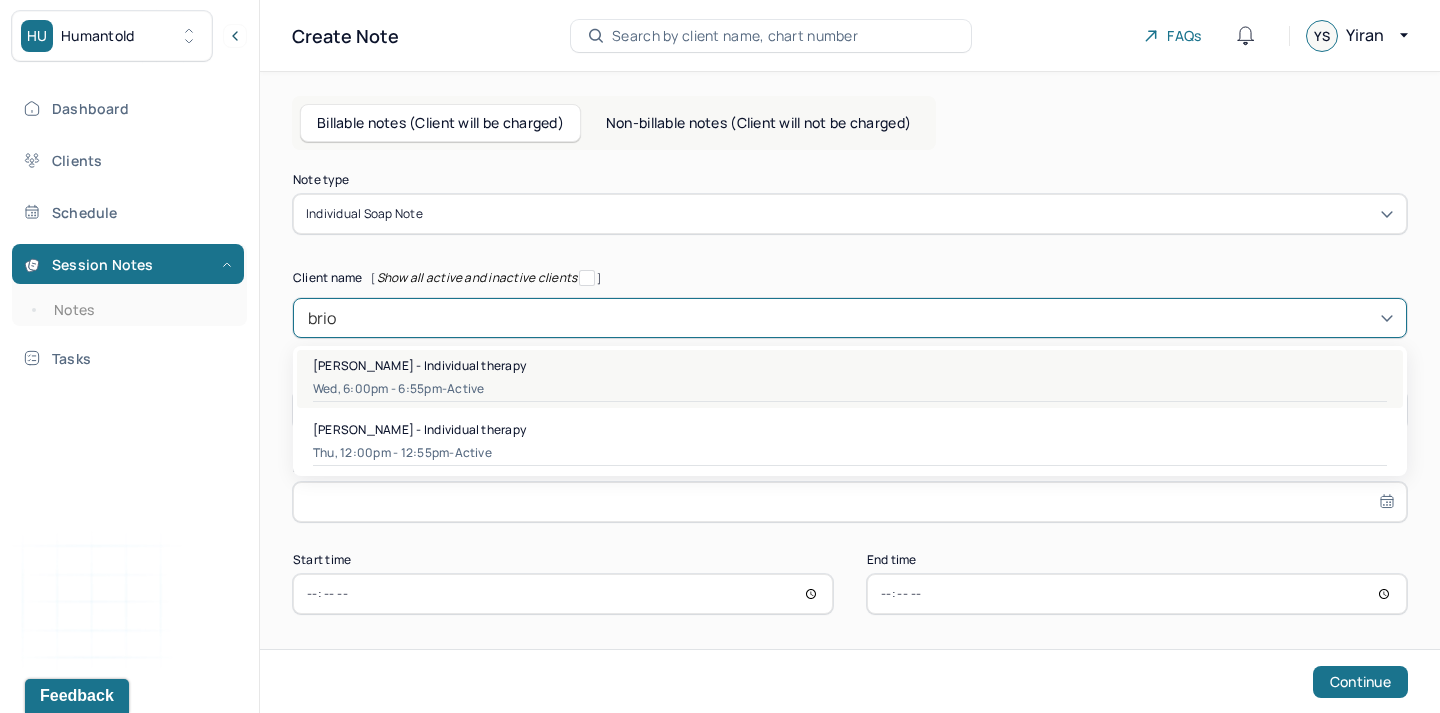 click on "Wed, 6:00pm - 6:55pm  -  active" at bounding box center (850, 389) 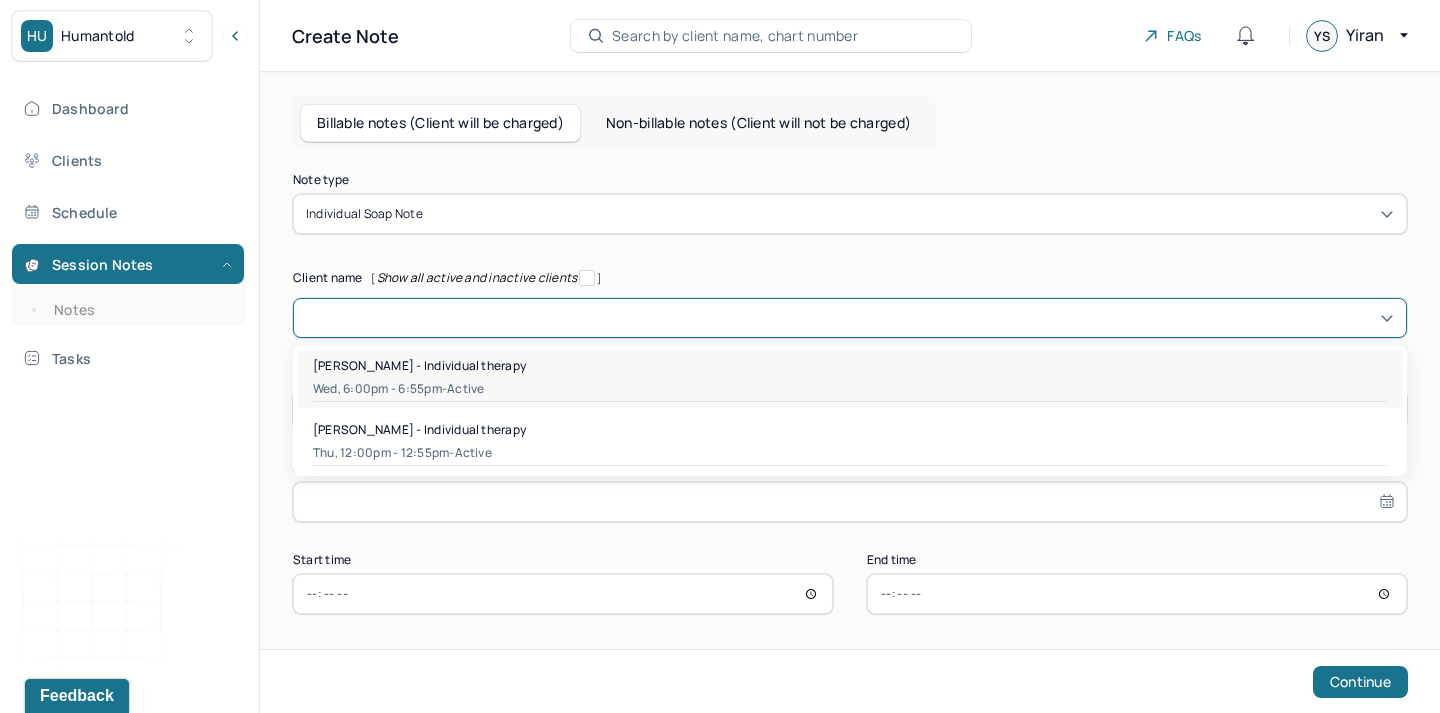 type on "[DATE]" 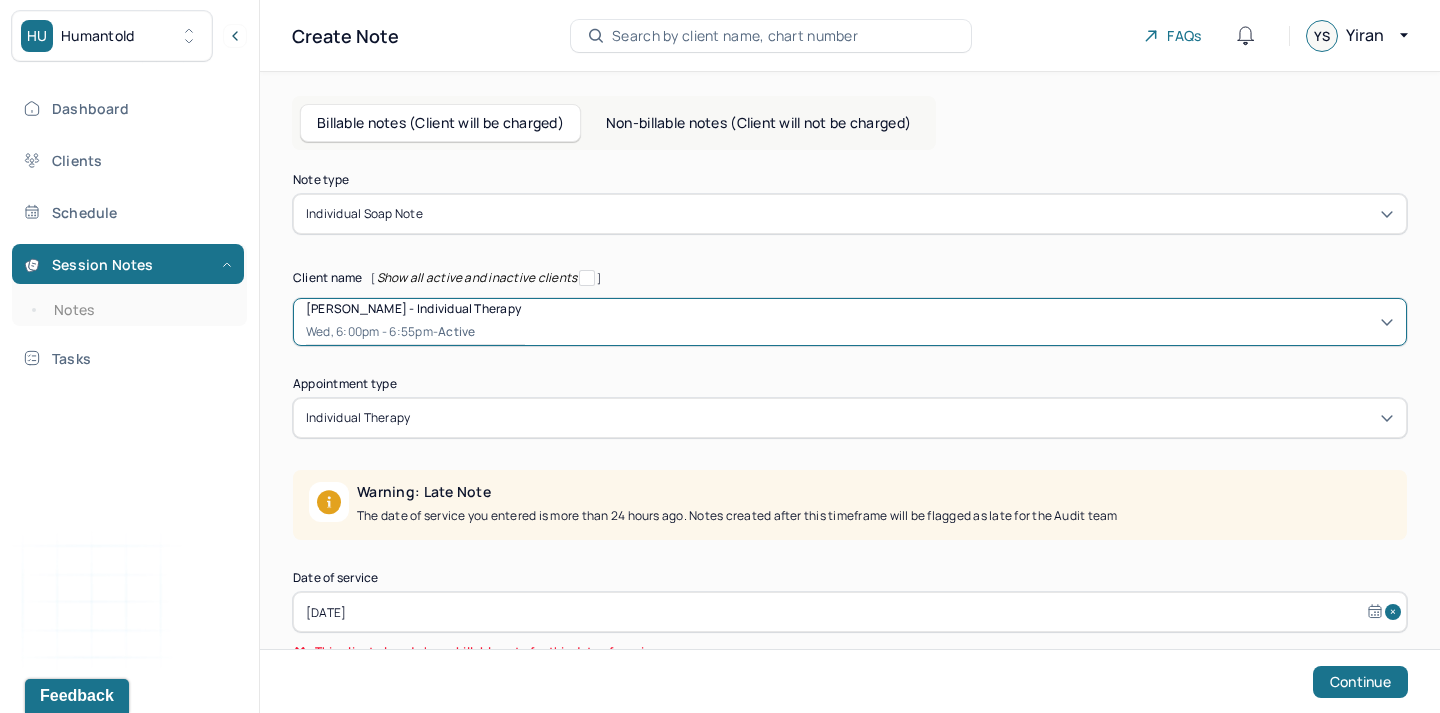 scroll, scrollTop: 148, scrollLeft: 0, axis: vertical 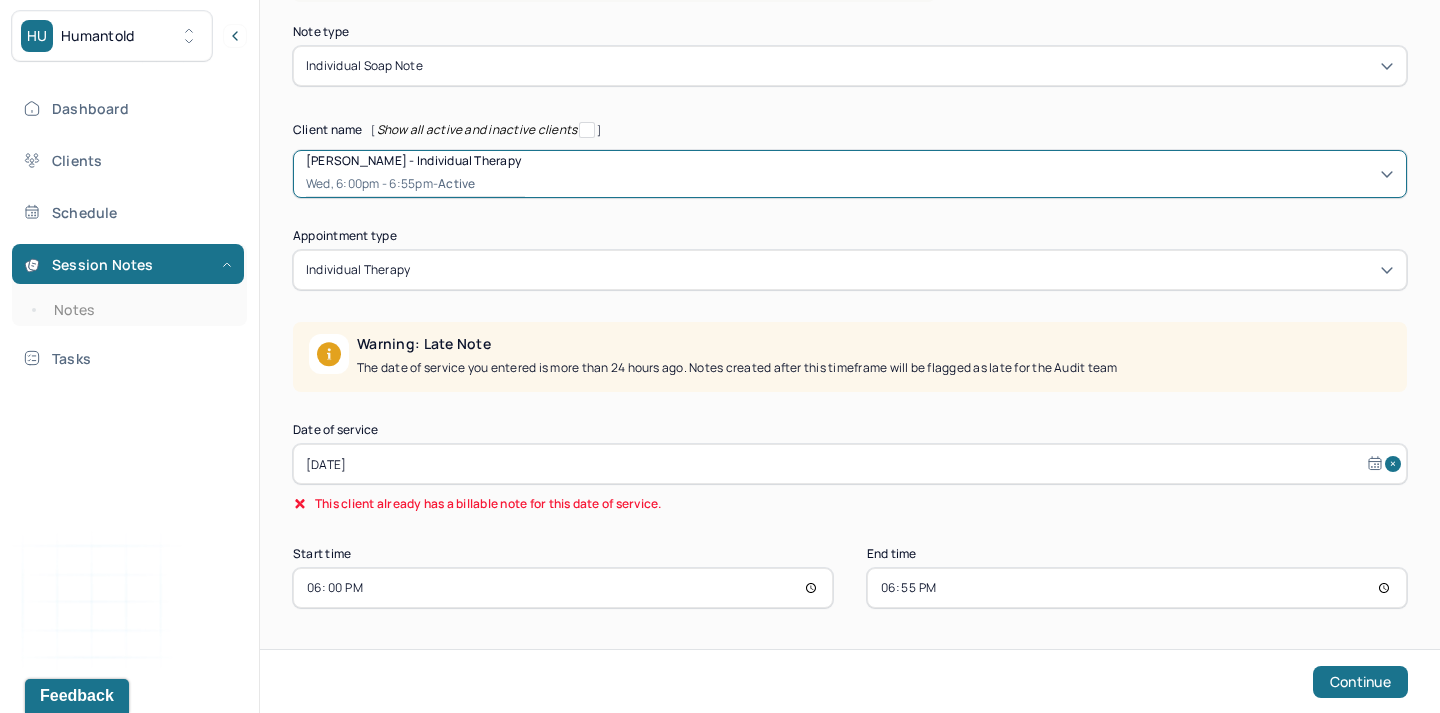 click on "[DATE]" at bounding box center [850, 464] 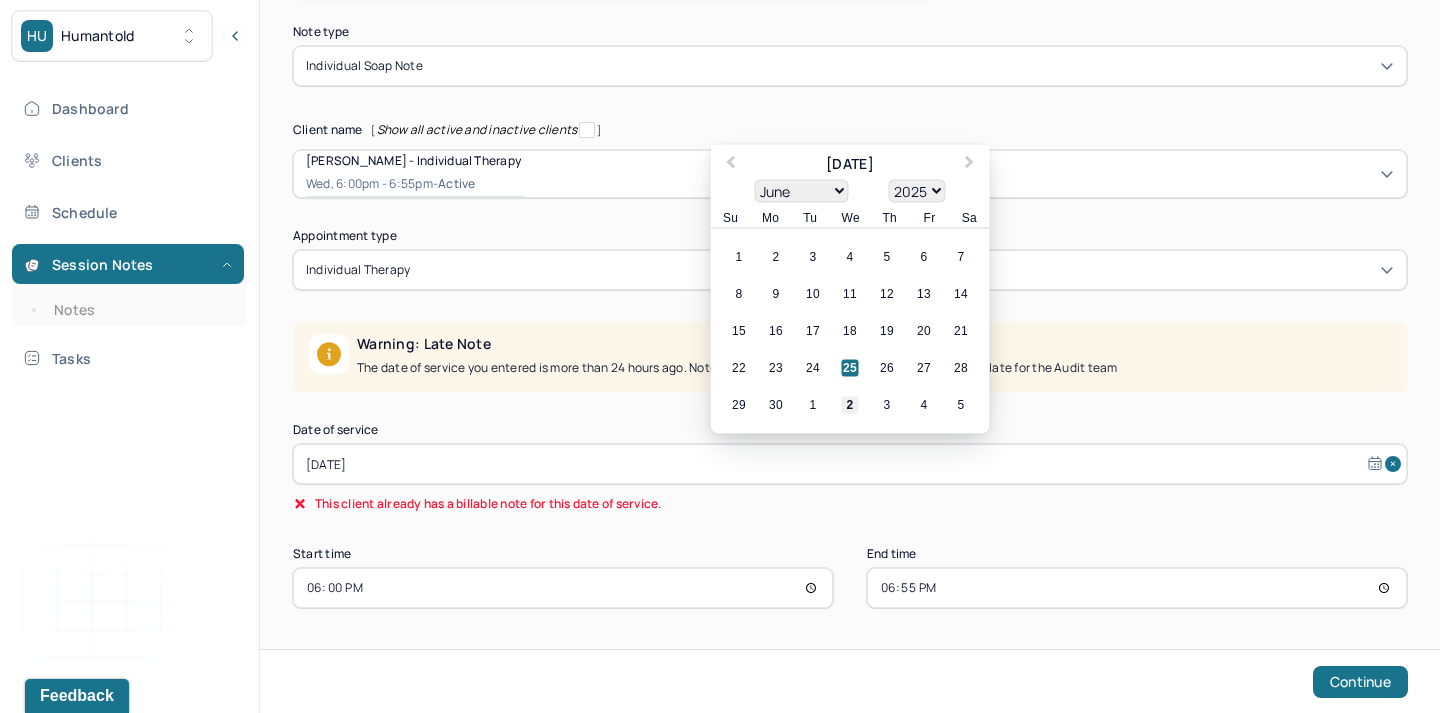 click on "2" at bounding box center (850, 405) 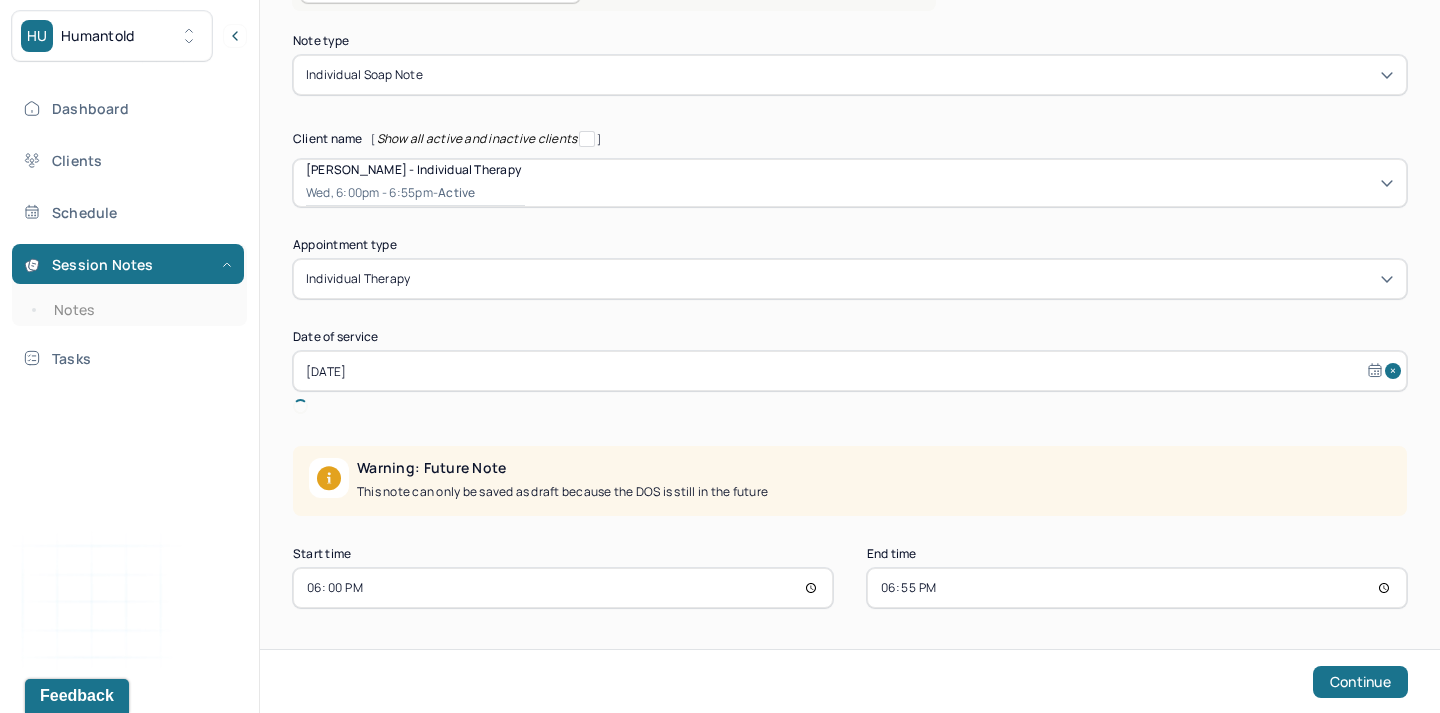 scroll, scrollTop: 116, scrollLeft: 0, axis: vertical 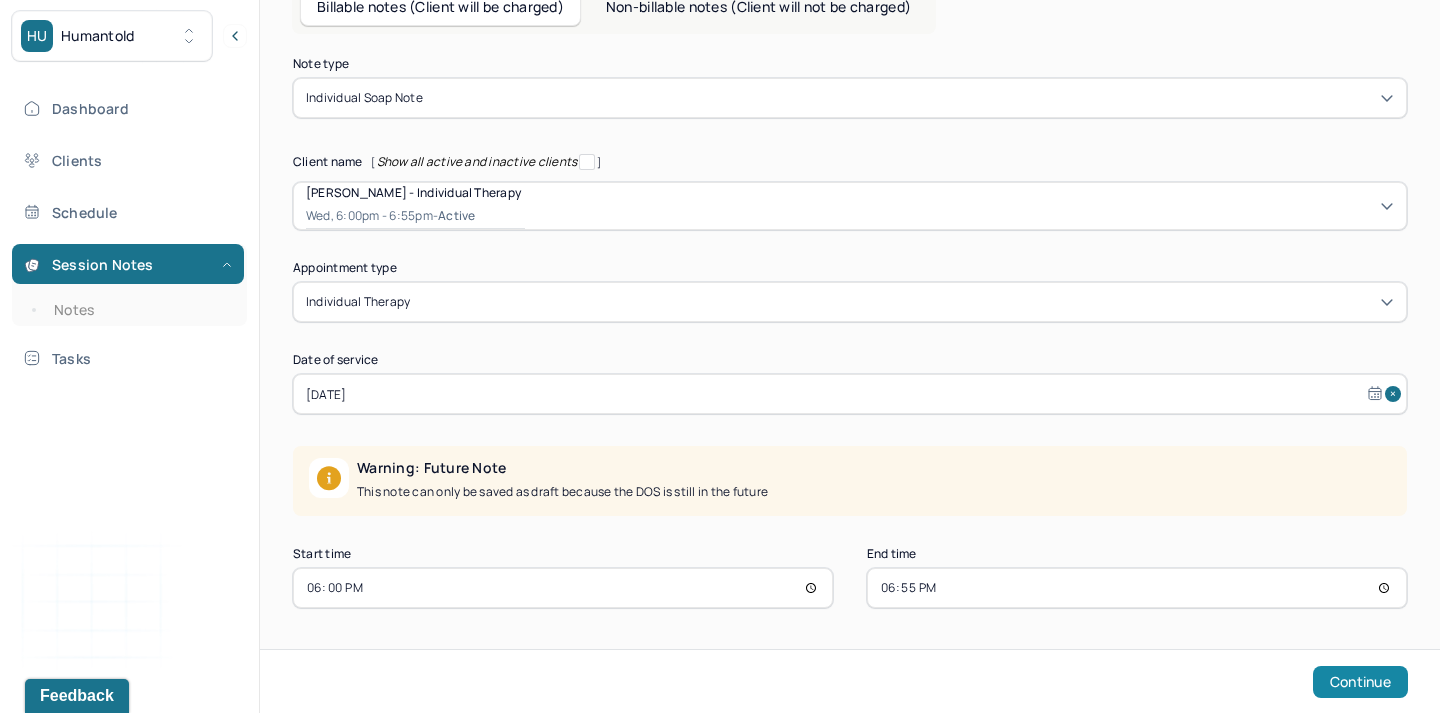 click on "Continue" at bounding box center (1360, 682) 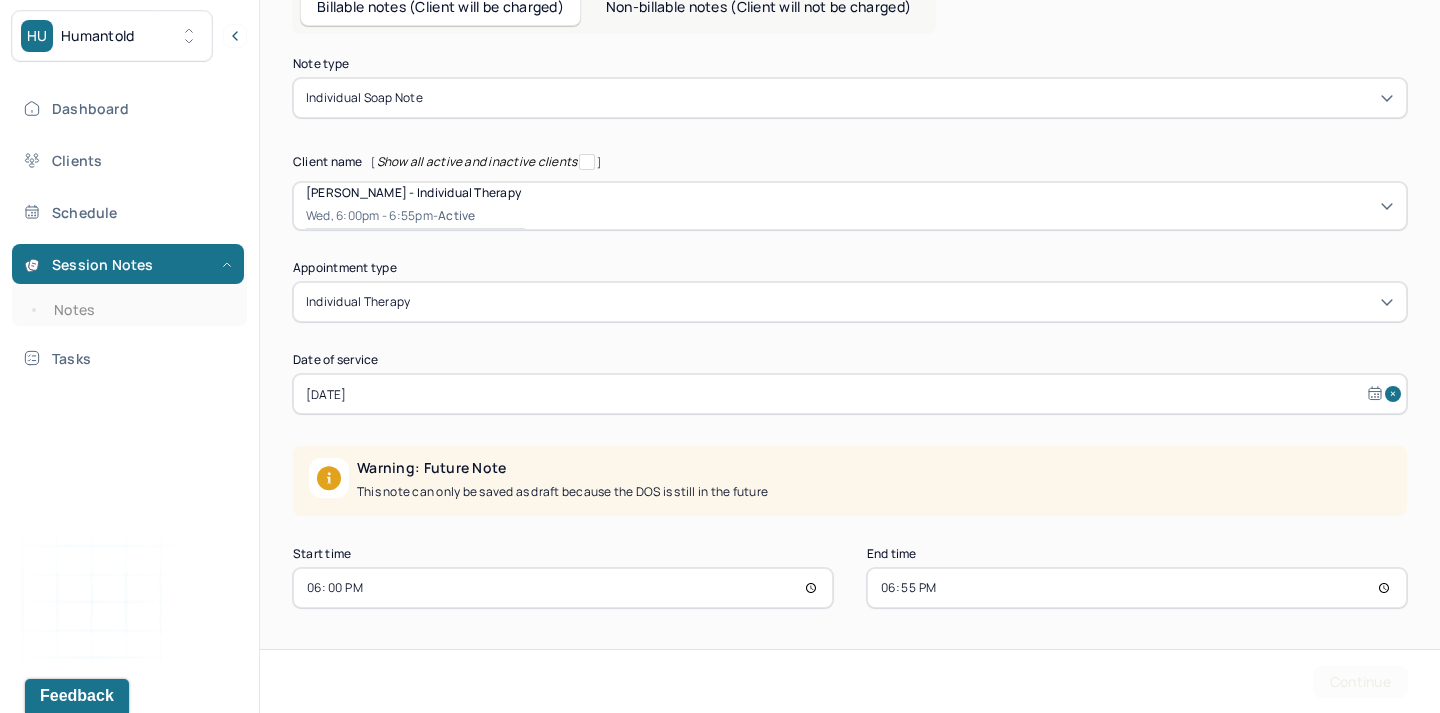 scroll, scrollTop: 0, scrollLeft: 0, axis: both 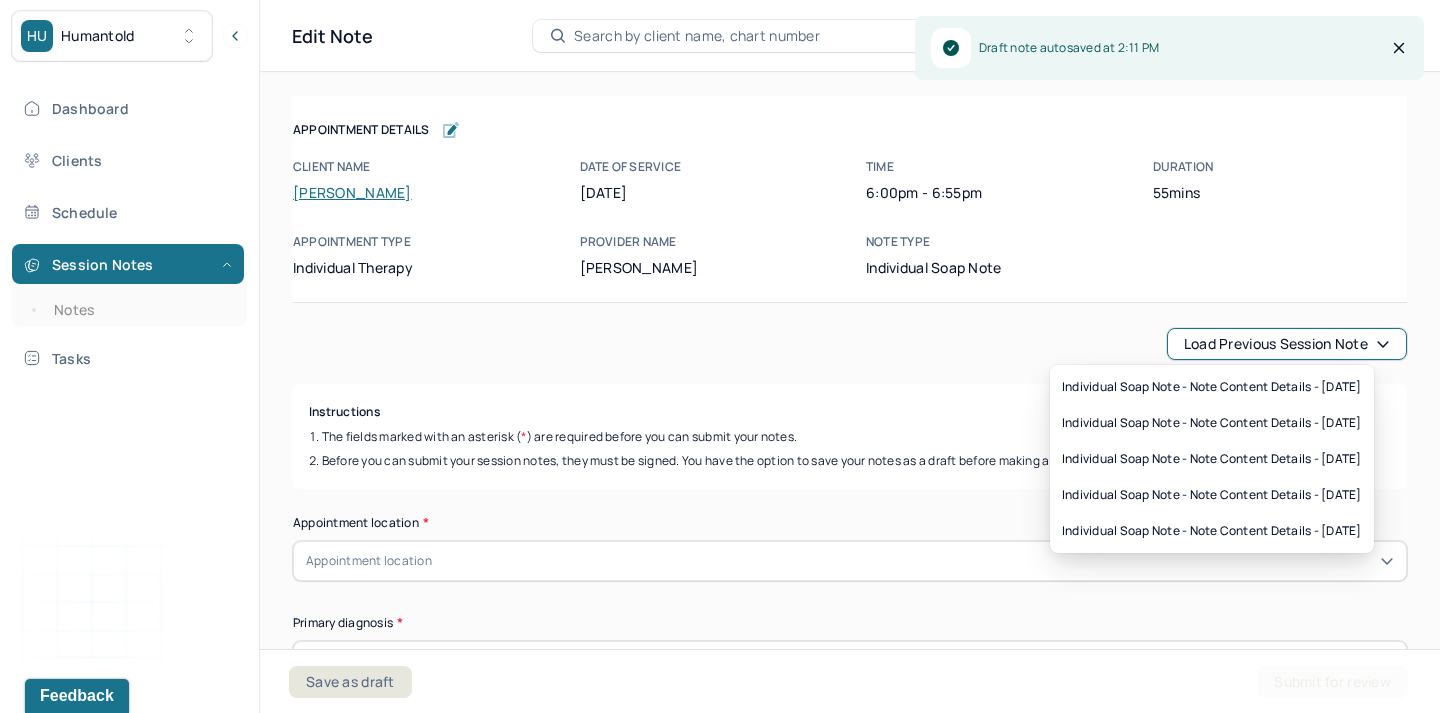click on "Load previous session note" at bounding box center [1287, 344] 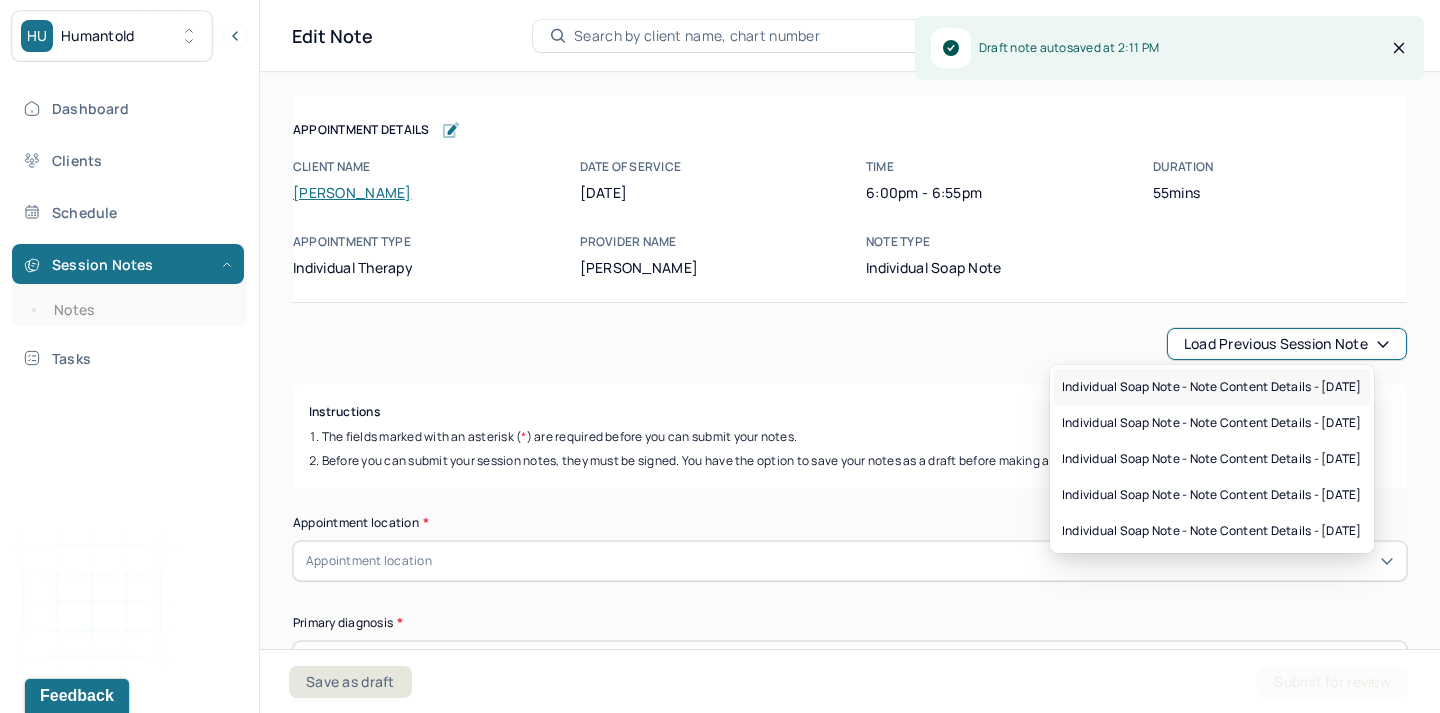 click on "Individual soap note   - Note content Details -   [DATE]" at bounding box center (1212, 387) 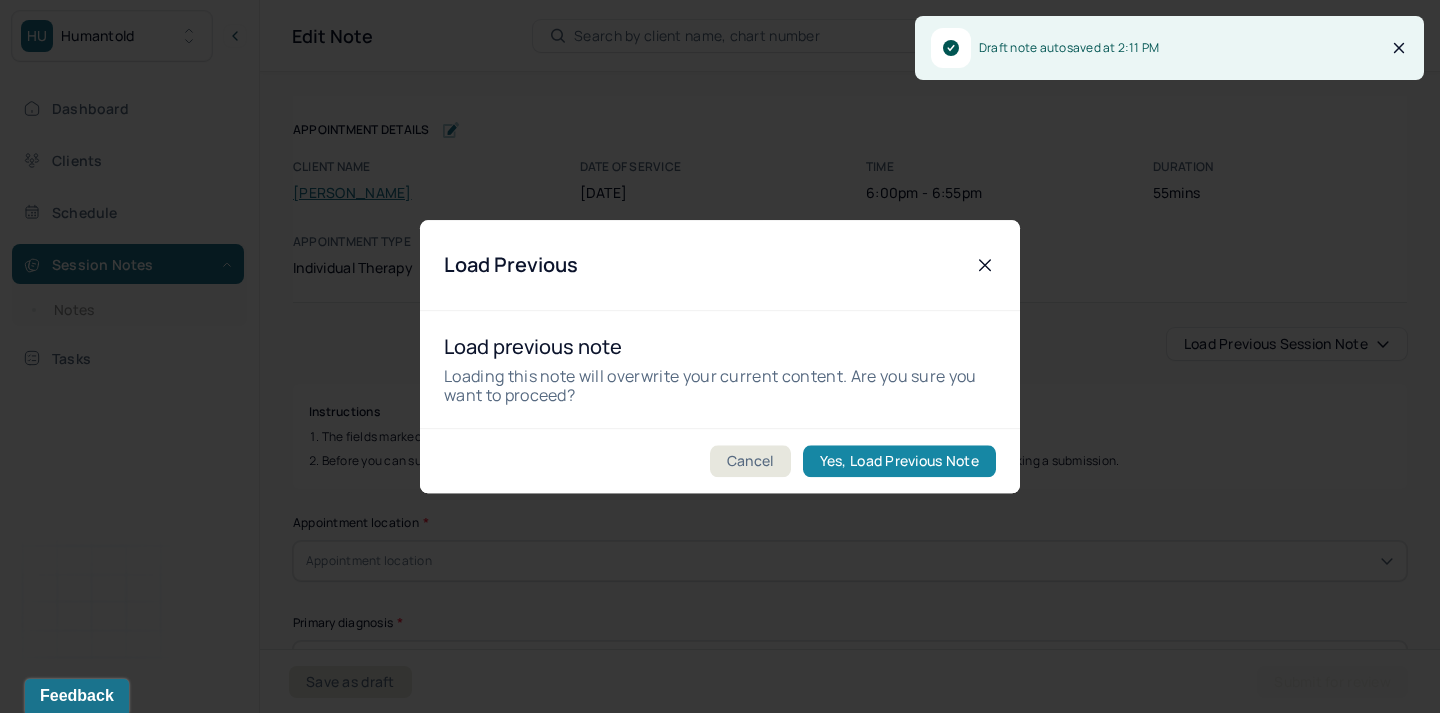 click on "Yes, Load Previous Note" at bounding box center (899, 461) 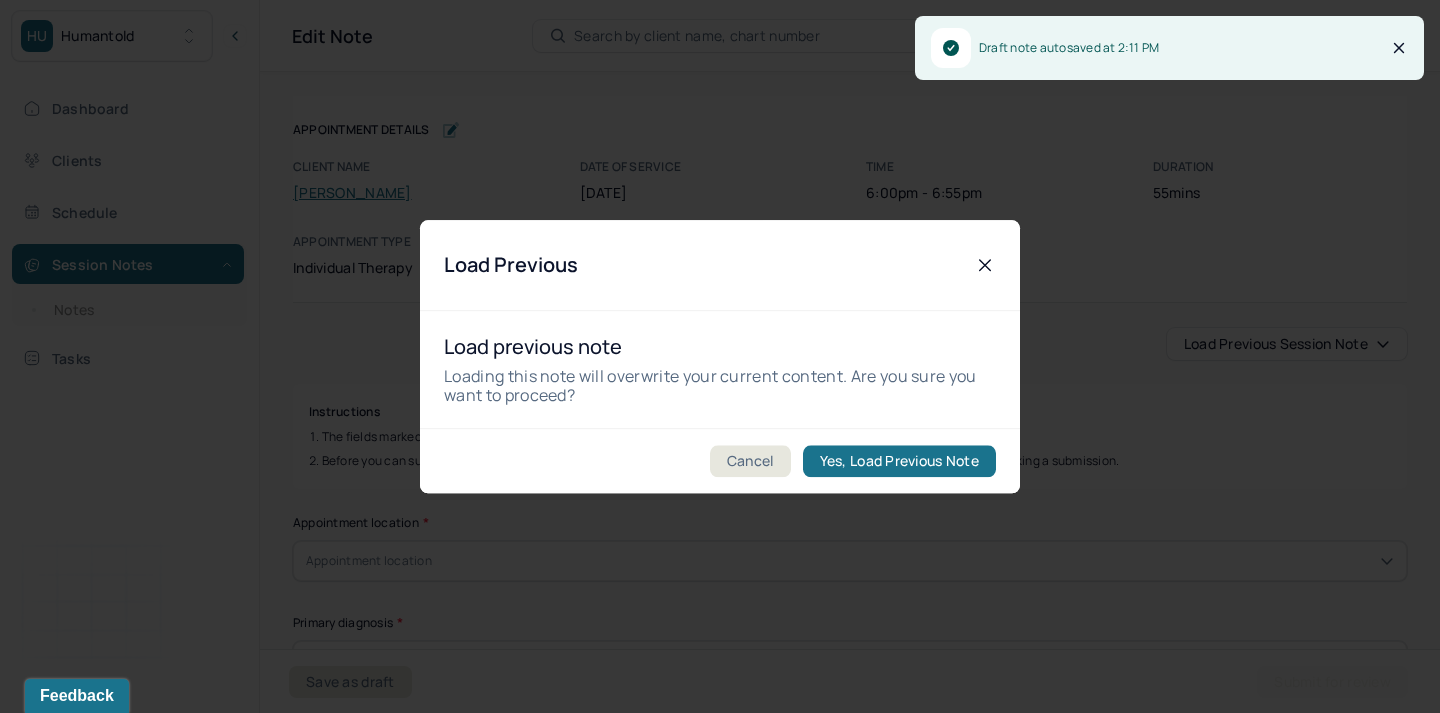 type on "stress/grief/anxiety" 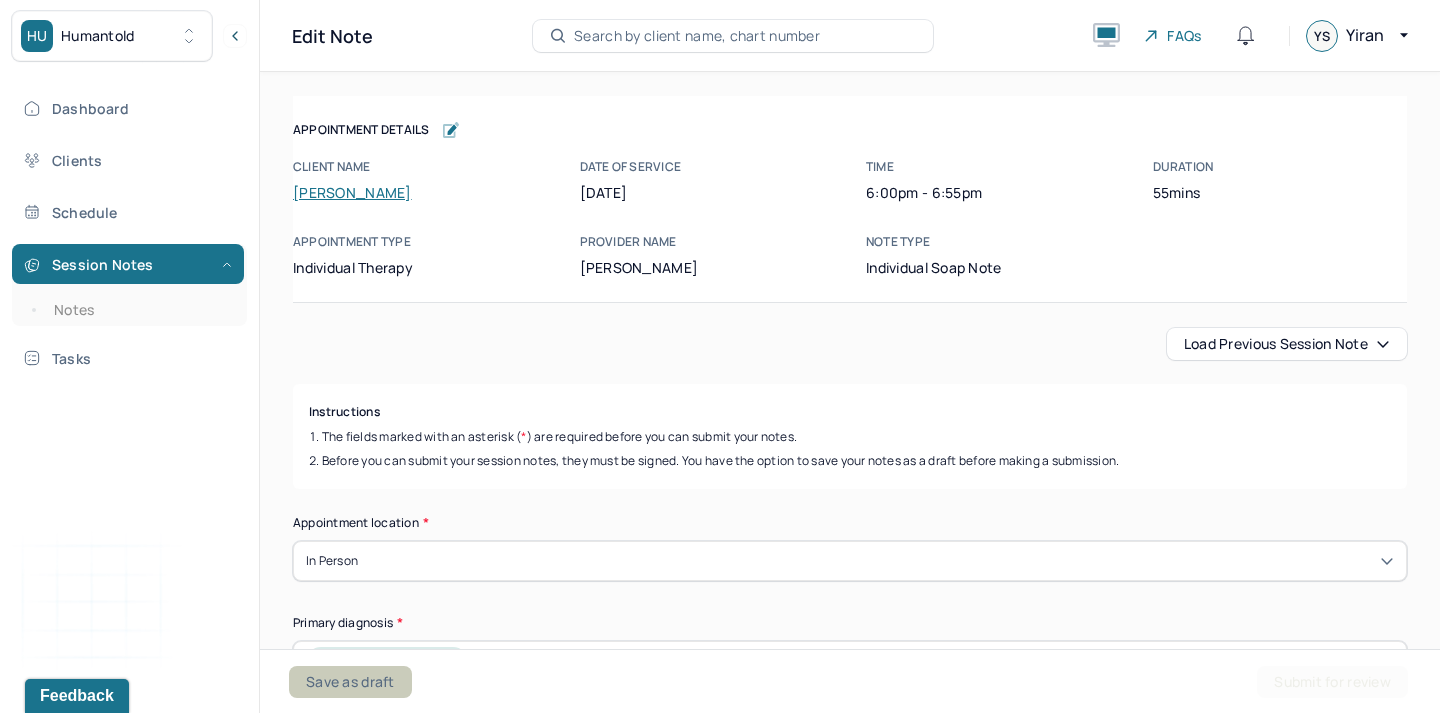 click on "Save as draft" at bounding box center [350, 682] 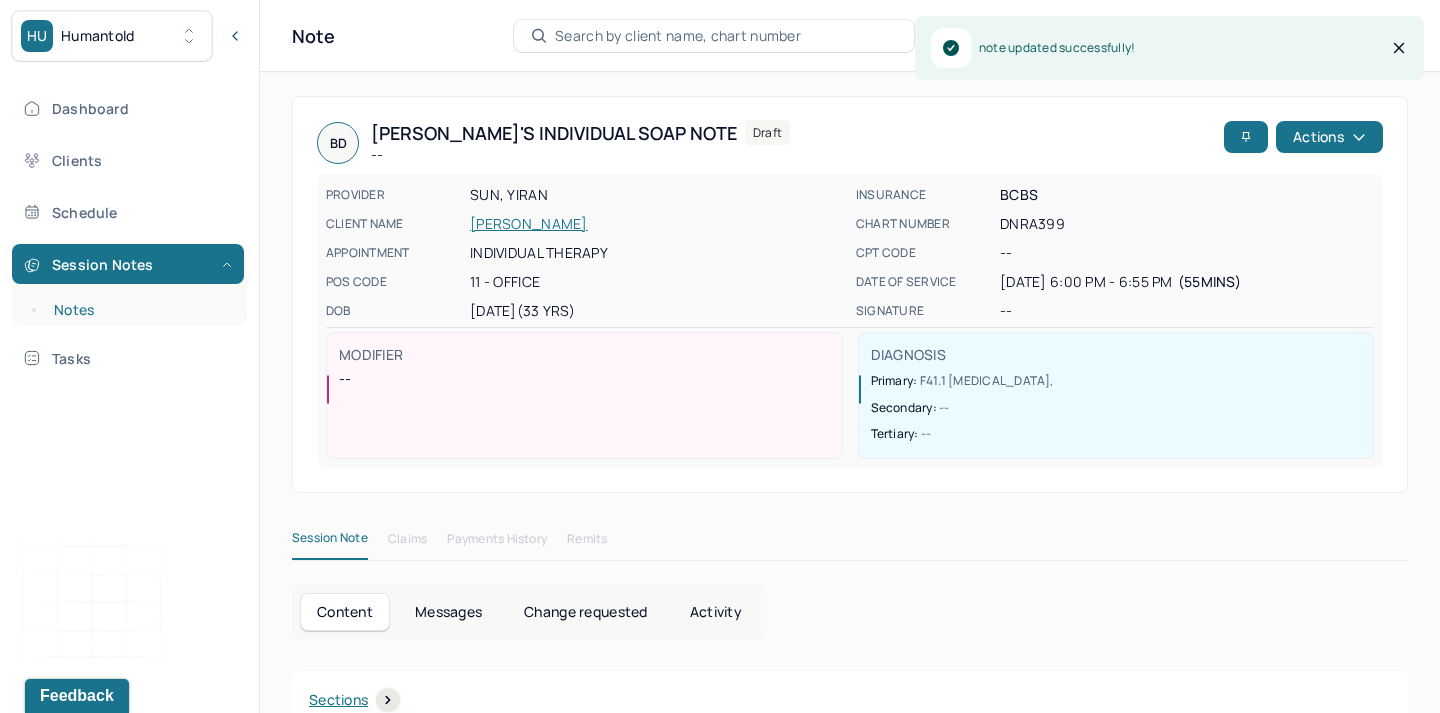 click on "Notes" at bounding box center (139, 310) 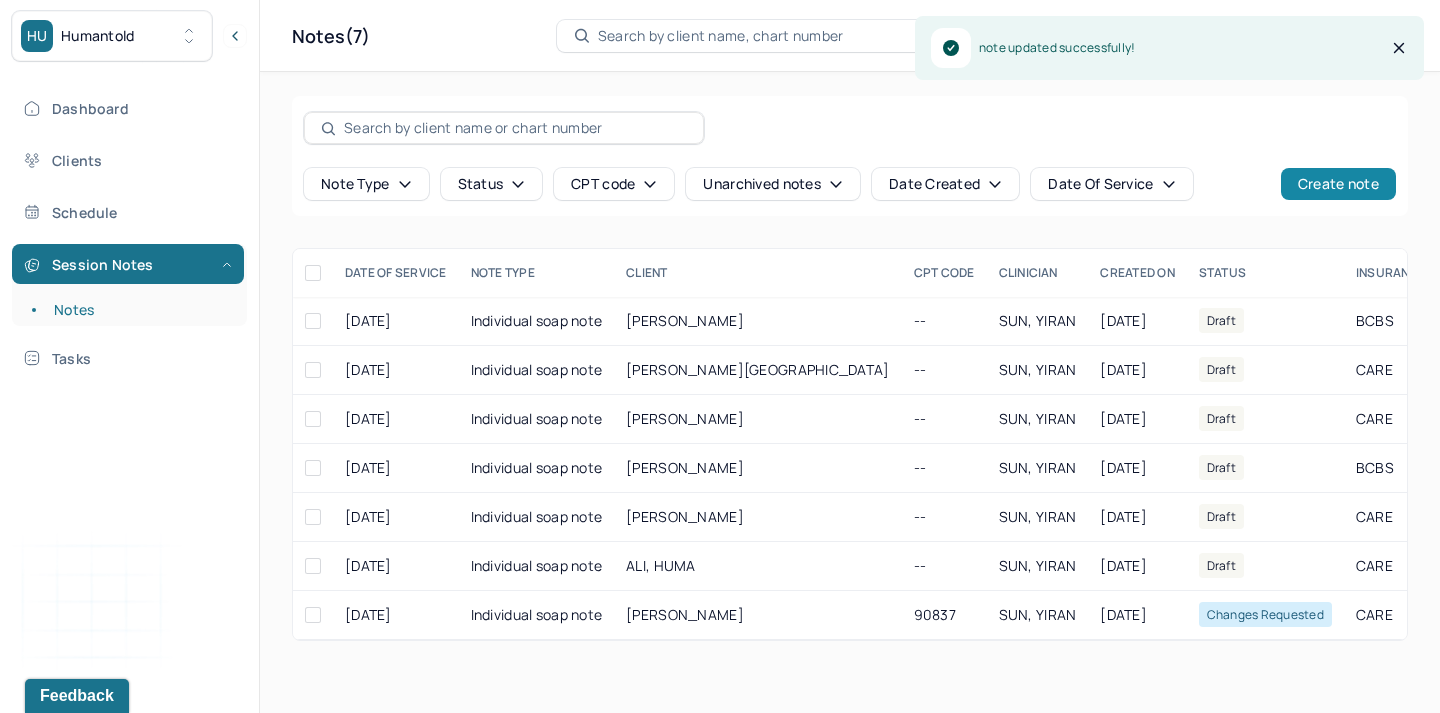 click on "Create note" at bounding box center (1338, 184) 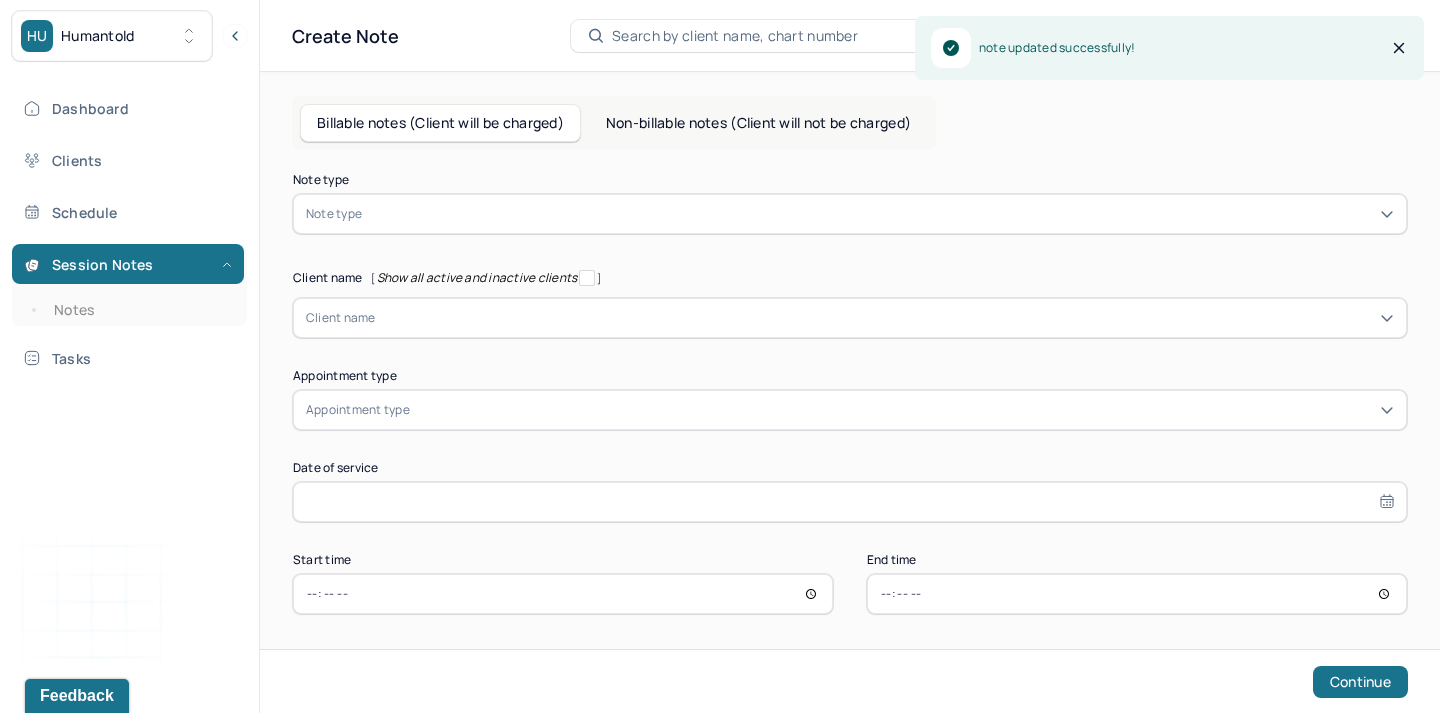 click at bounding box center [880, 214] 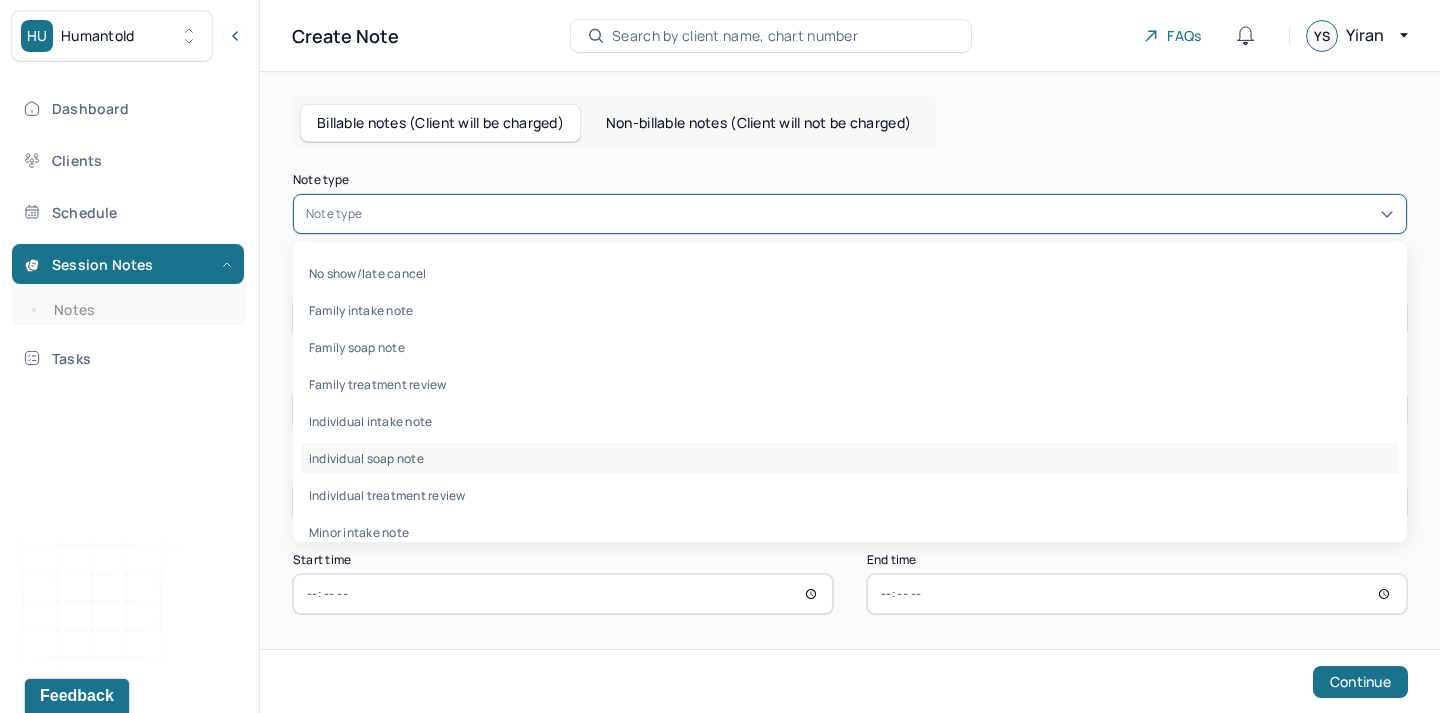 click on "Individual soap note" at bounding box center [850, 458] 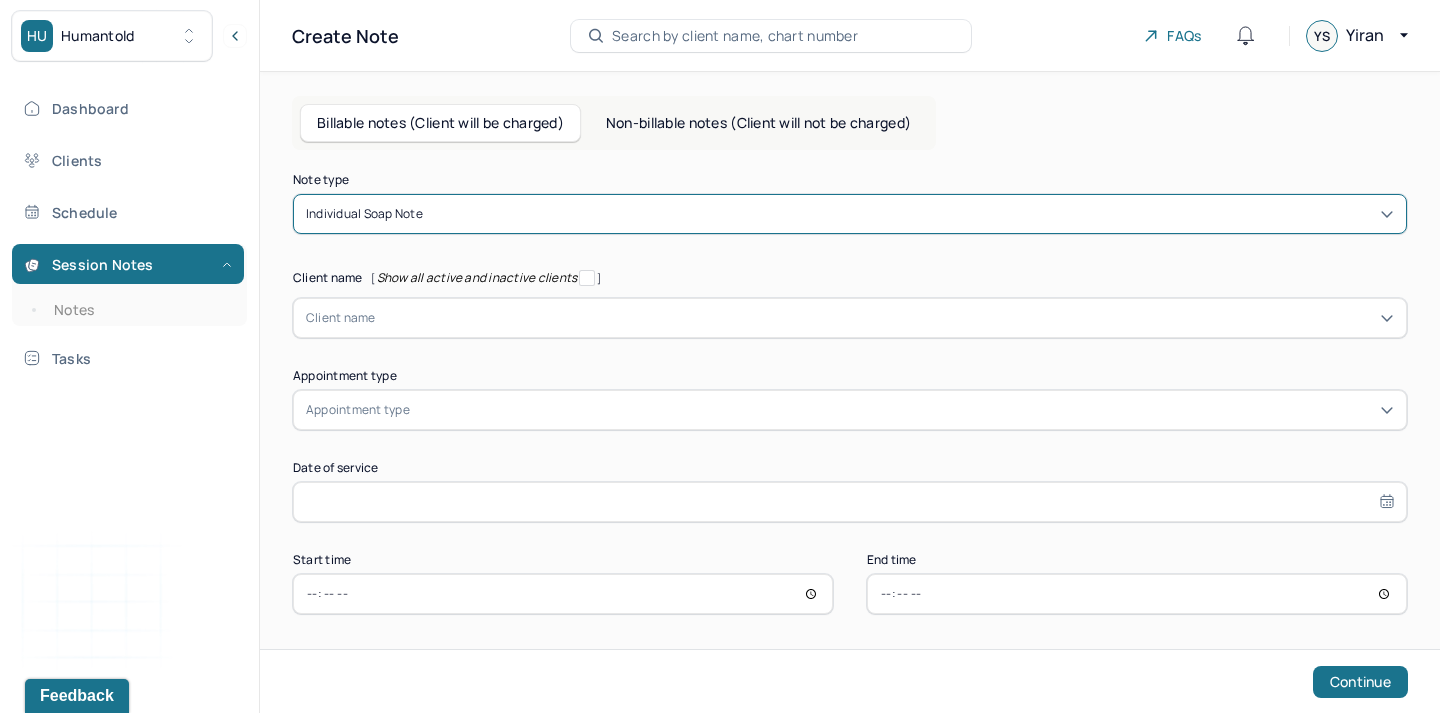 click at bounding box center (885, 318) 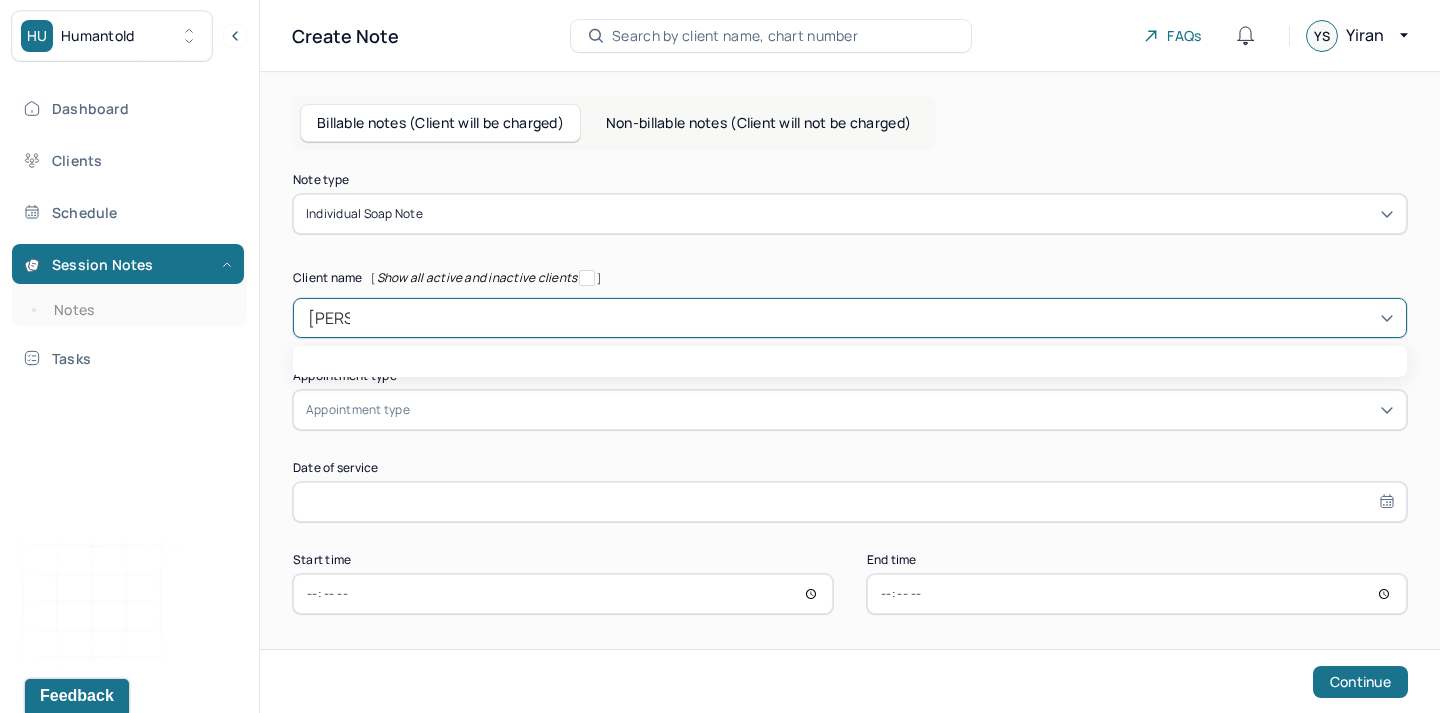 type on "yating" 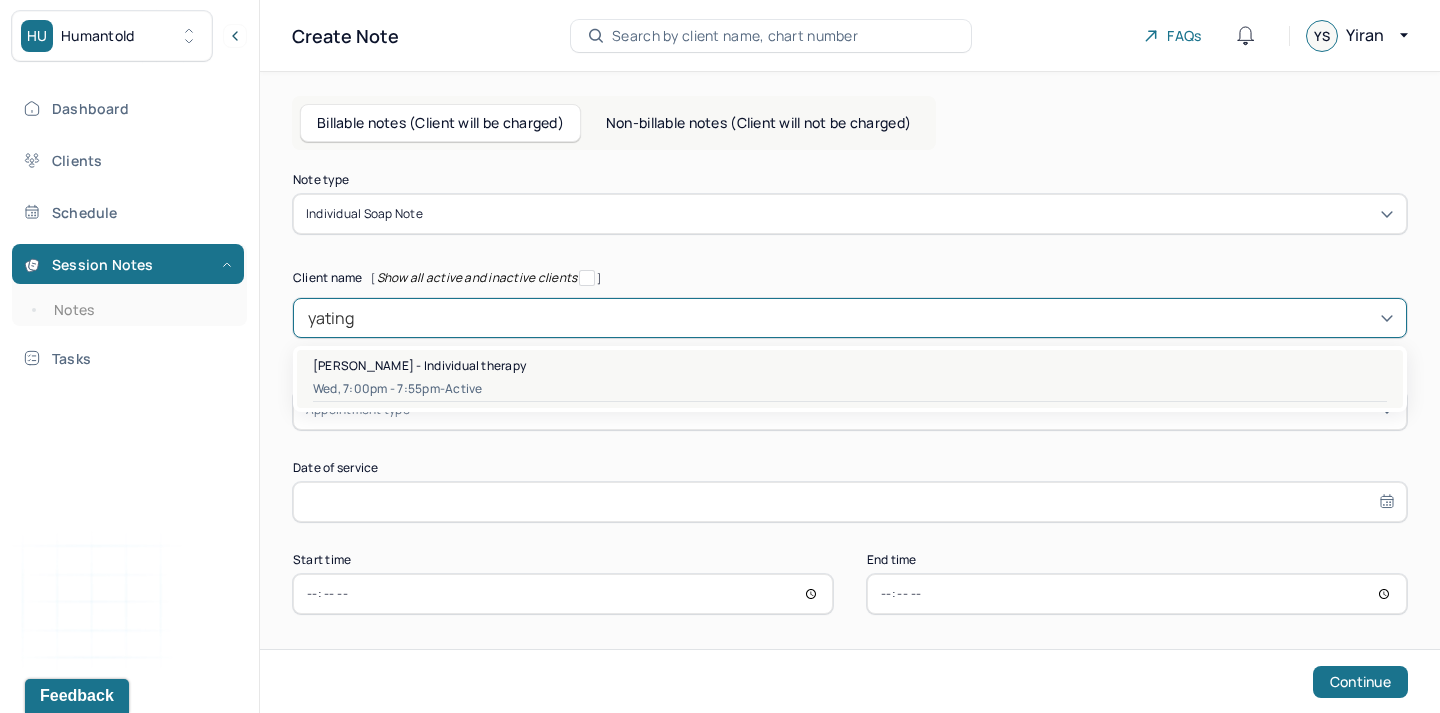 click on "[PERSON_NAME] - Individual therapy Wed, 7:00pm - 7:55pm  -  active" at bounding box center (850, 379) 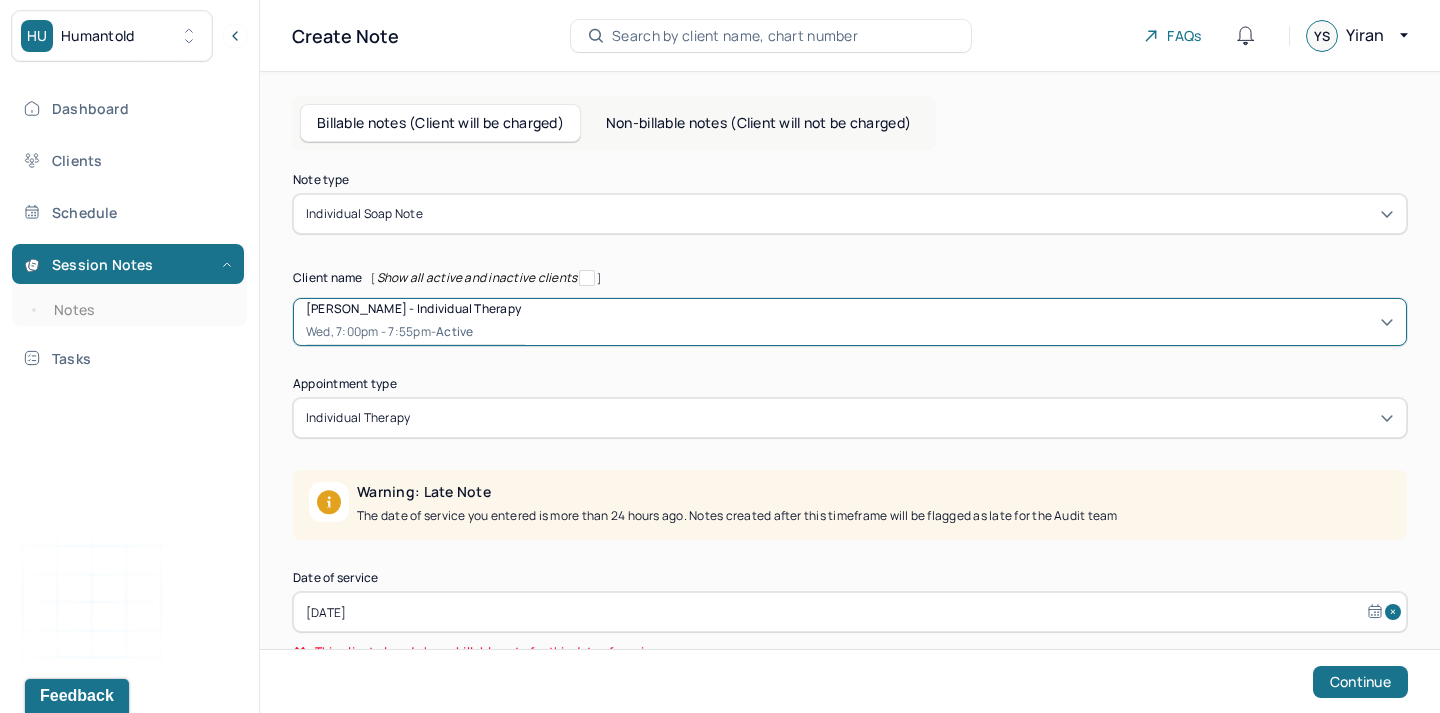 scroll, scrollTop: 148, scrollLeft: 0, axis: vertical 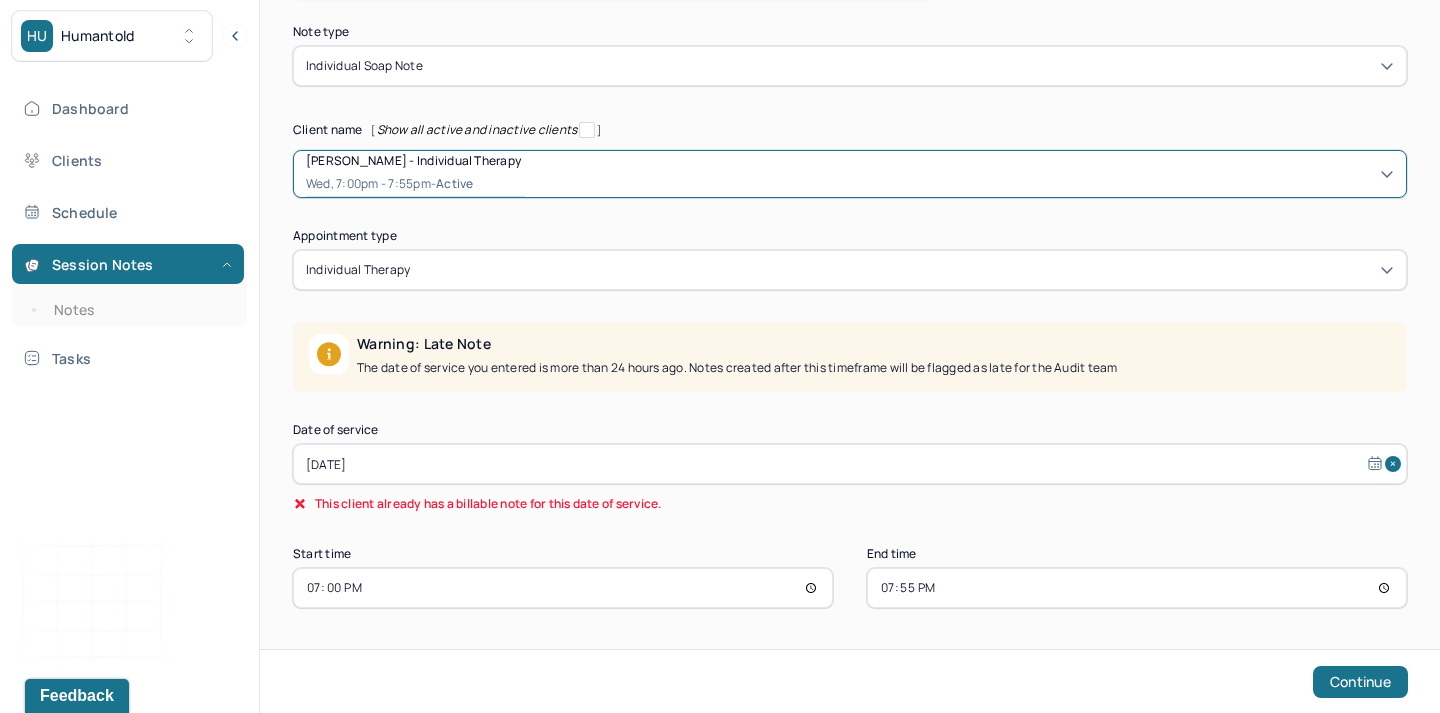 click on "[DATE]" at bounding box center (850, 464) 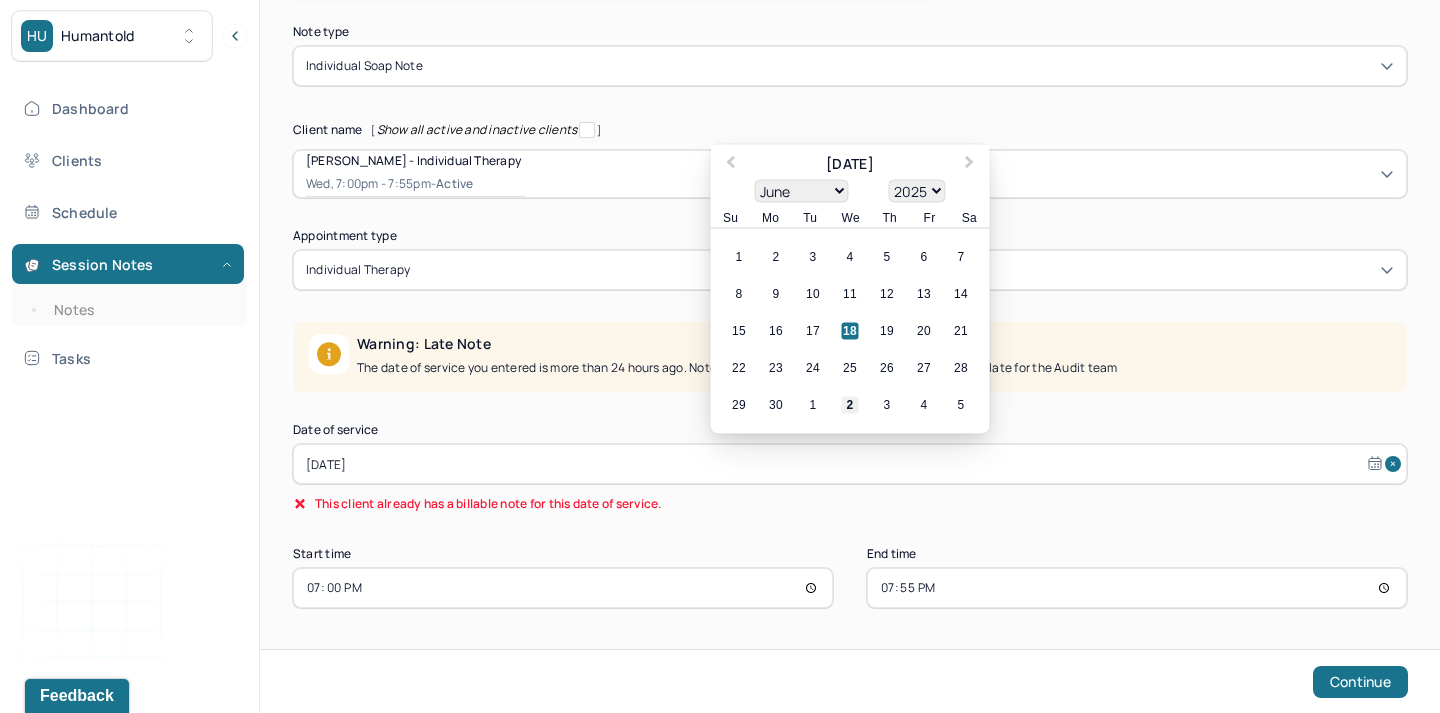 click on "2" at bounding box center [850, 405] 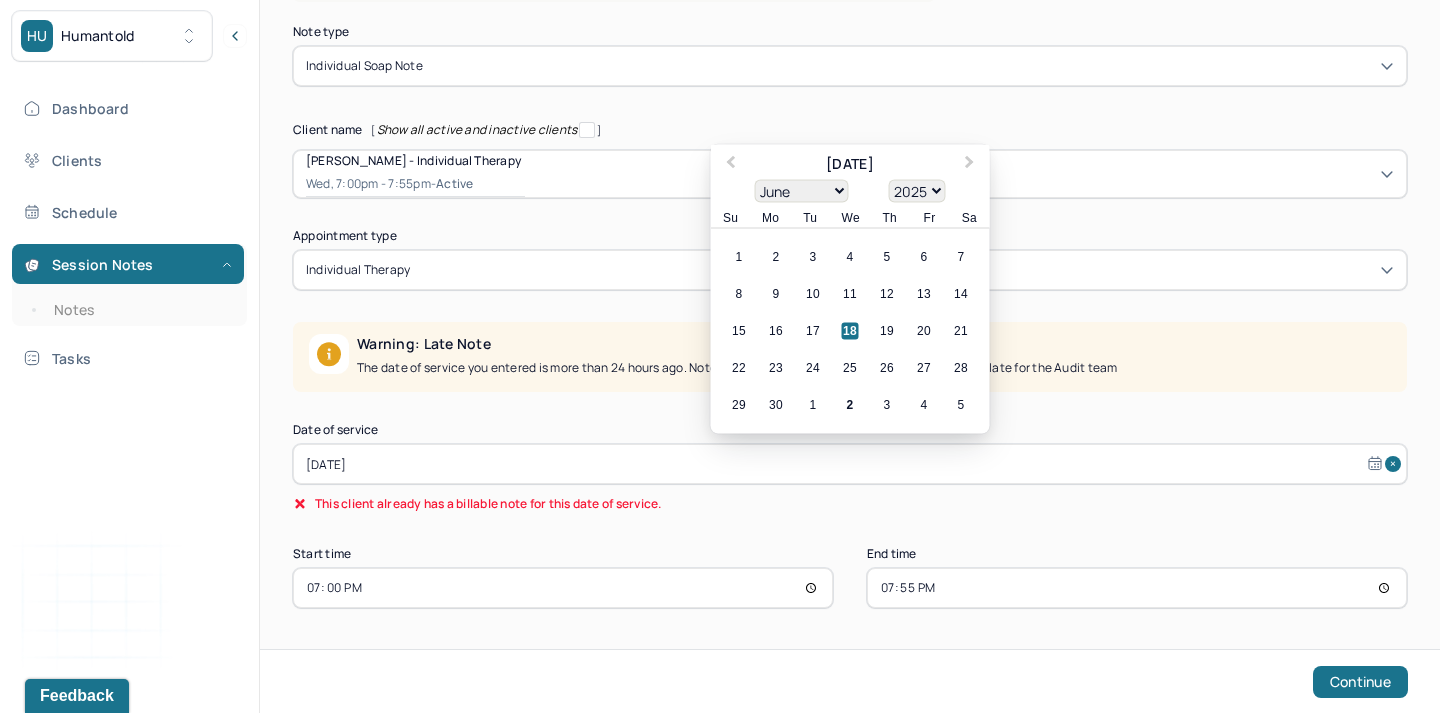 type on "[DATE]" 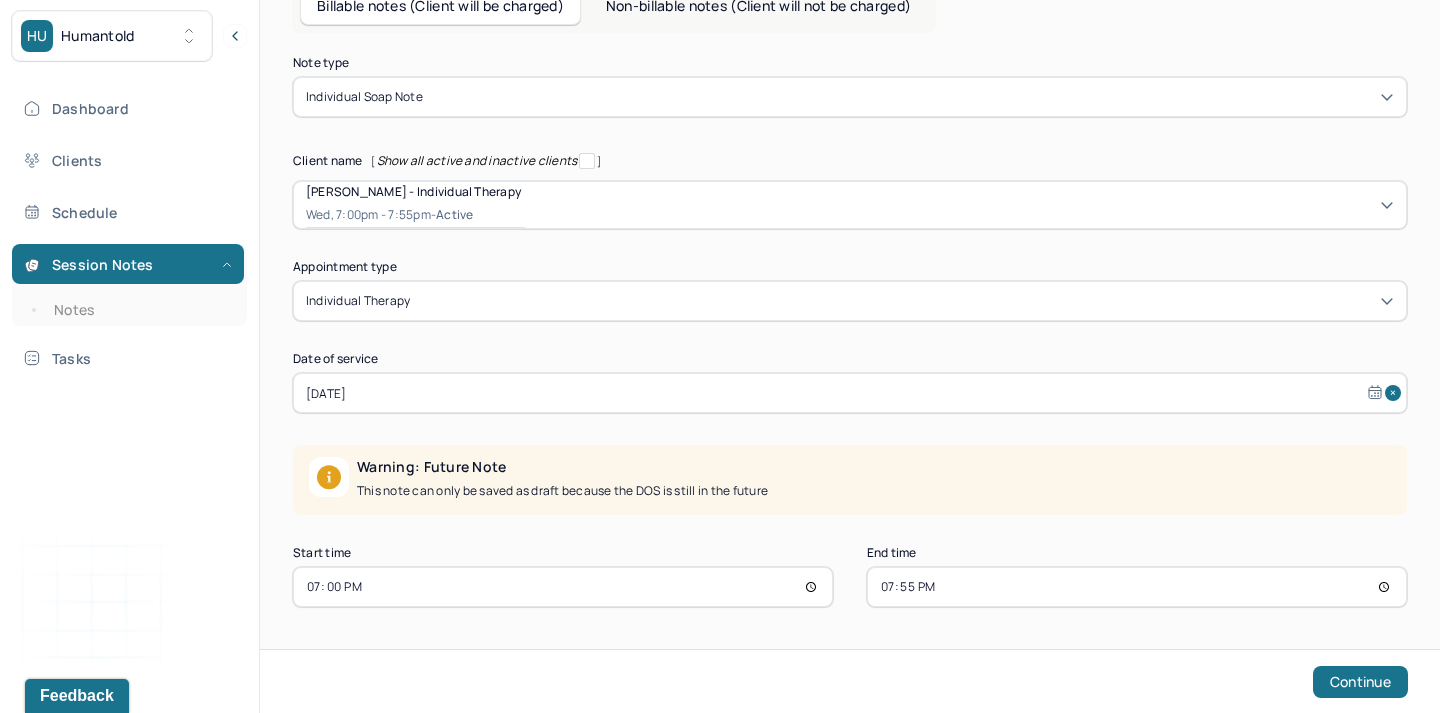 scroll, scrollTop: 116, scrollLeft: 0, axis: vertical 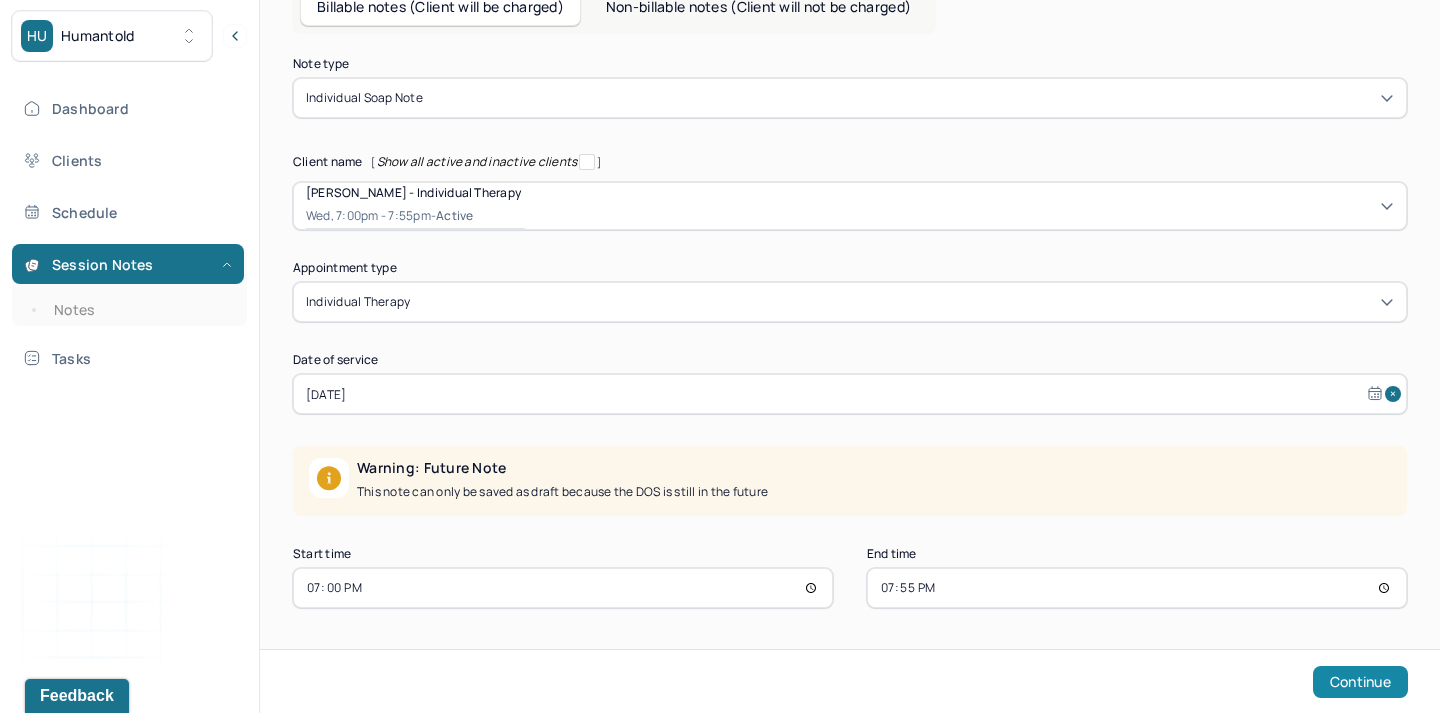 click on "Continue" at bounding box center [1360, 682] 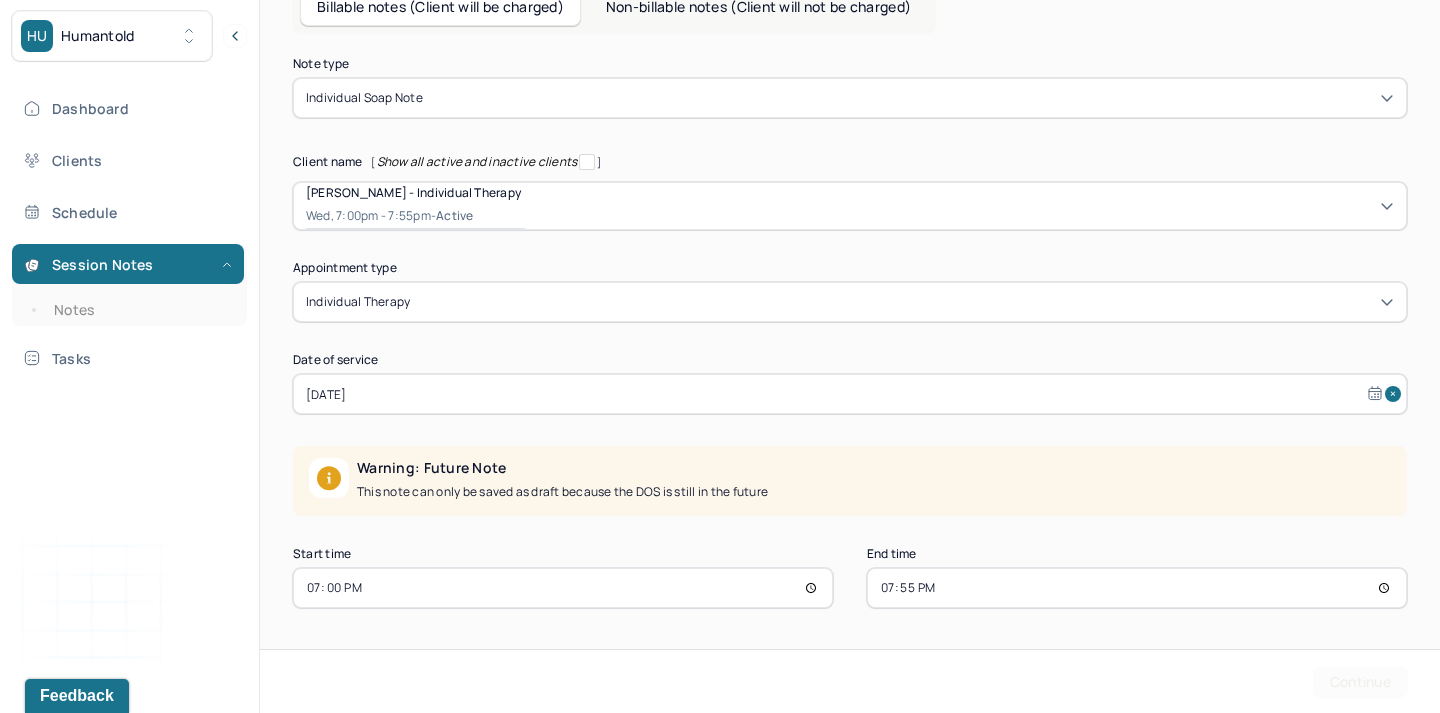 scroll, scrollTop: 0, scrollLeft: 0, axis: both 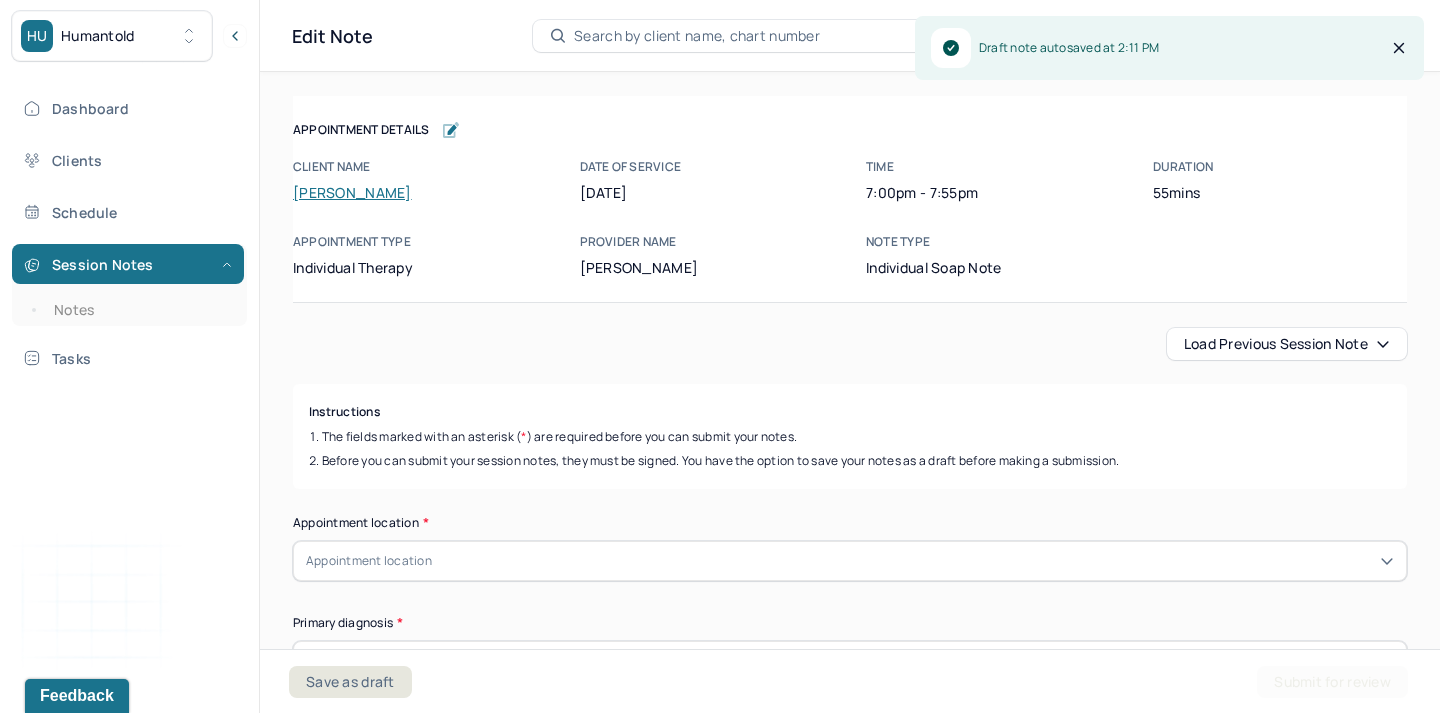click on "Load previous session note   Instructions The fields marked with an asterisk ( * ) are required before you can submit your notes. Before you can submit your session notes, they must be signed. You have the option to save your notes as a draft before making a submission. Appointment location * Appointment location Primary diagnosis * Primary diagnosis Secondary diagnosis (optional) Secondary diagnosis Tertiary diagnosis (optional) Tertiary diagnosis Emotional / Behavioural symptoms demonstrated * Causing * Causing Intention for Session * Intention for Session Session Note Subjective This section is for Subjective reporting of your clients, it can include their mood, their reported symptoms, their efforts since your last meeting to implement your homework or recommendations or any questions they have Objective What were the behaviors, nonverbal expressions,gestures, postures, and overall presentation of the client? Consider client's mood and affect,client's response to treatment, any use of assessments. EDMR" at bounding box center (850, 2351) 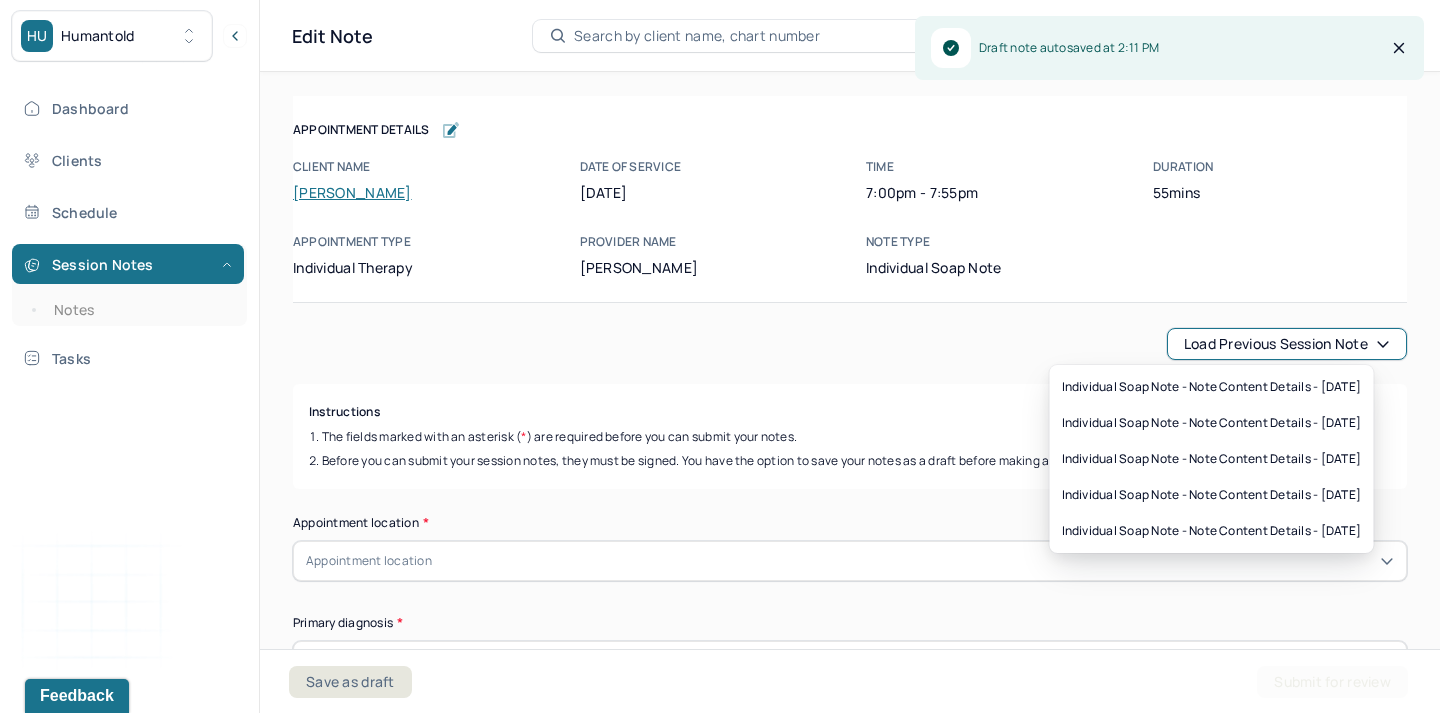 click on "Load previous session note" at bounding box center [1287, 344] 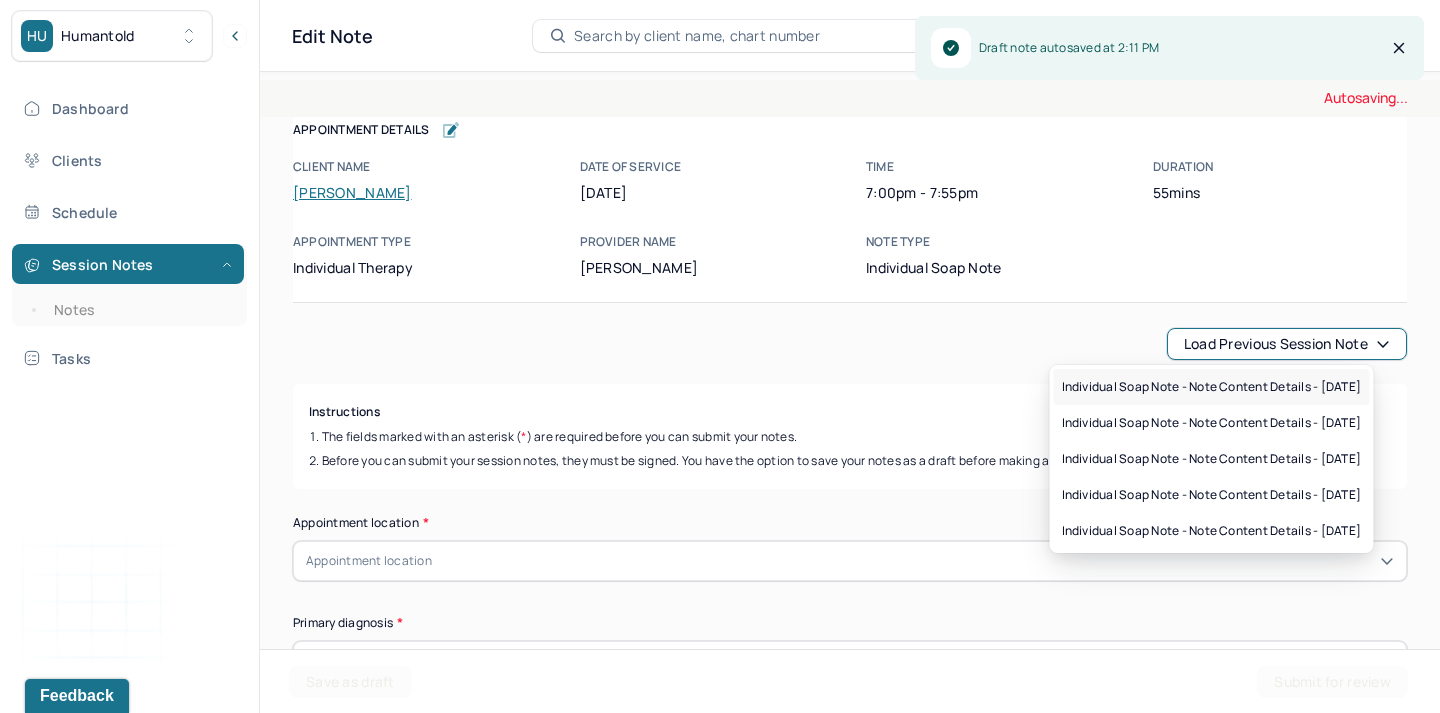 click on "Individual soap note   - Note content Details -   [DATE]" at bounding box center [1212, 387] 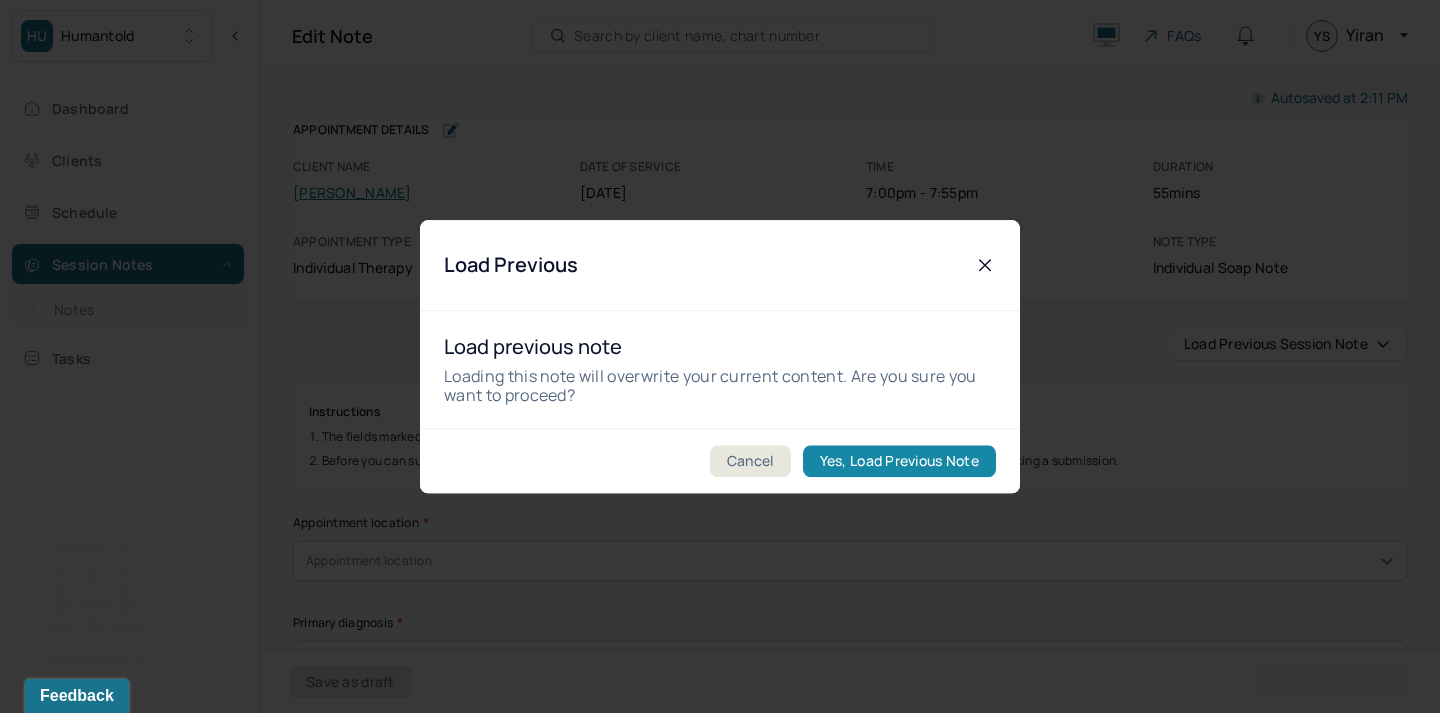 click on "Yes, Load Previous Note" at bounding box center [899, 461] 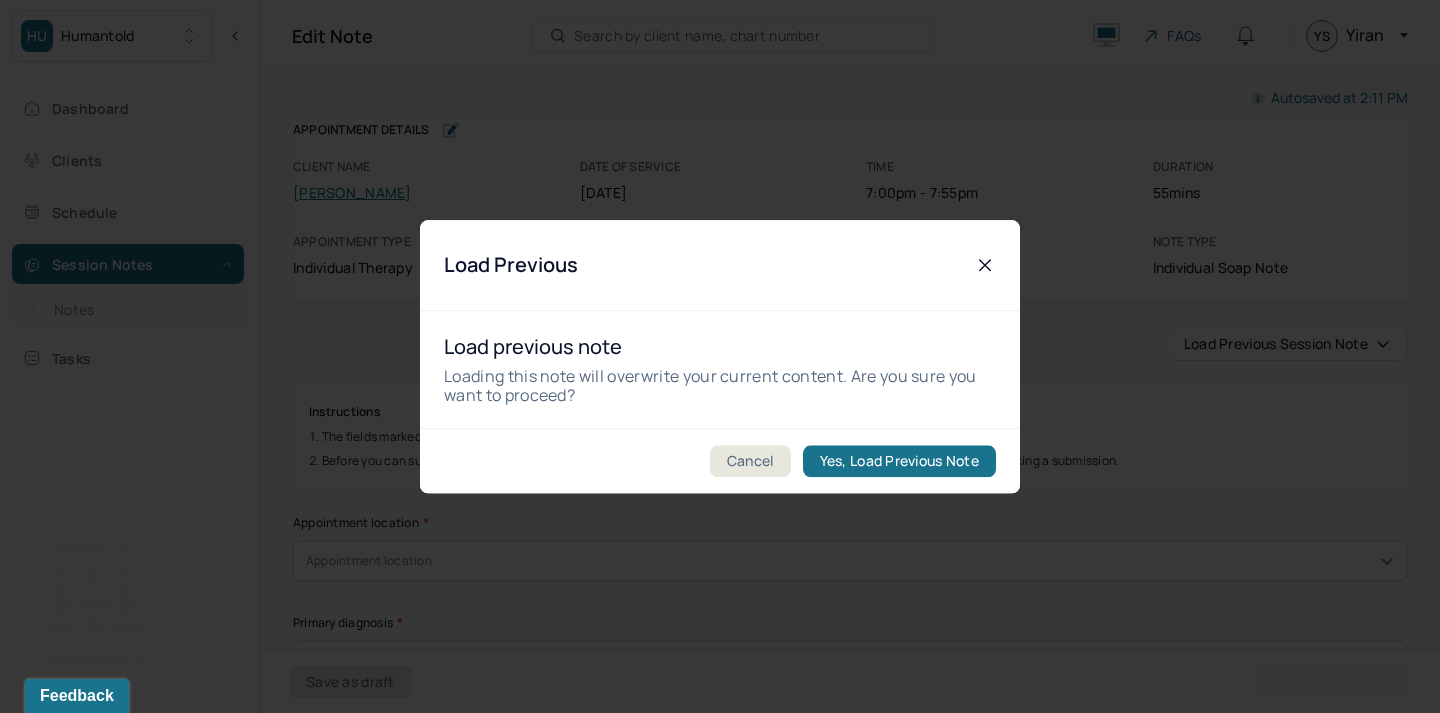 type on "reflection/health anxiety/worry" 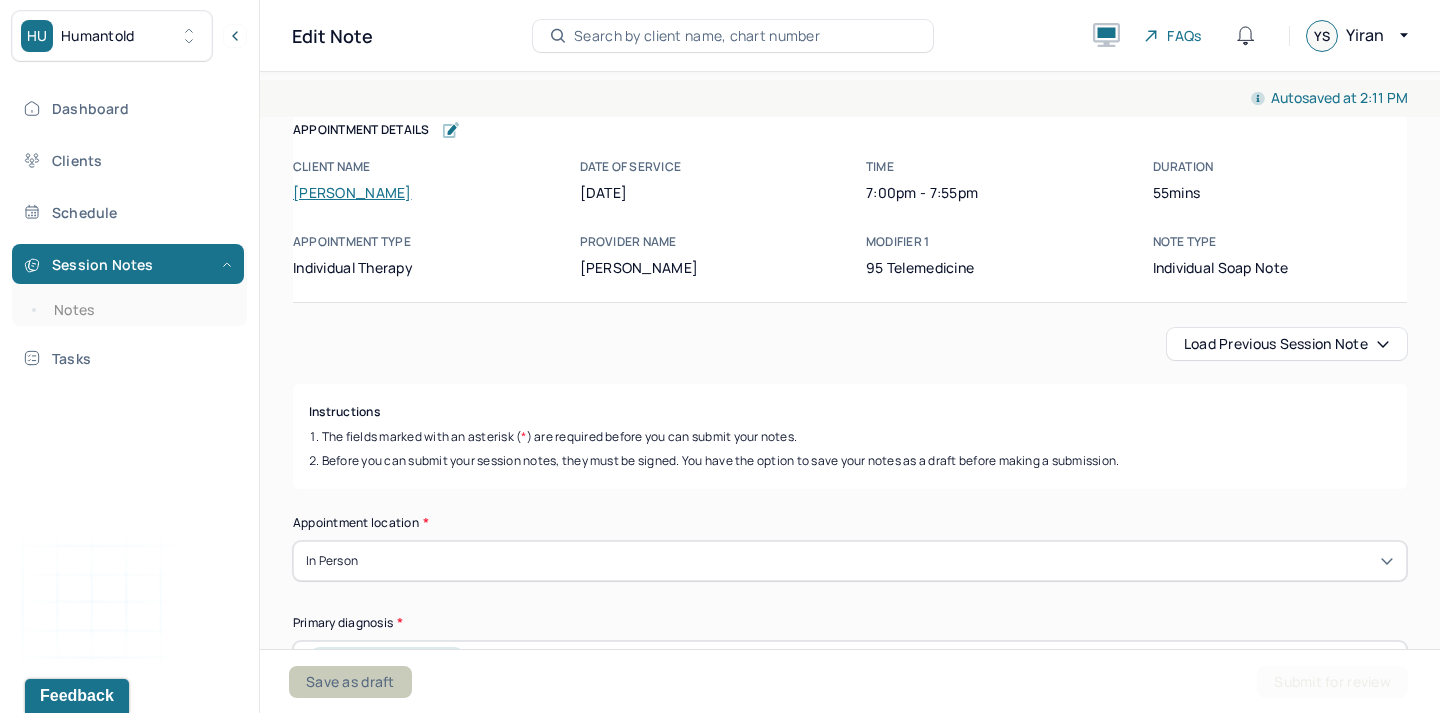click on "Save as draft" at bounding box center [350, 682] 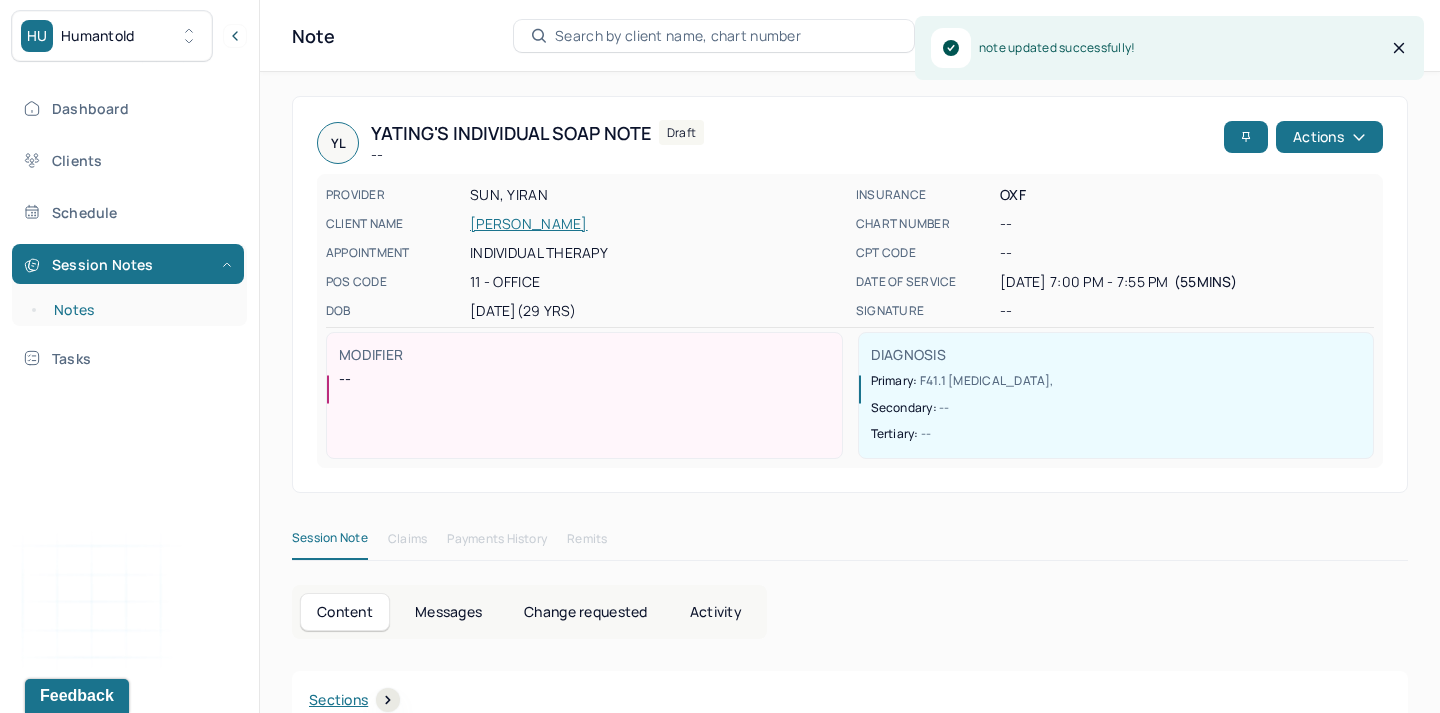 click on "Notes" at bounding box center (139, 310) 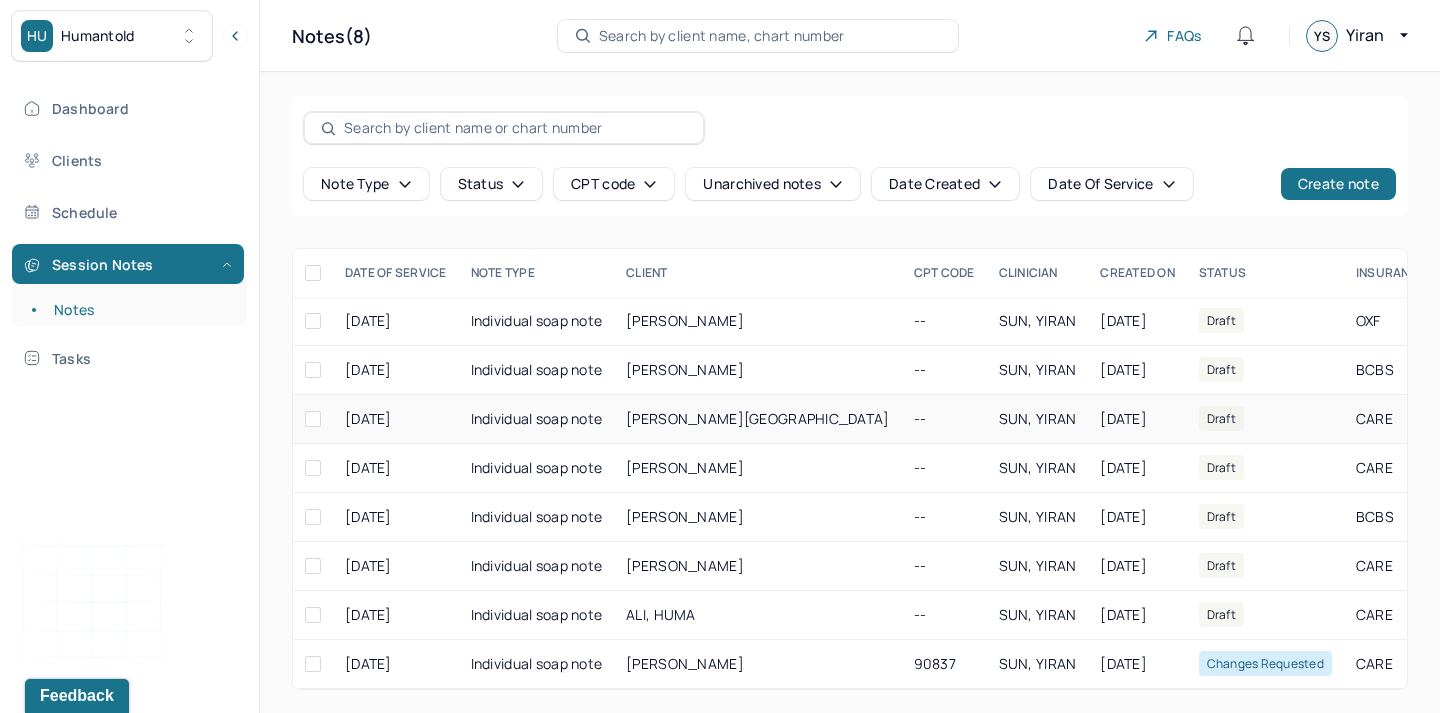 scroll, scrollTop: 1, scrollLeft: 0, axis: vertical 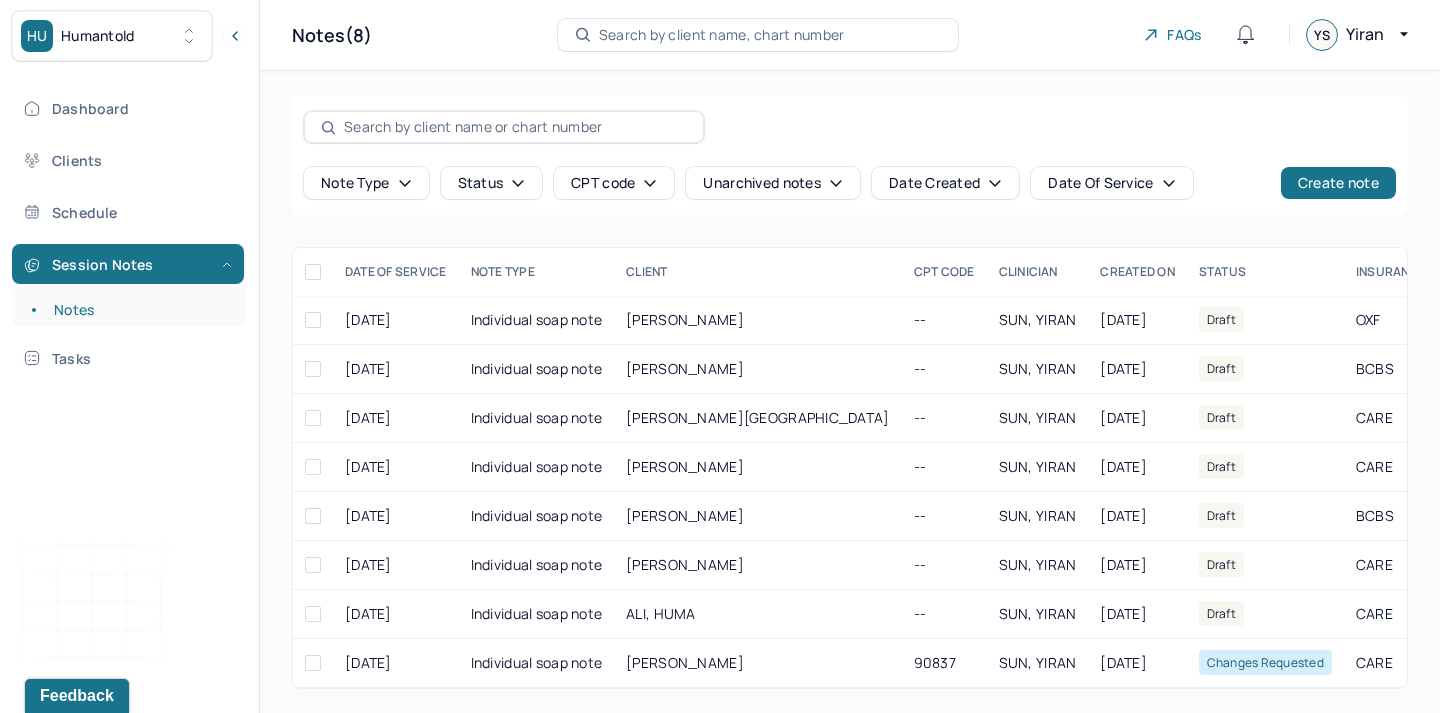 click on "Session Notes Notes" at bounding box center [129, 285] 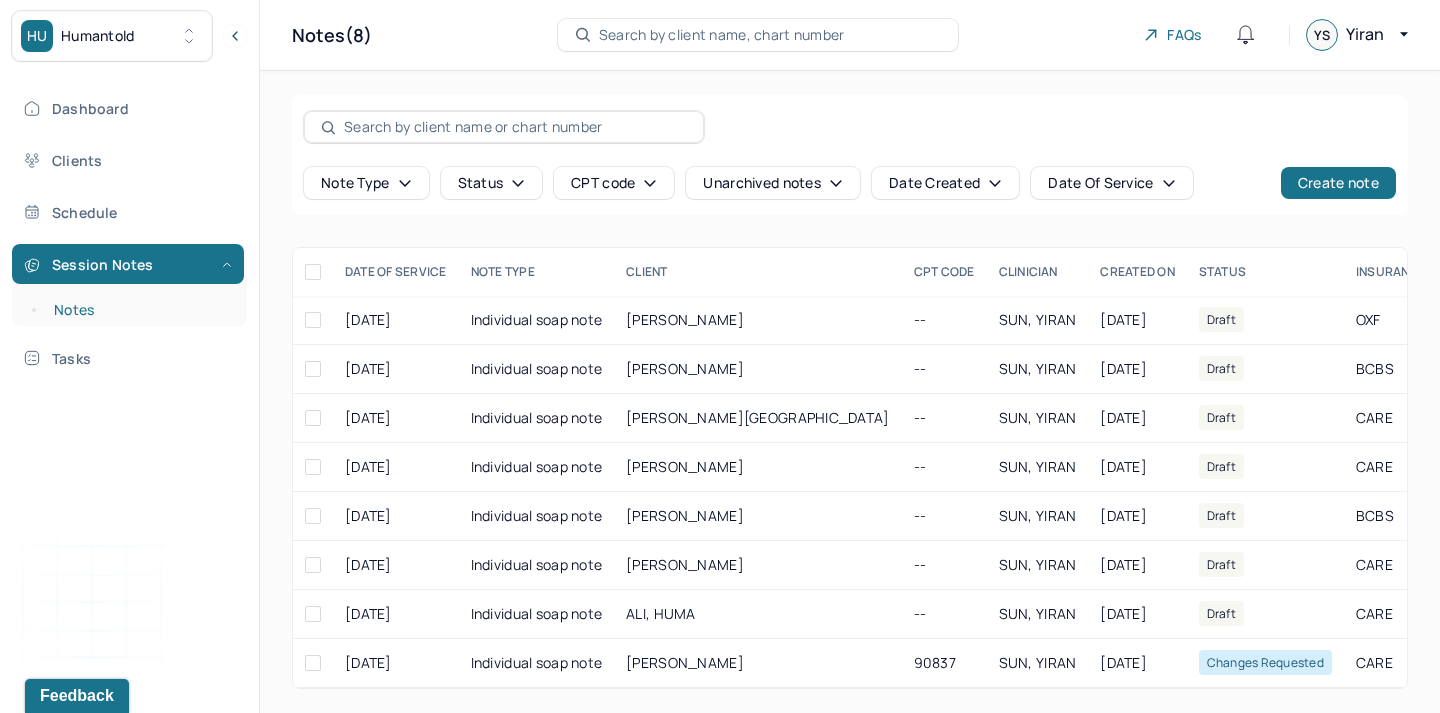 click on "Notes" at bounding box center (139, 310) 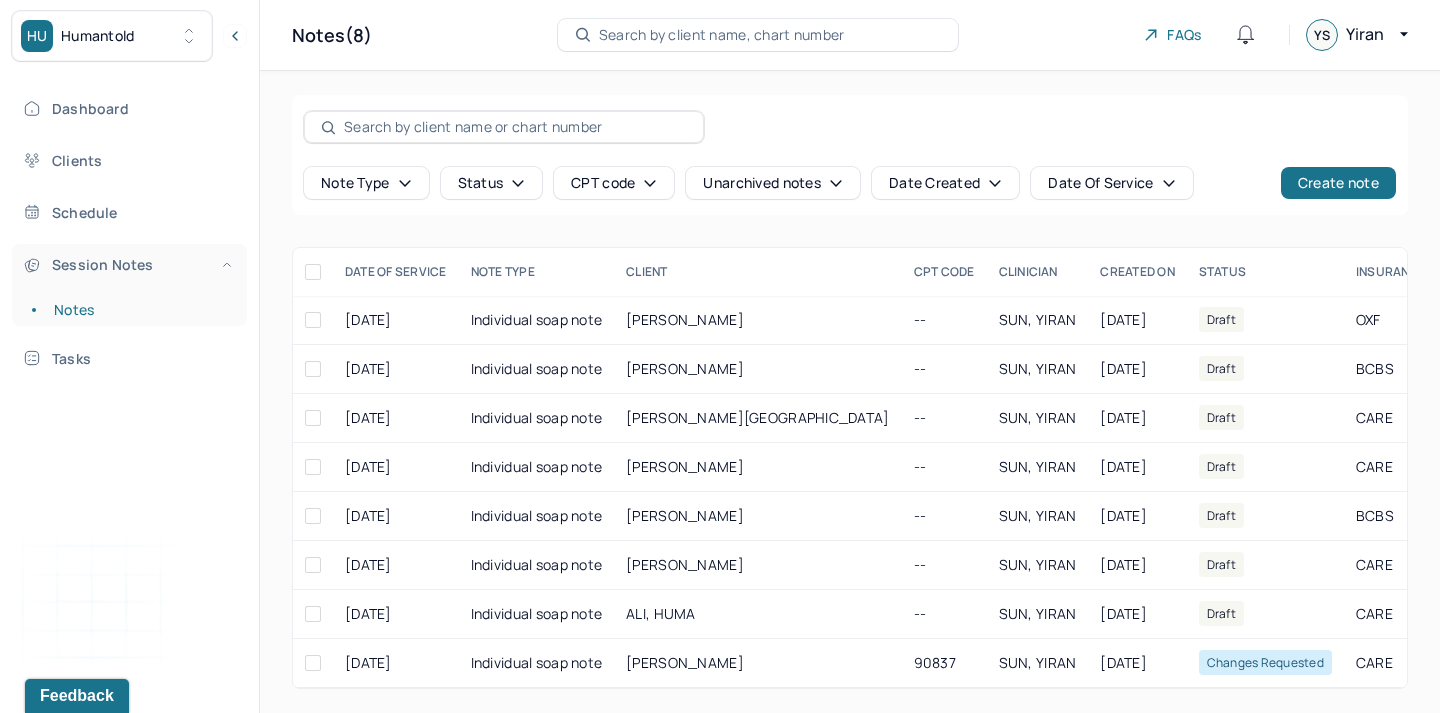 click on "Session Notes" at bounding box center (128, 264) 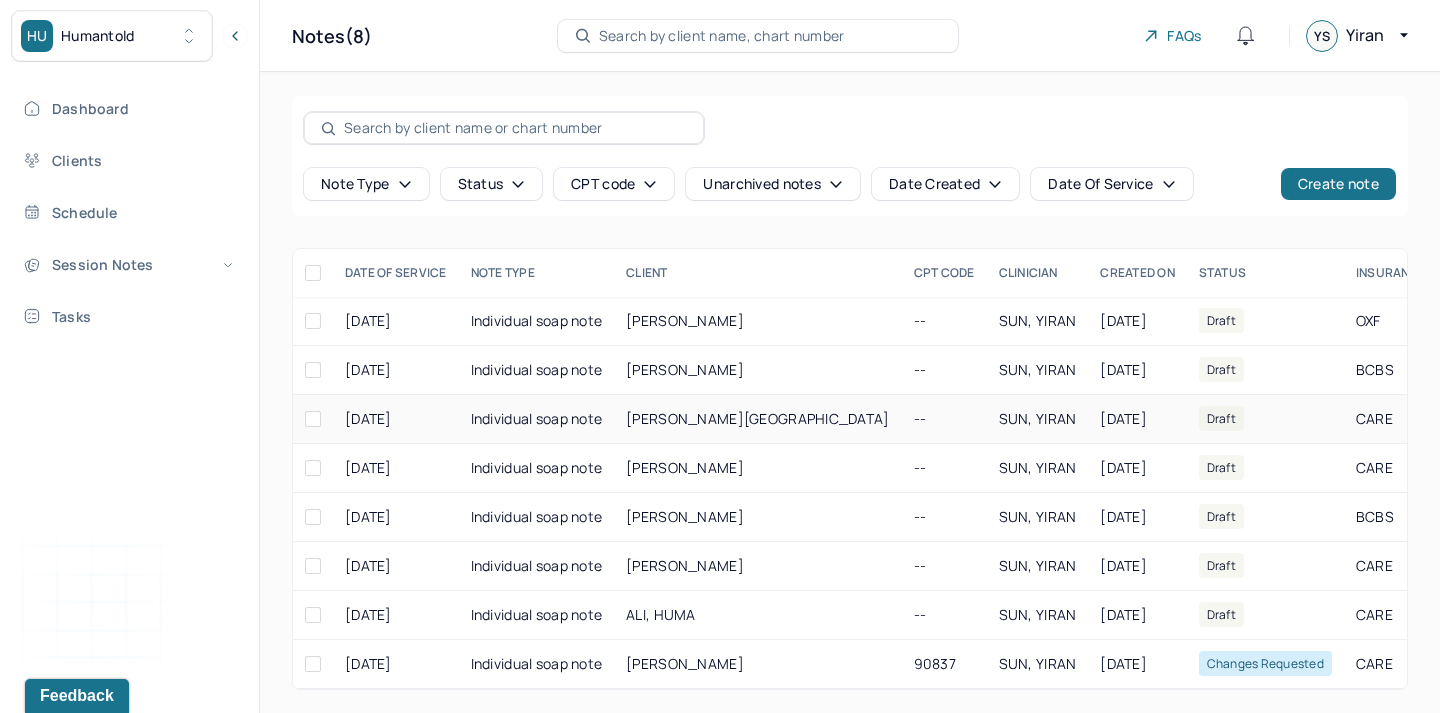 scroll, scrollTop: 1, scrollLeft: 0, axis: vertical 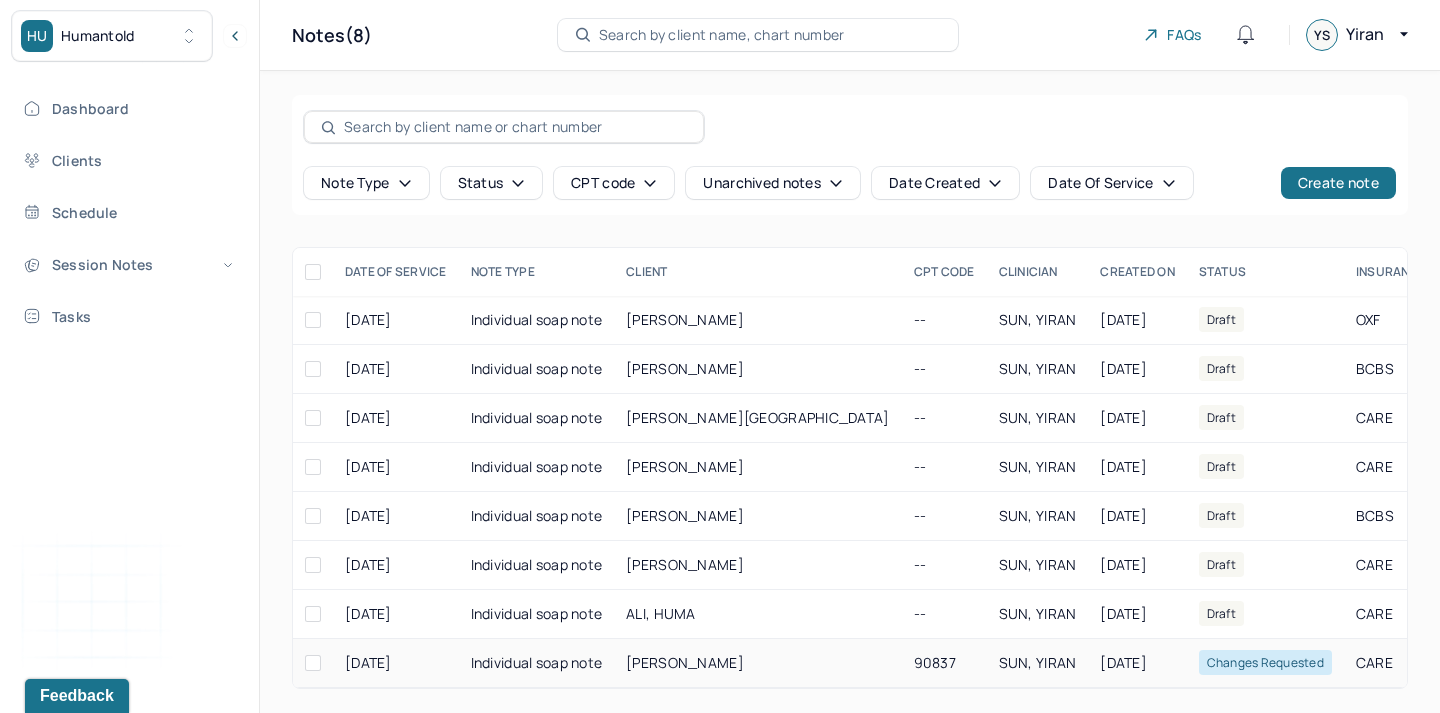 click on "Individual soap note" at bounding box center [537, 663] 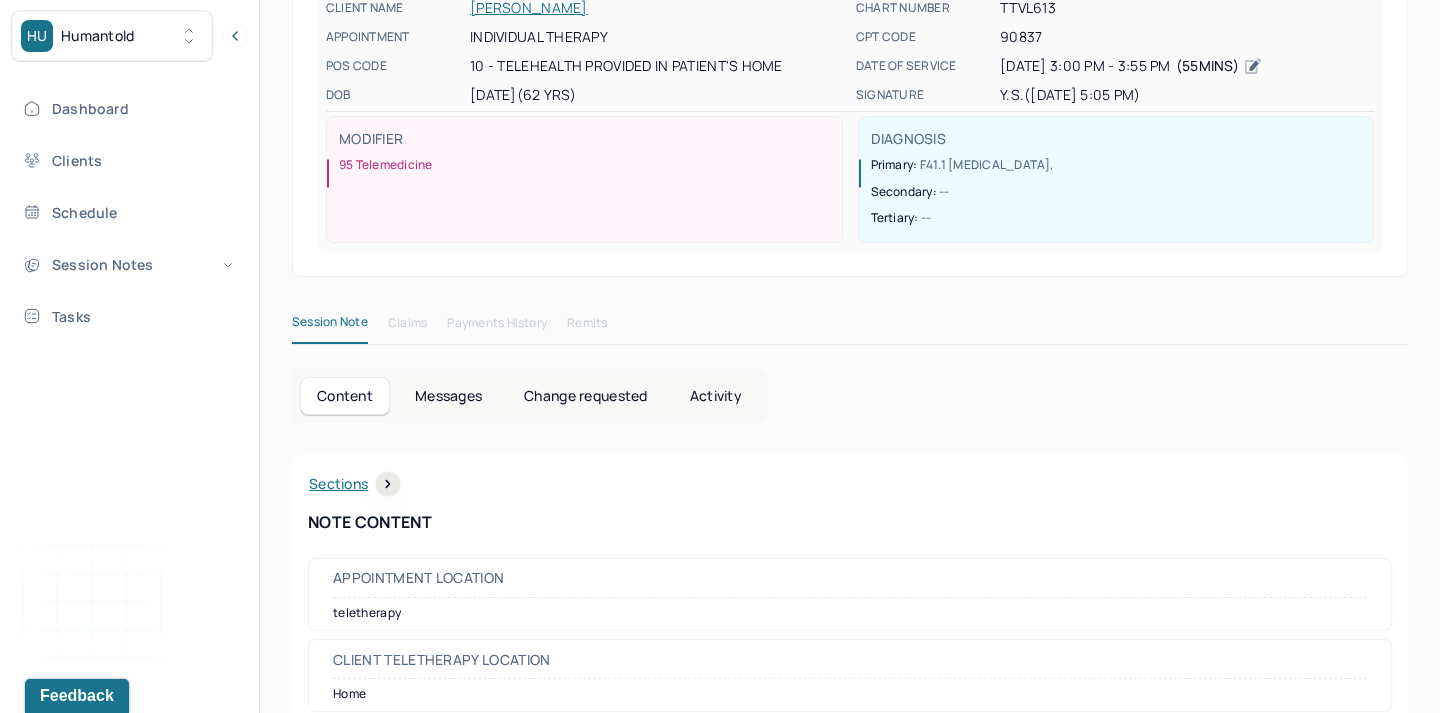 scroll, scrollTop: 0, scrollLeft: 0, axis: both 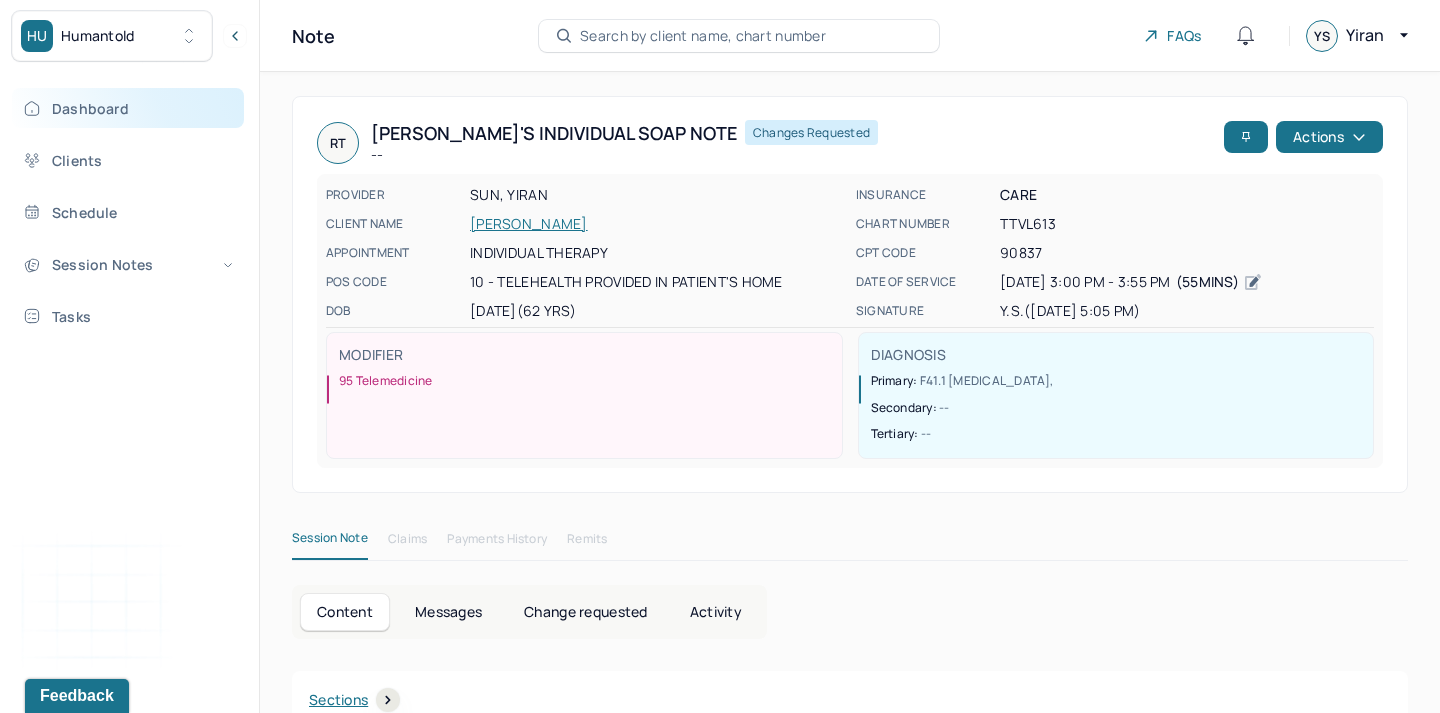 click on "Dashboard" at bounding box center [128, 108] 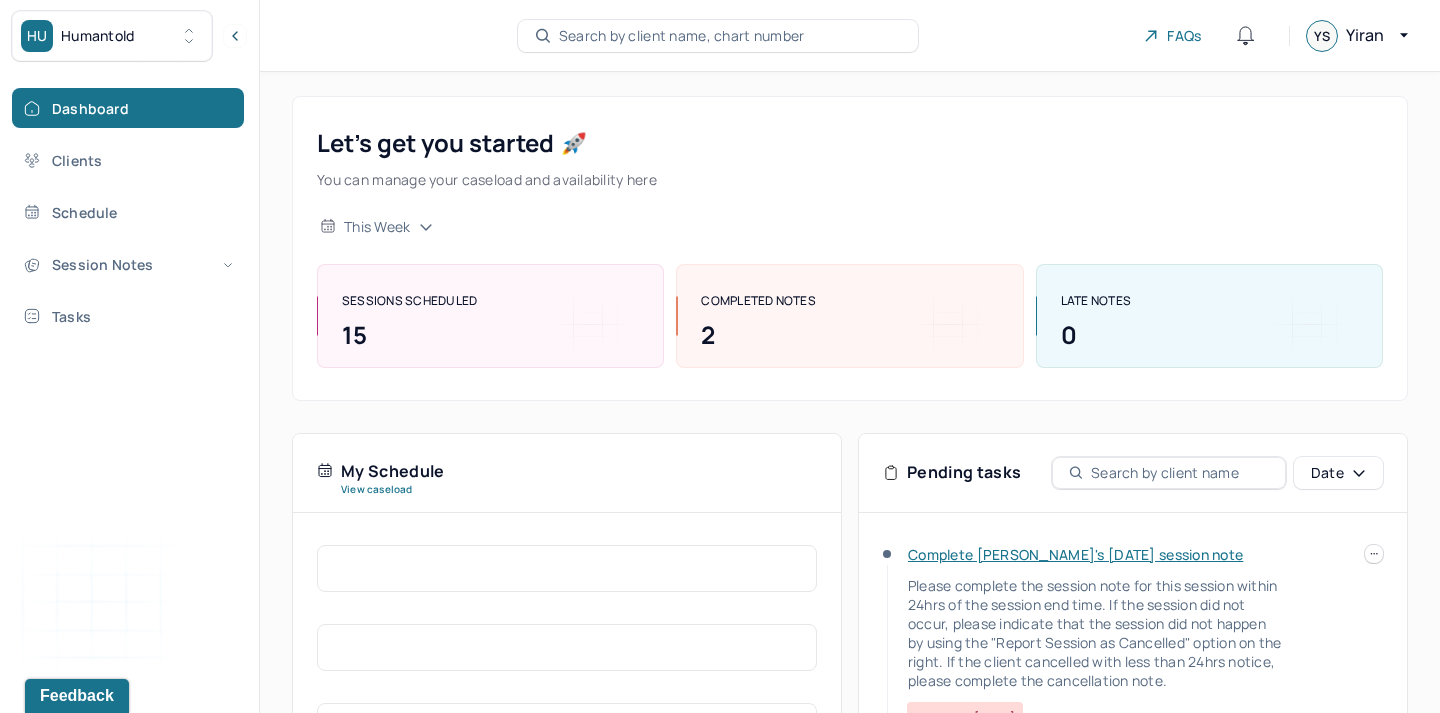 scroll, scrollTop: 165, scrollLeft: 0, axis: vertical 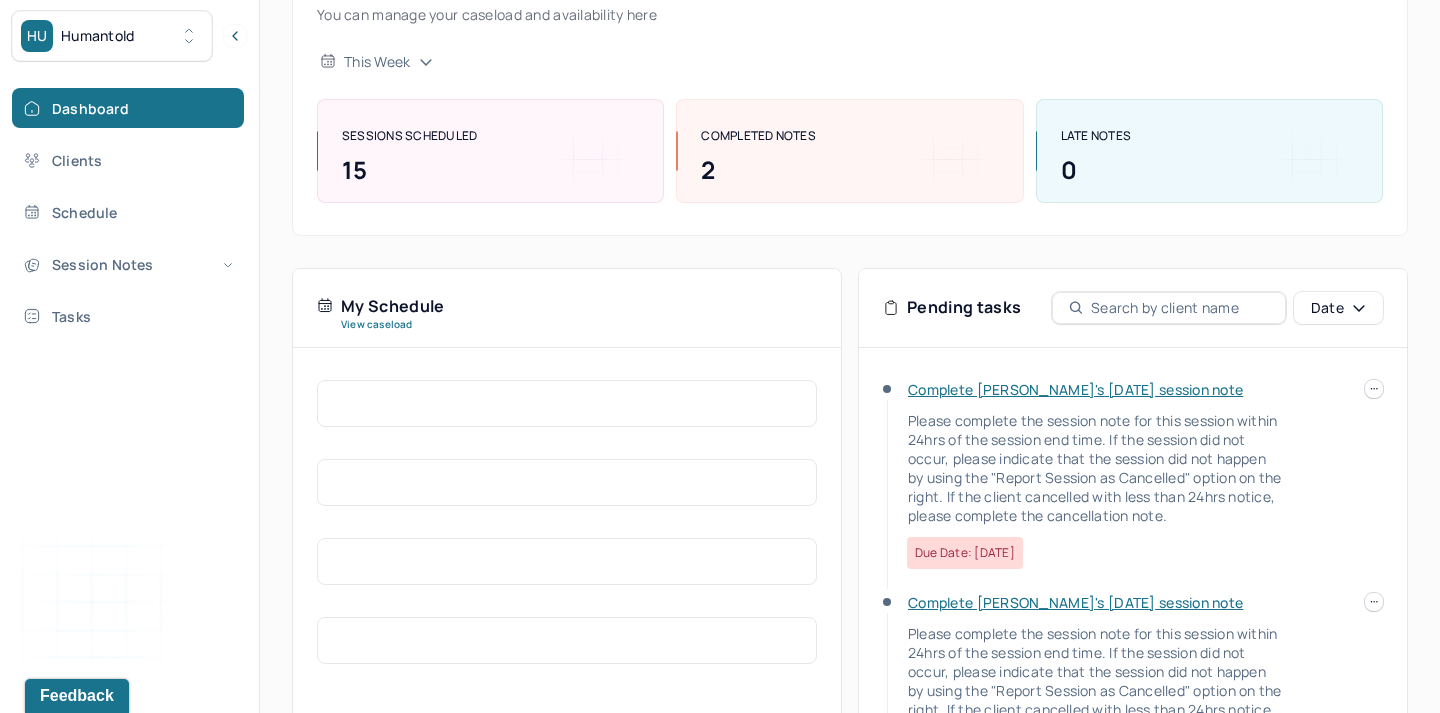 click at bounding box center (1374, 389) 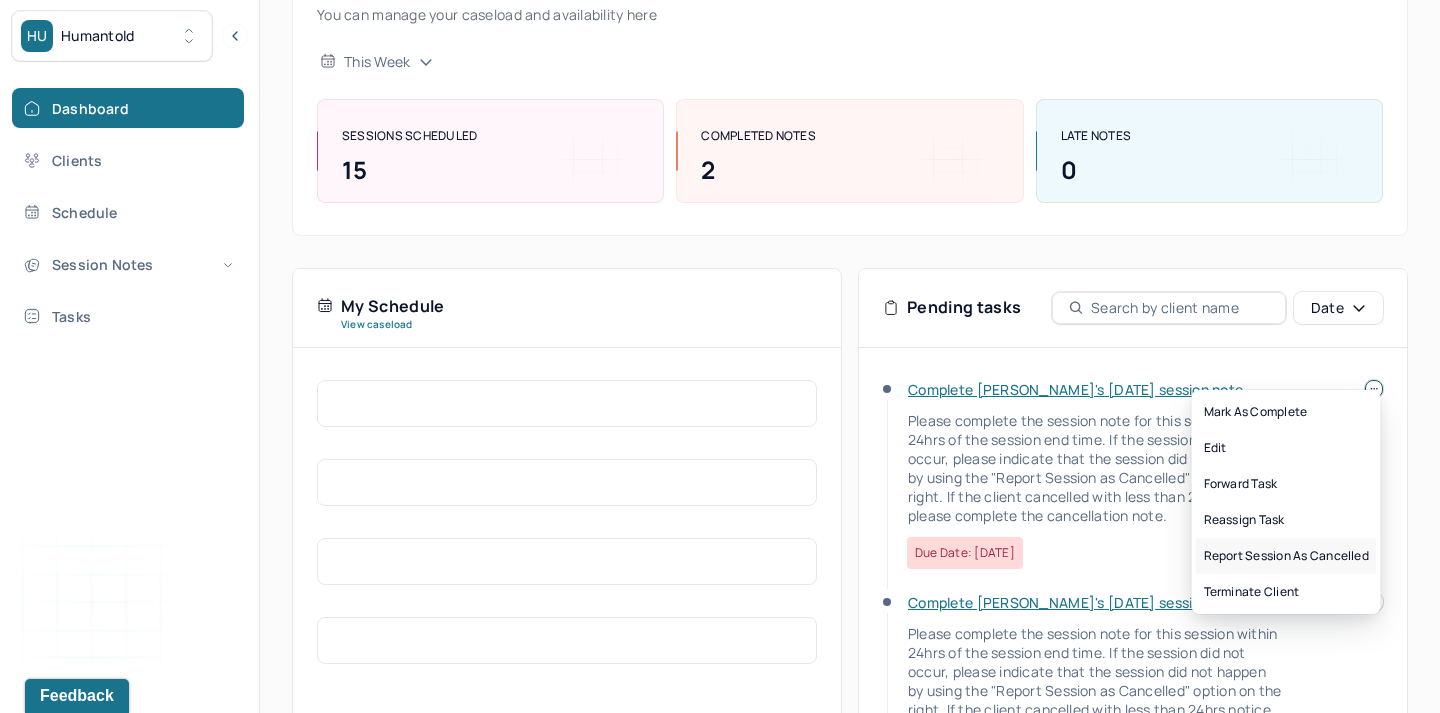 click on "Report session as cancelled" at bounding box center (1286, 556) 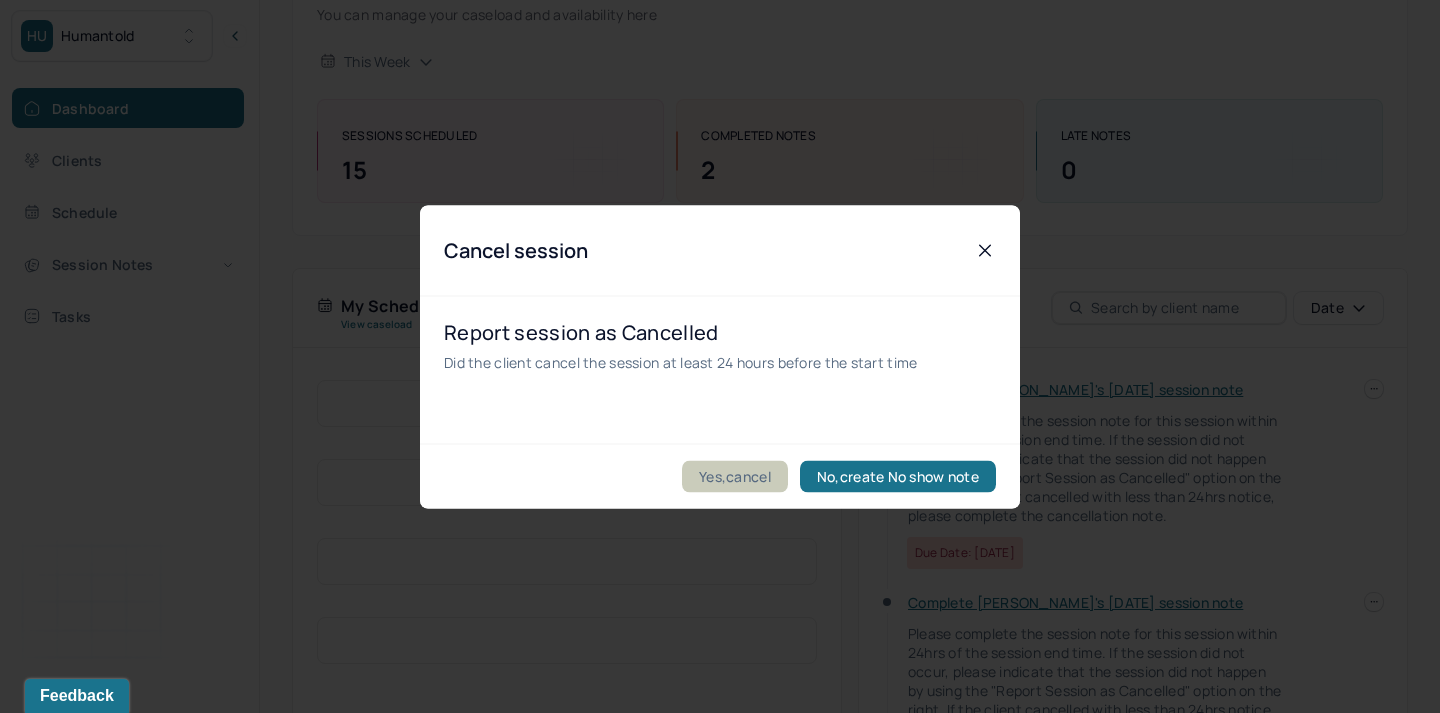 click on "Yes,cancel" at bounding box center [735, 476] 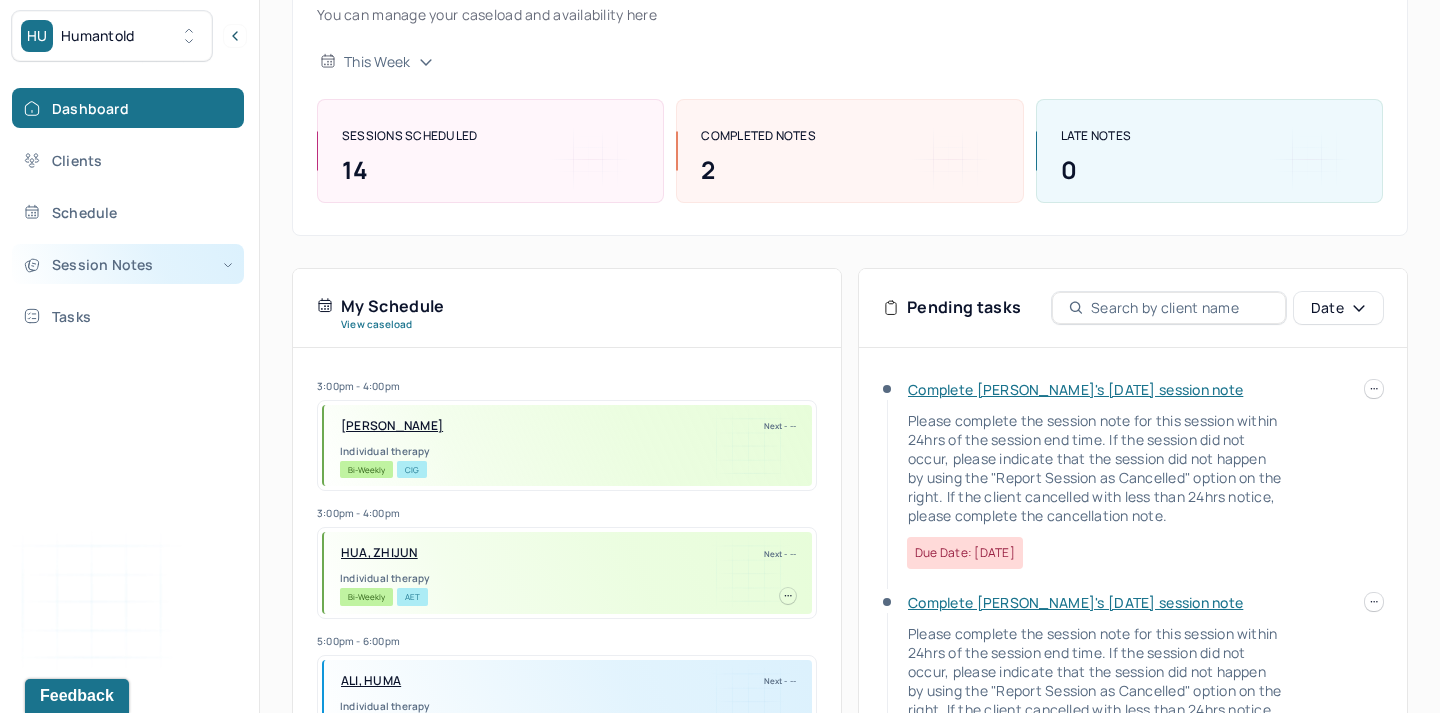 click on "Session Notes" at bounding box center (128, 264) 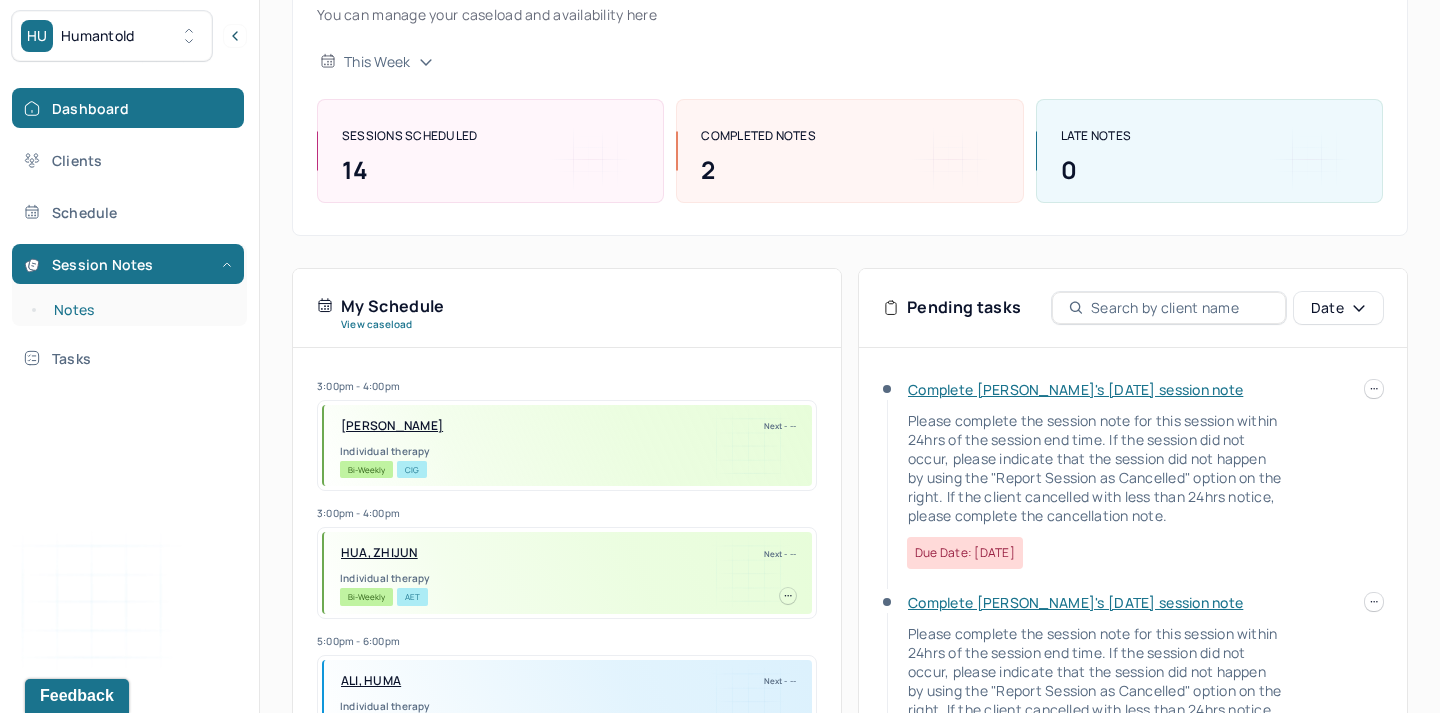 click on "Notes" at bounding box center (139, 310) 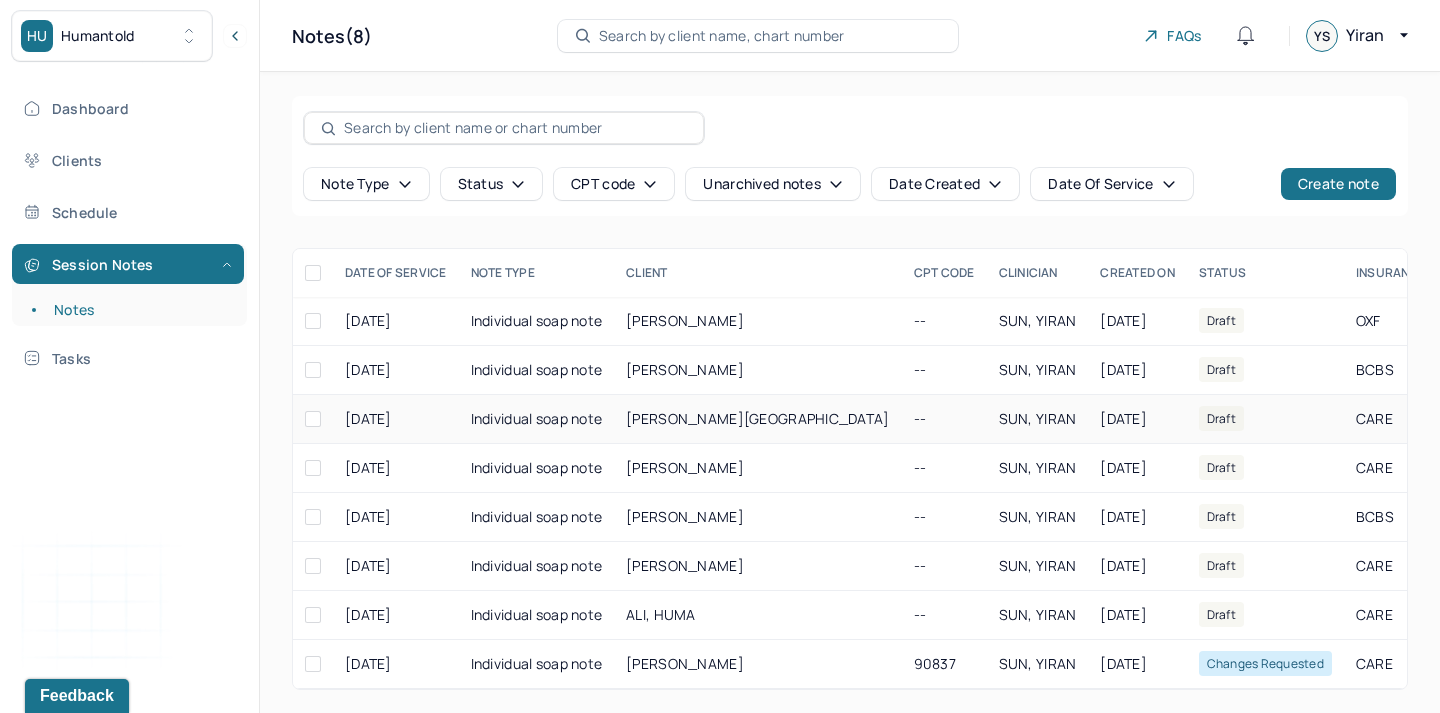 scroll, scrollTop: 1, scrollLeft: 0, axis: vertical 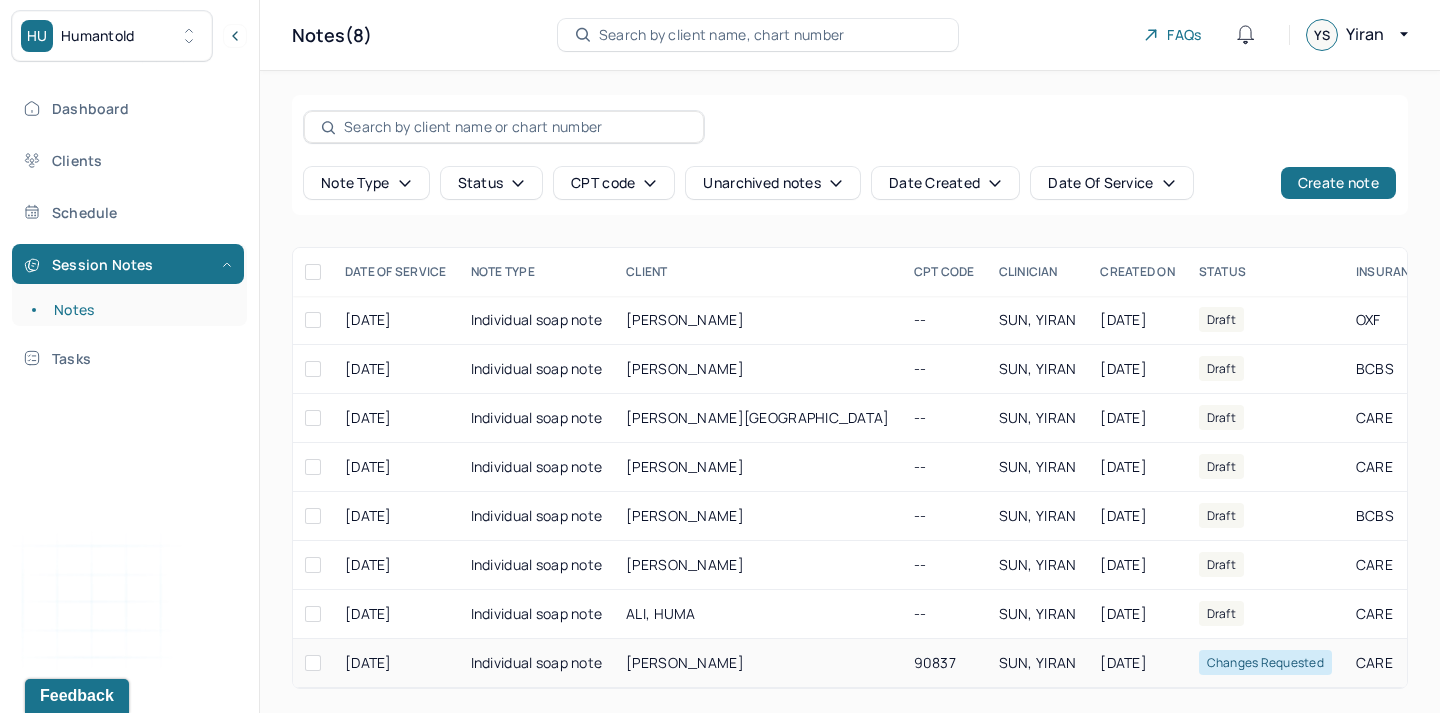 click on "Individual soap note" at bounding box center (537, 663) 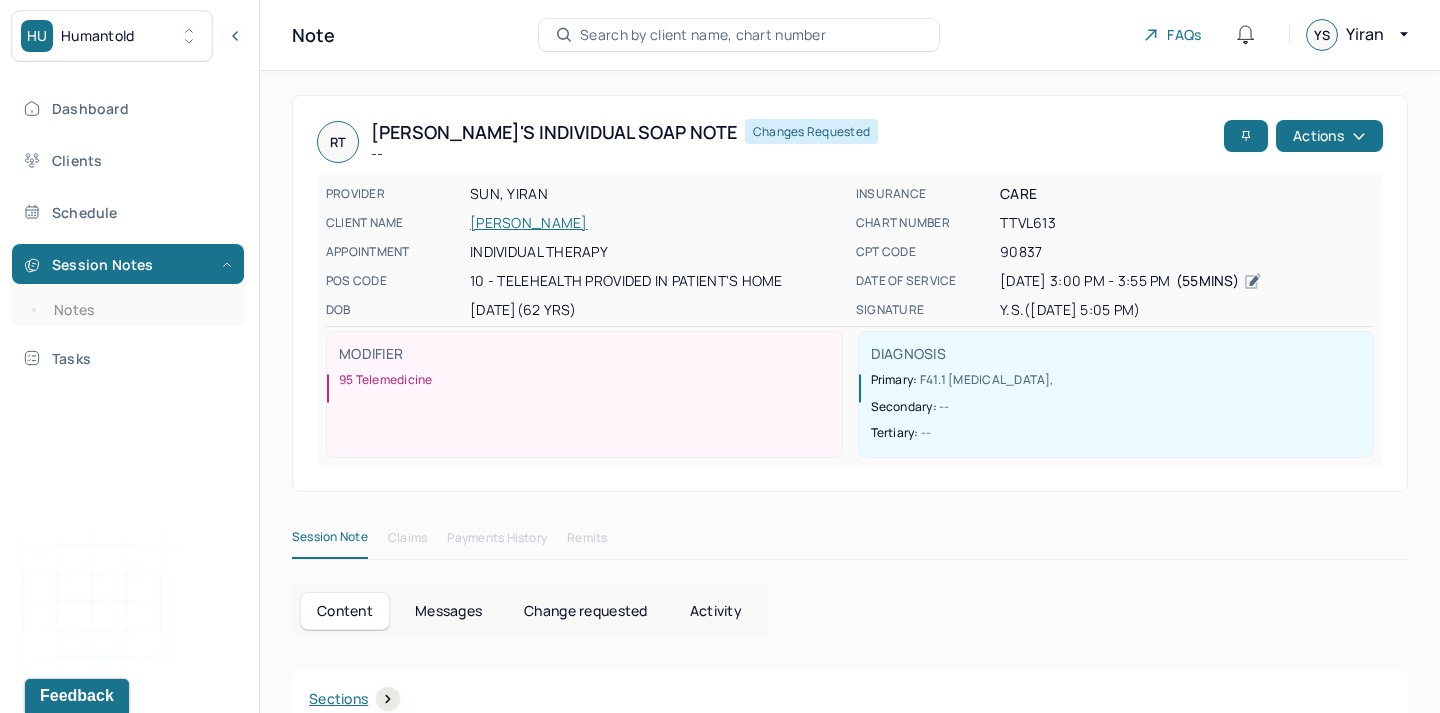 click on "Change requested" at bounding box center [585, 611] 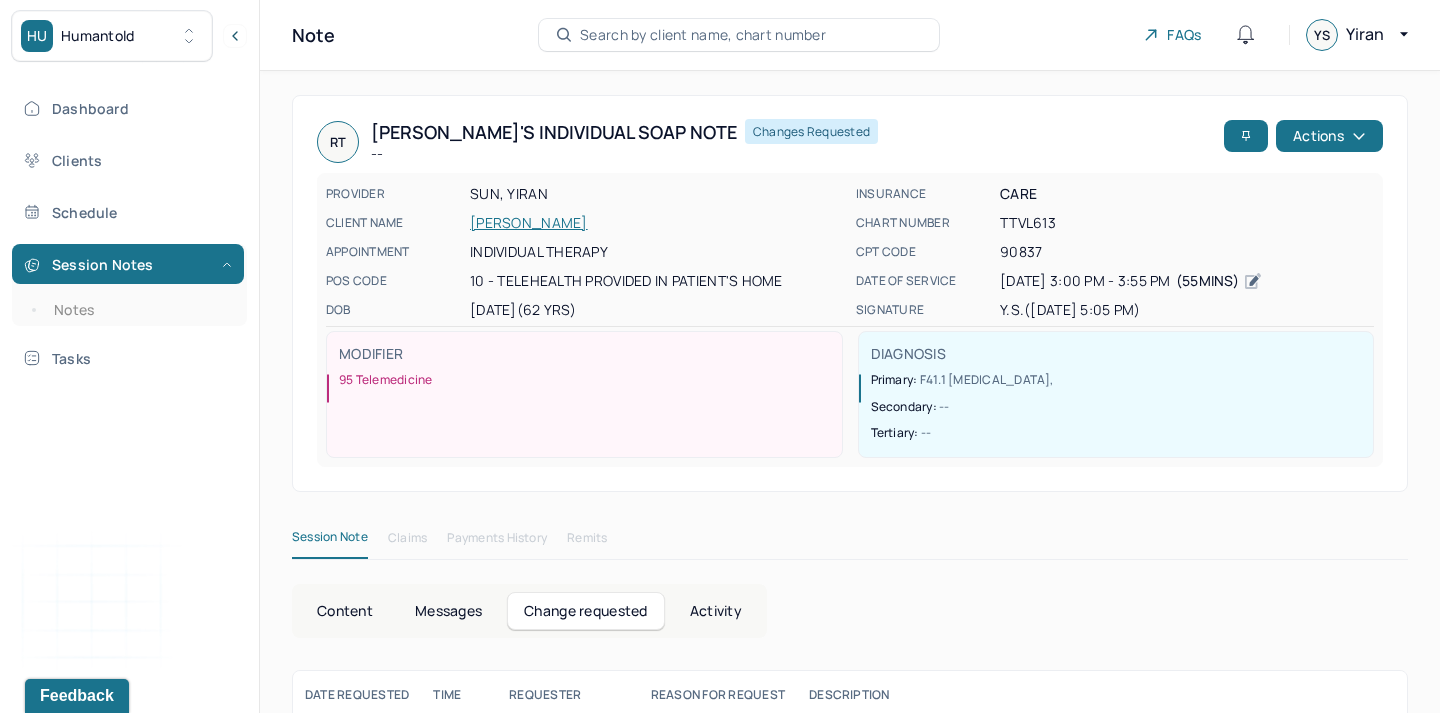 click on "Content" at bounding box center [345, 611] 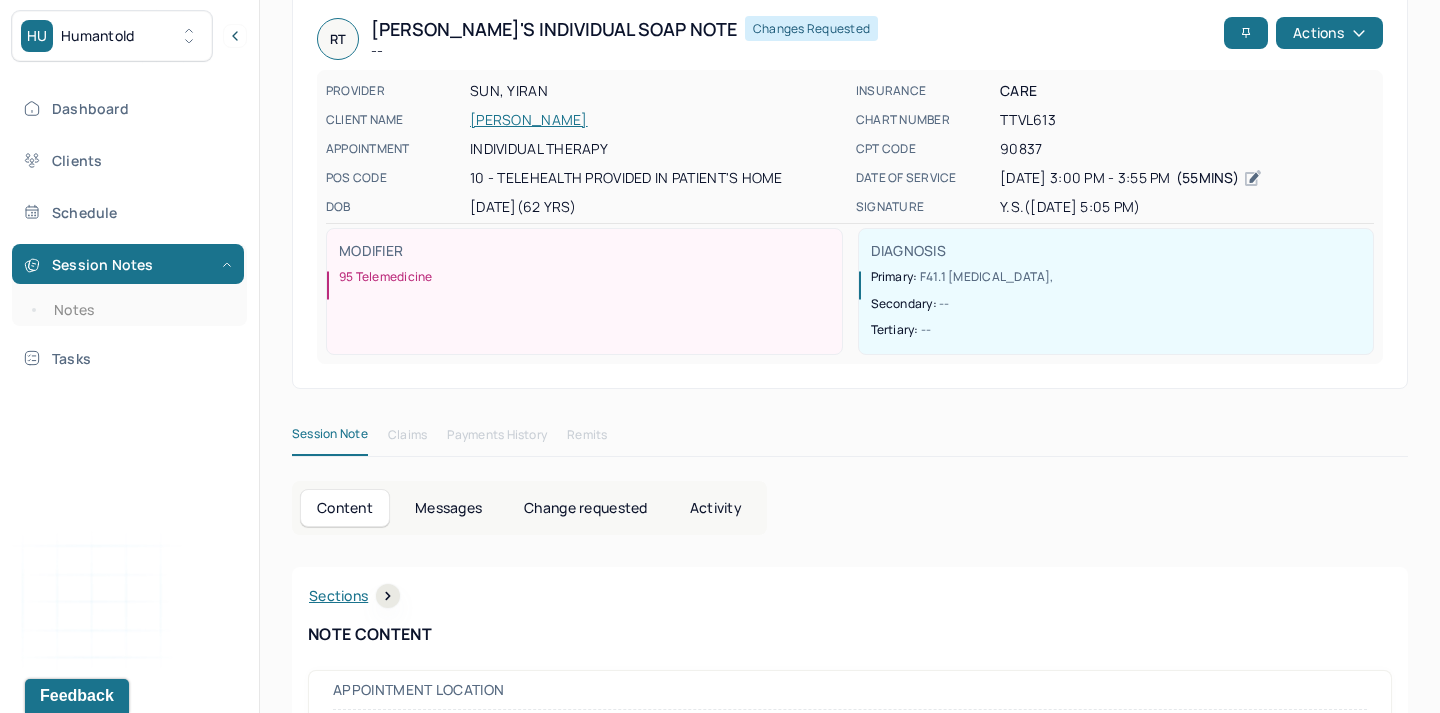 scroll, scrollTop: 101, scrollLeft: 0, axis: vertical 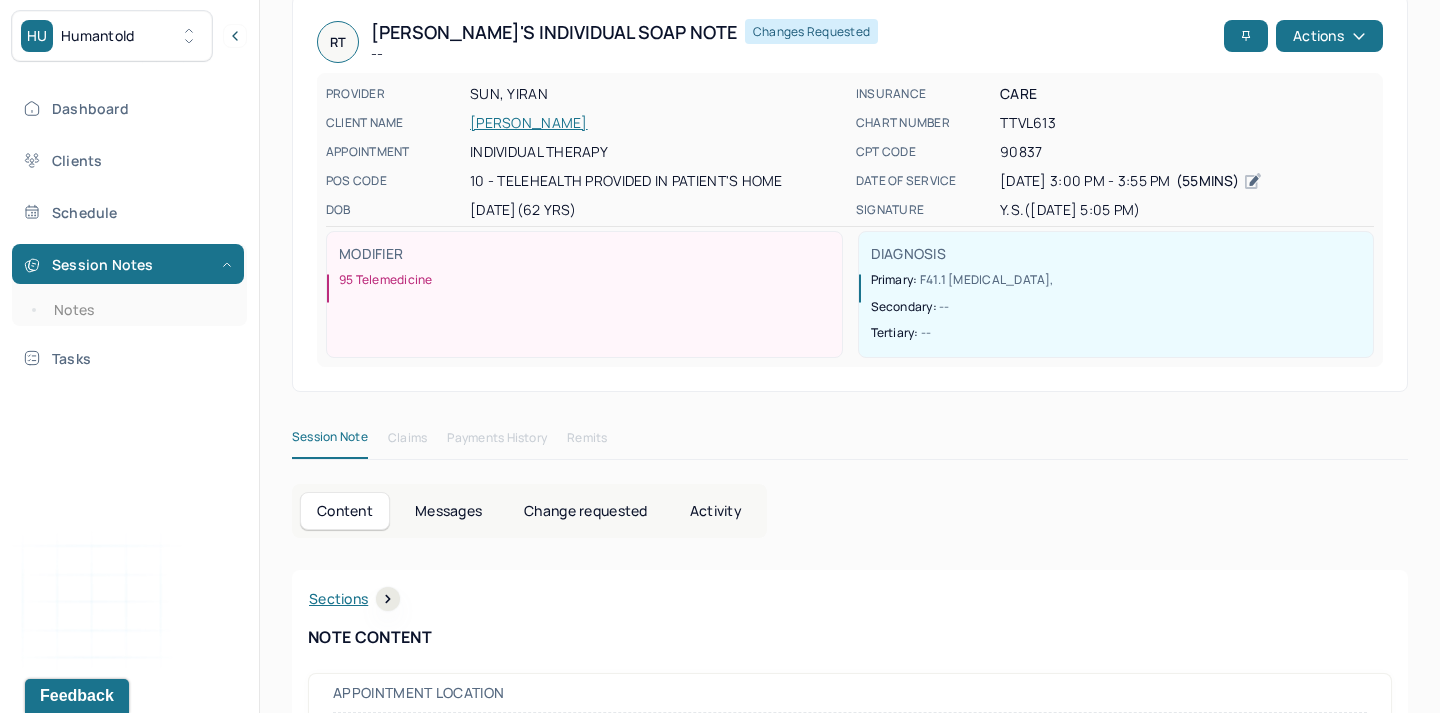 click on "Messages" at bounding box center (448, 511) 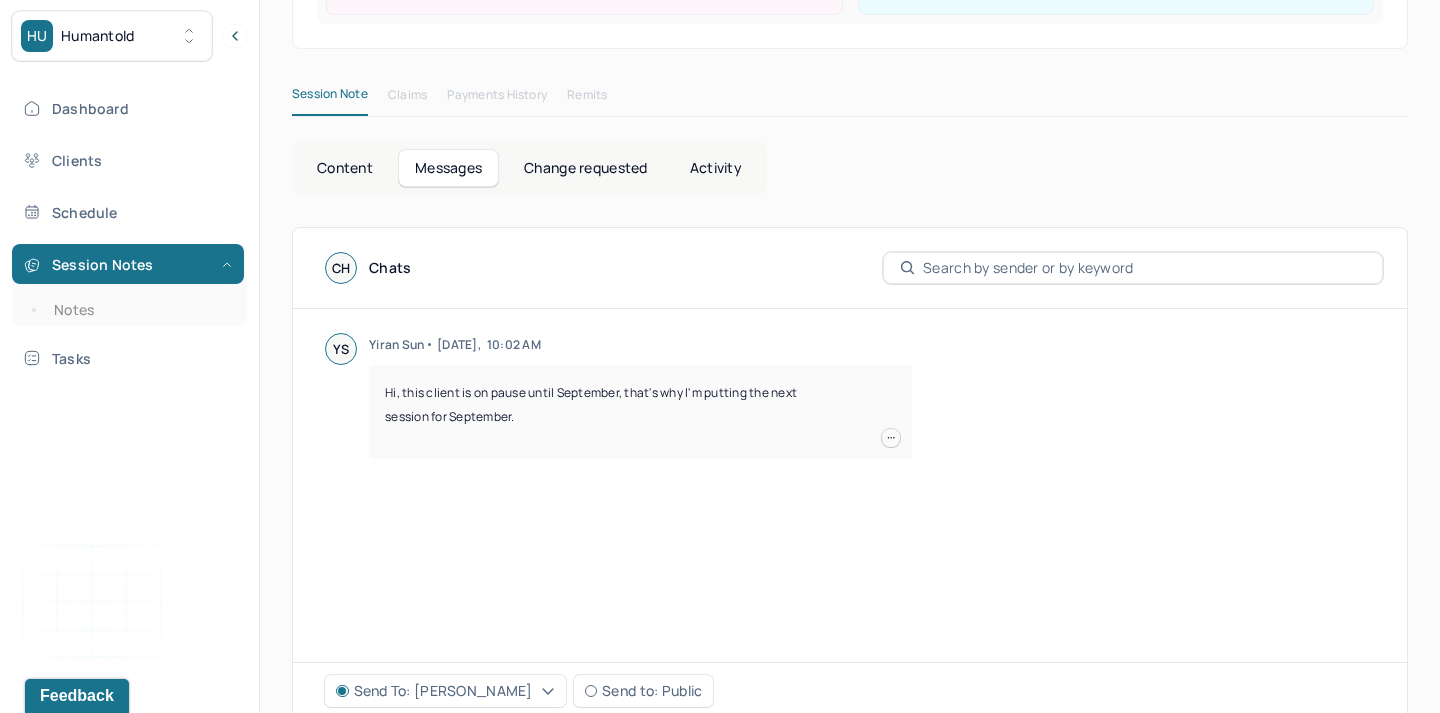 scroll, scrollTop: 437, scrollLeft: 0, axis: vertical 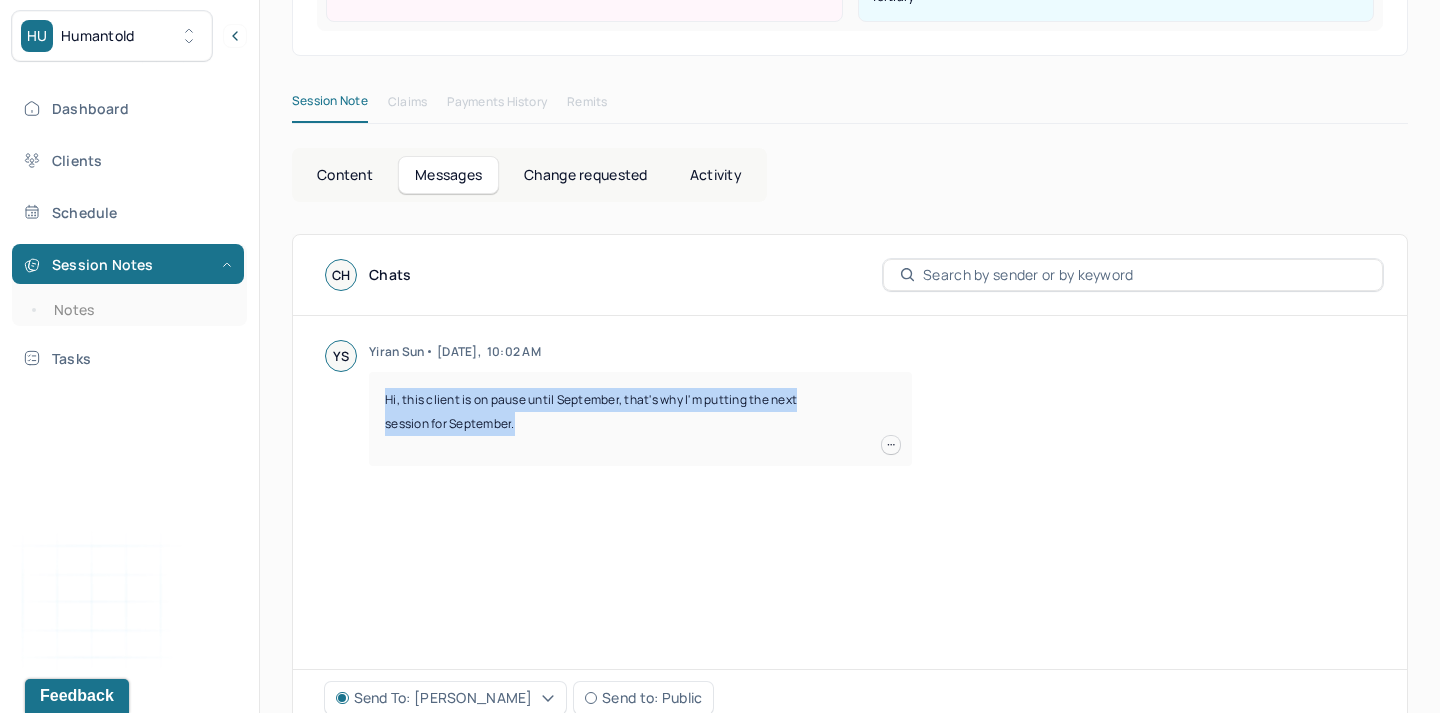 drag, startPoint x: 535, startPoint y: 429, endPoint x: 384, endPoint y: 409, distance: 152.31874 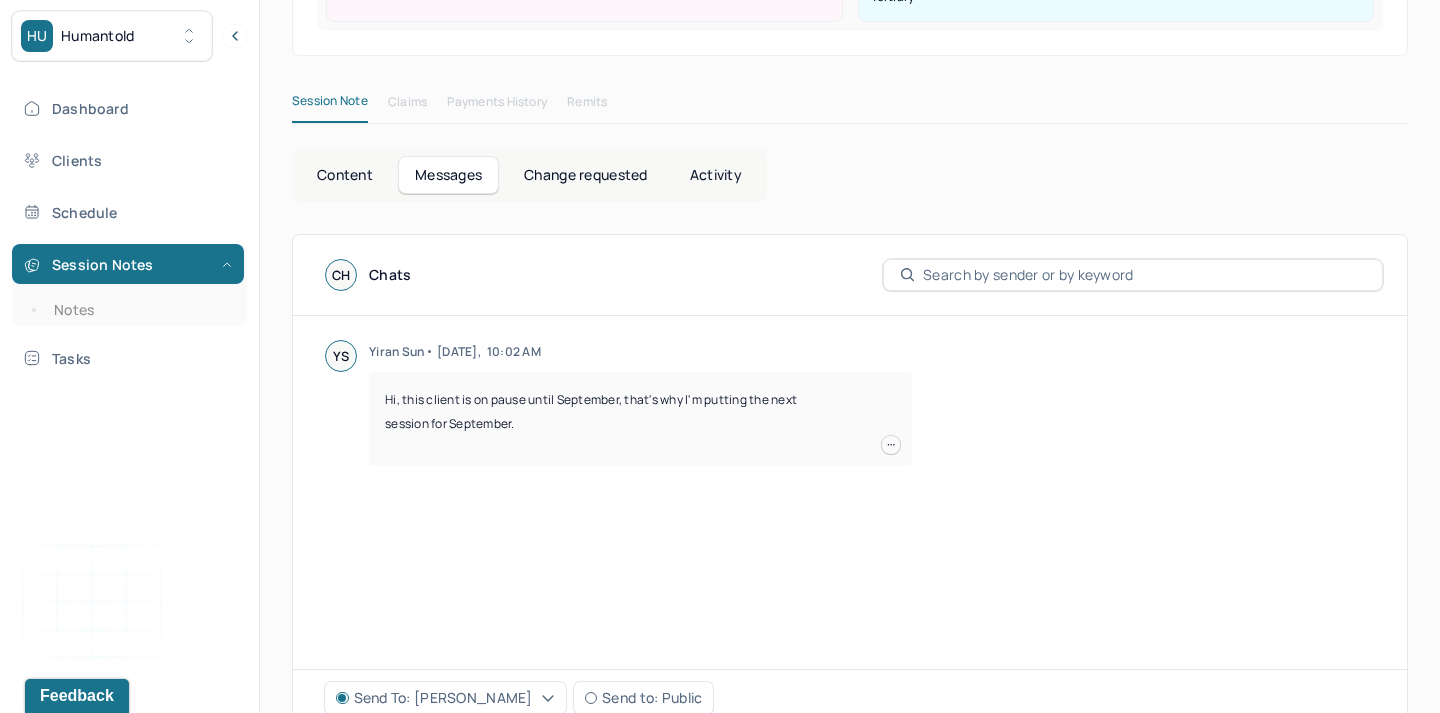 click on "Content" at bounding box center (345, 175) 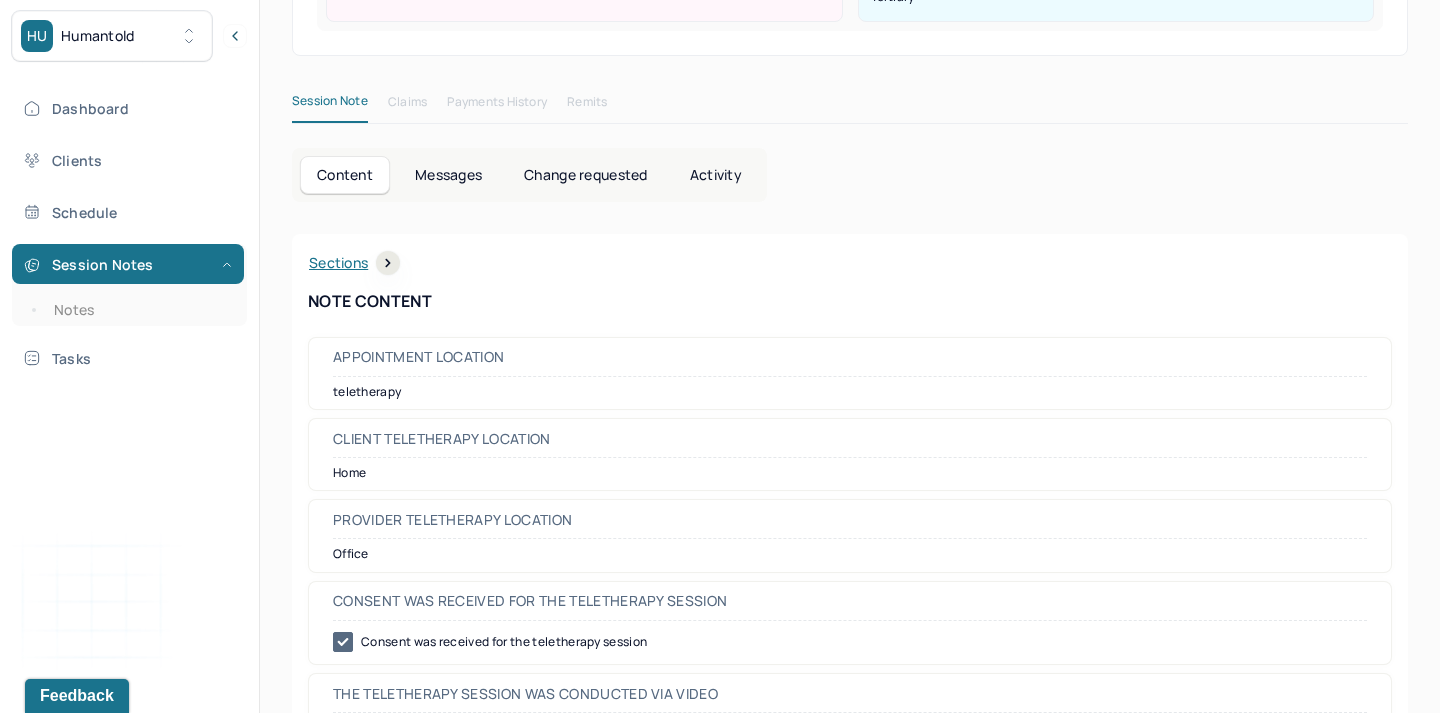 click on "Messages" at bounding box center [448, 175] 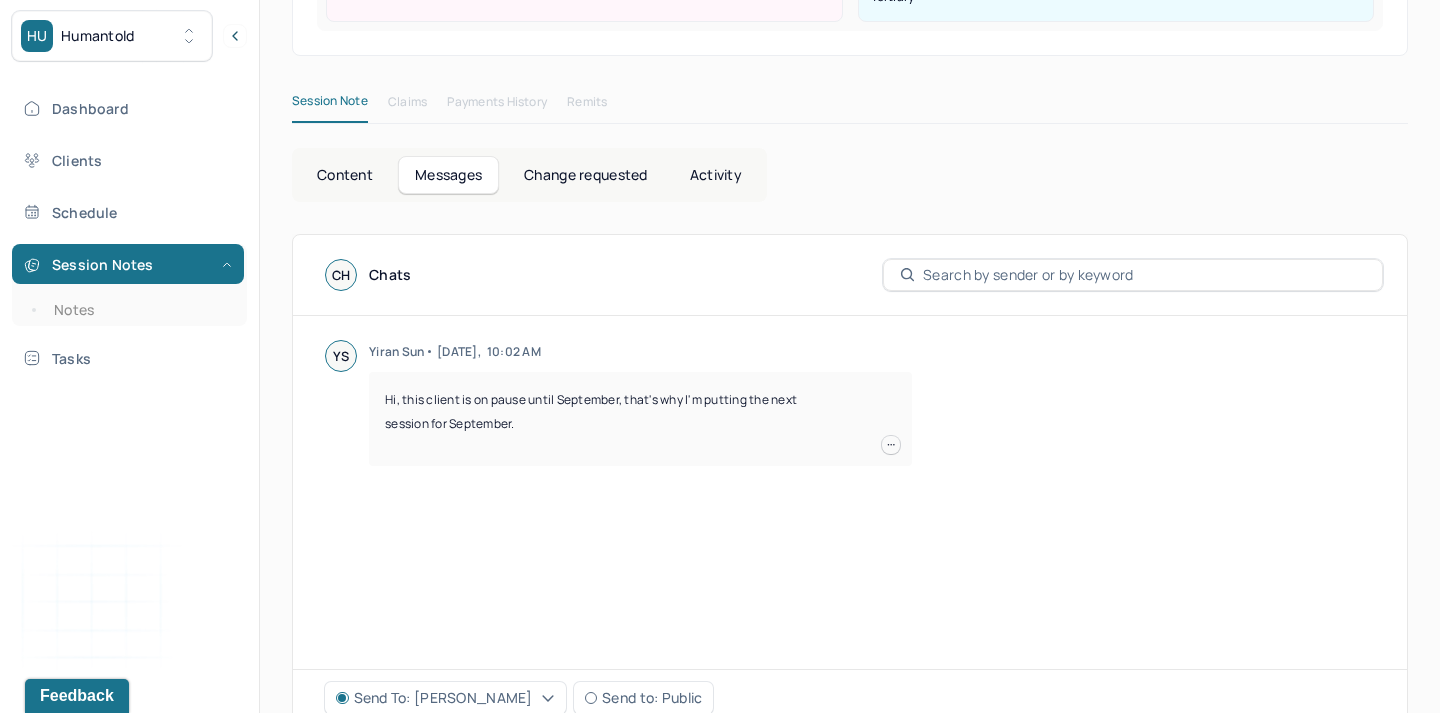 scroll, scrollTop: 553, scrollLeft: 0, axis: vertical 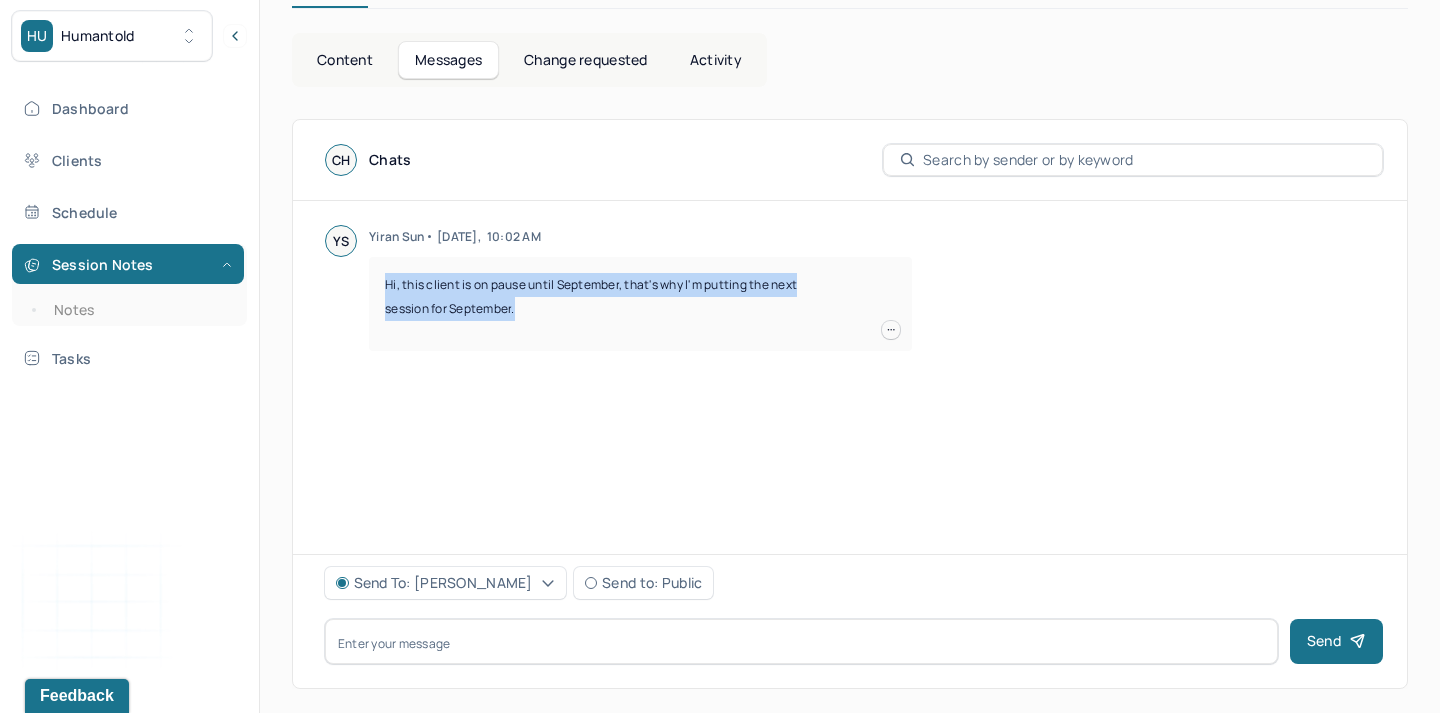 drag, startPoint x: 531, startPoint y: 307, endPoint x: 371, endPoint y: 287, distance: 161.24515 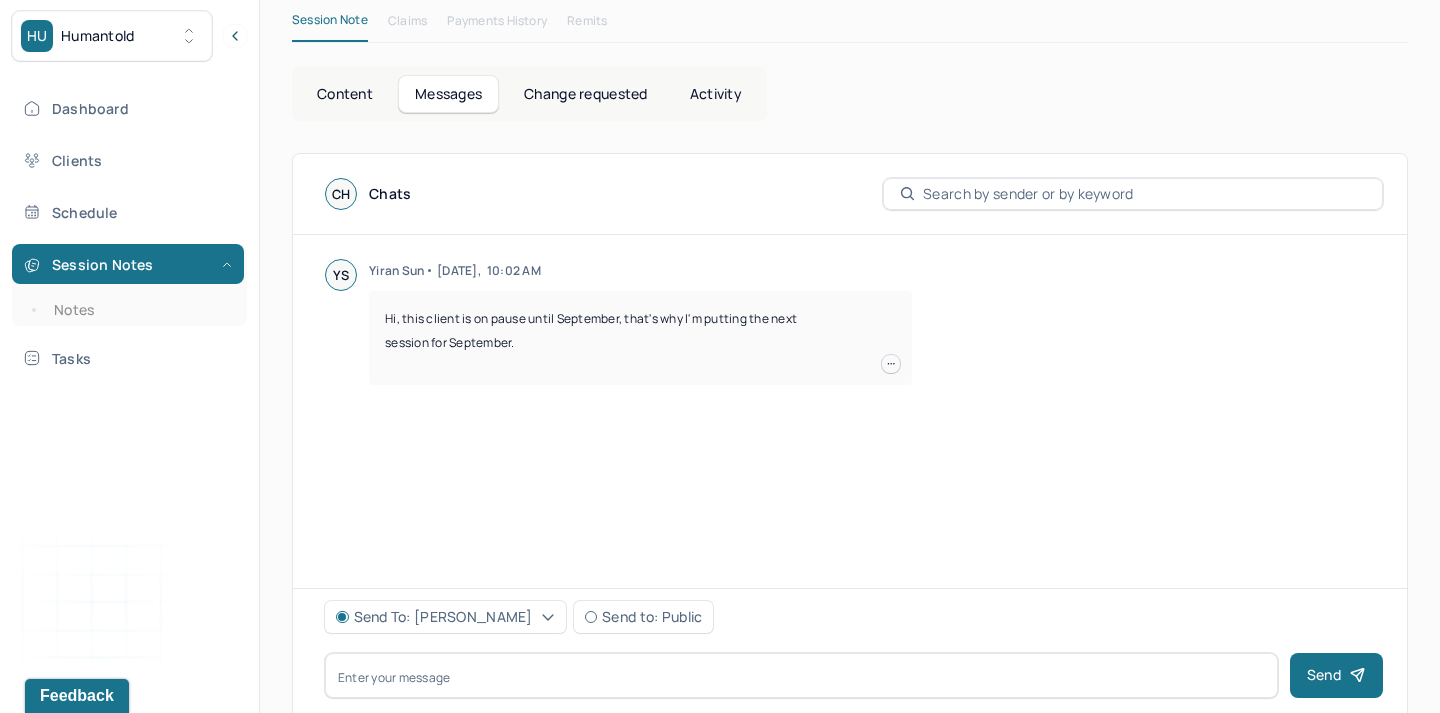 scroll, scrollTop: 514, scrollLeft: 0, axis: vertical 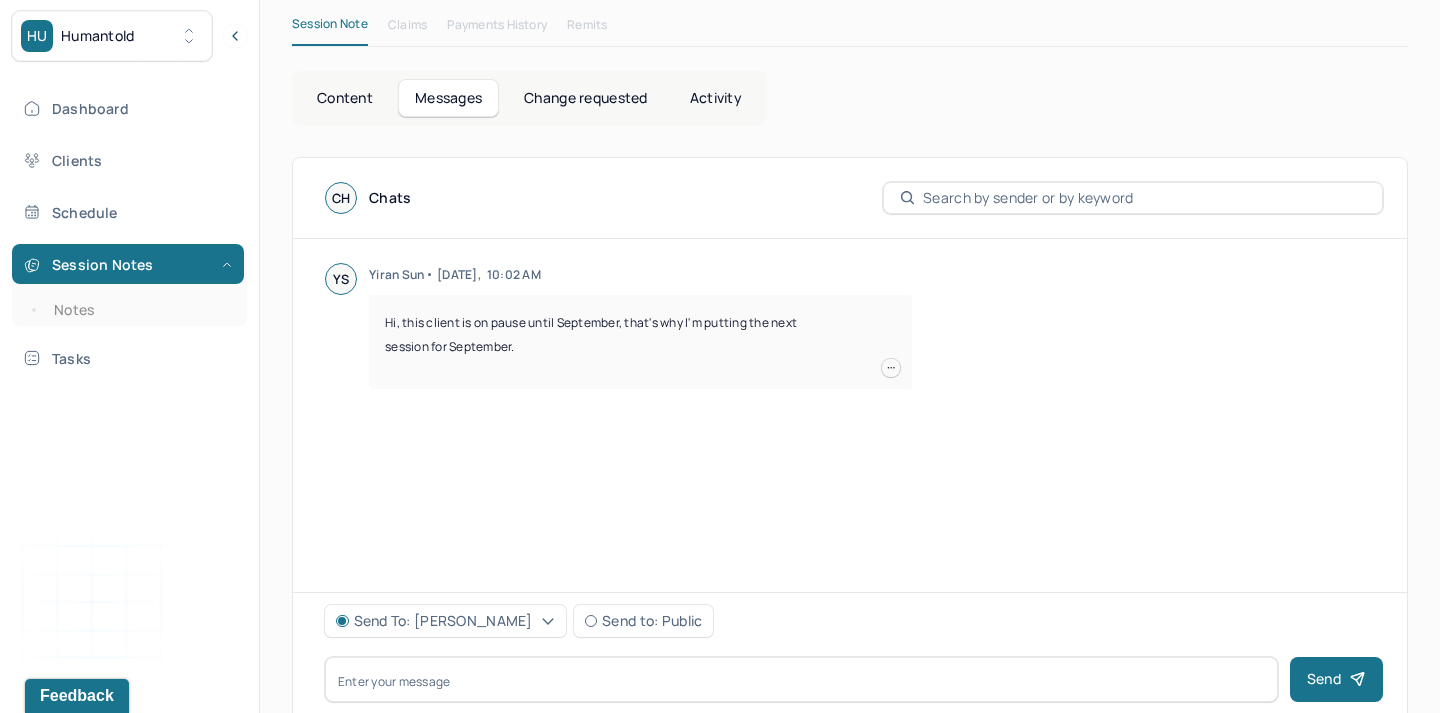 click on "Content" at bounding box center (345, 98) 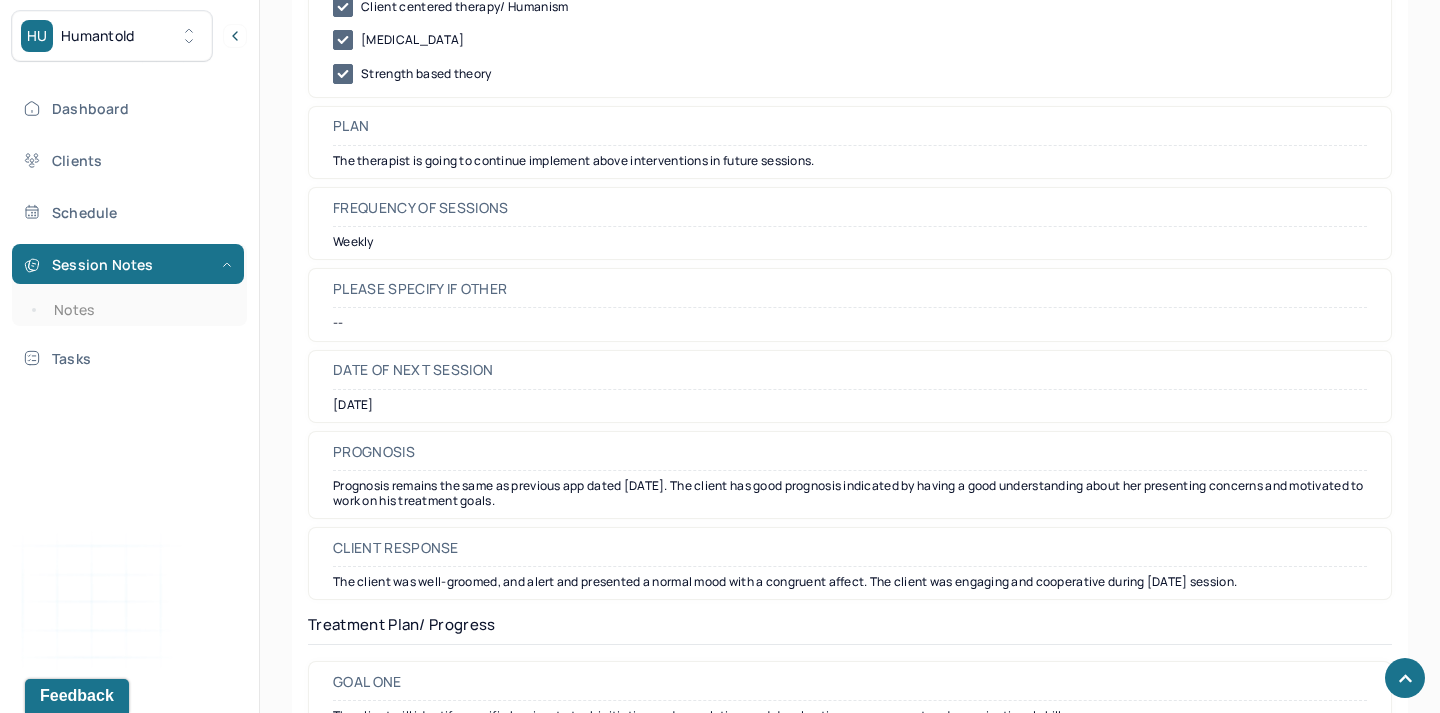 scroll, scrollTop: 2459, scrollLeft: 0, axis: vertical 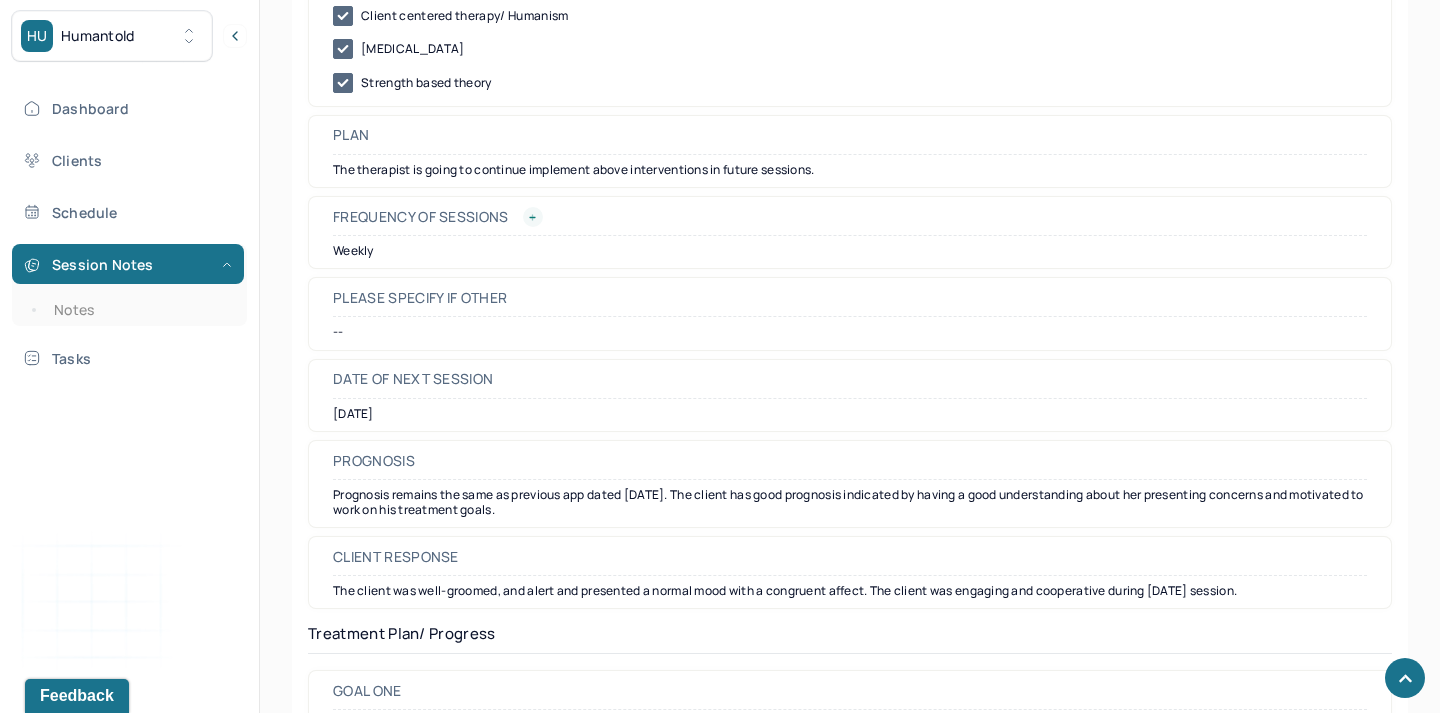 click at bounding box center [533, 217] 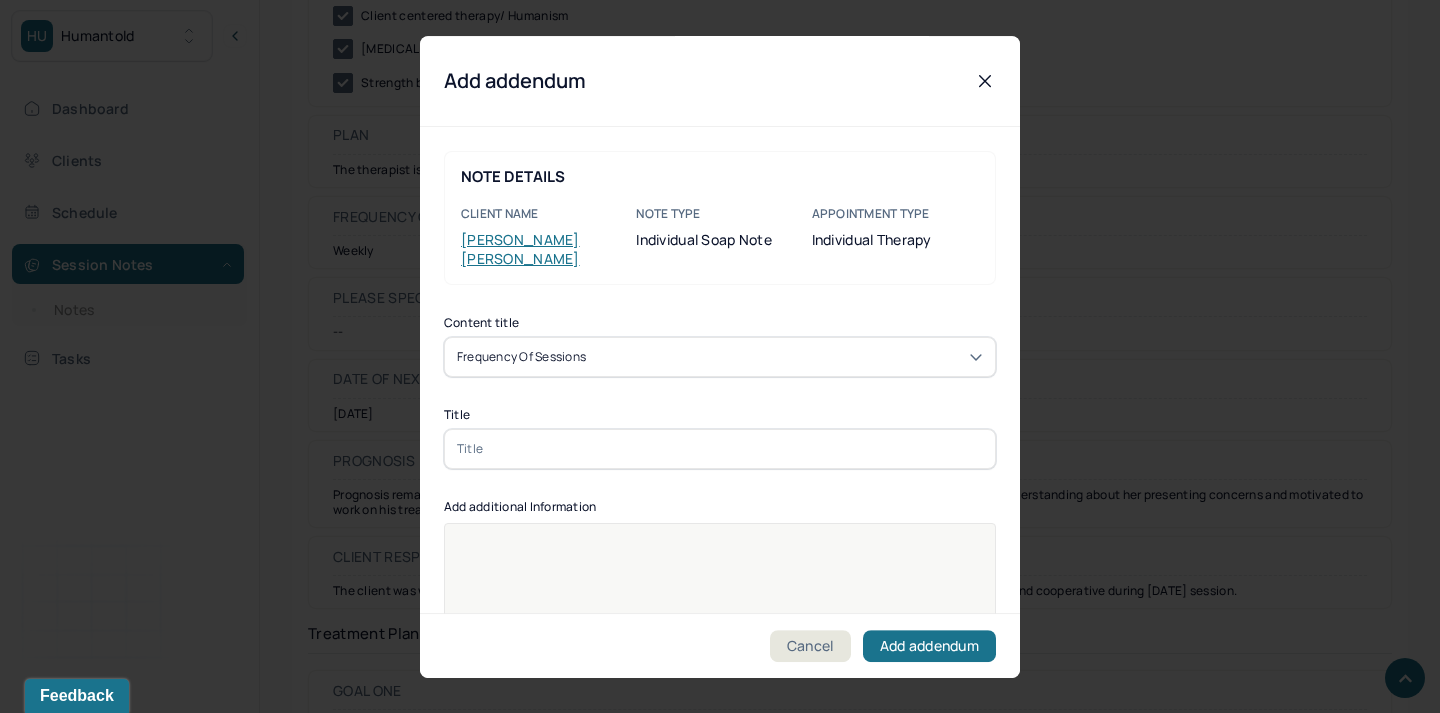 scroll, scrollTop: 206, scrollLeft: 0, axis: vertical 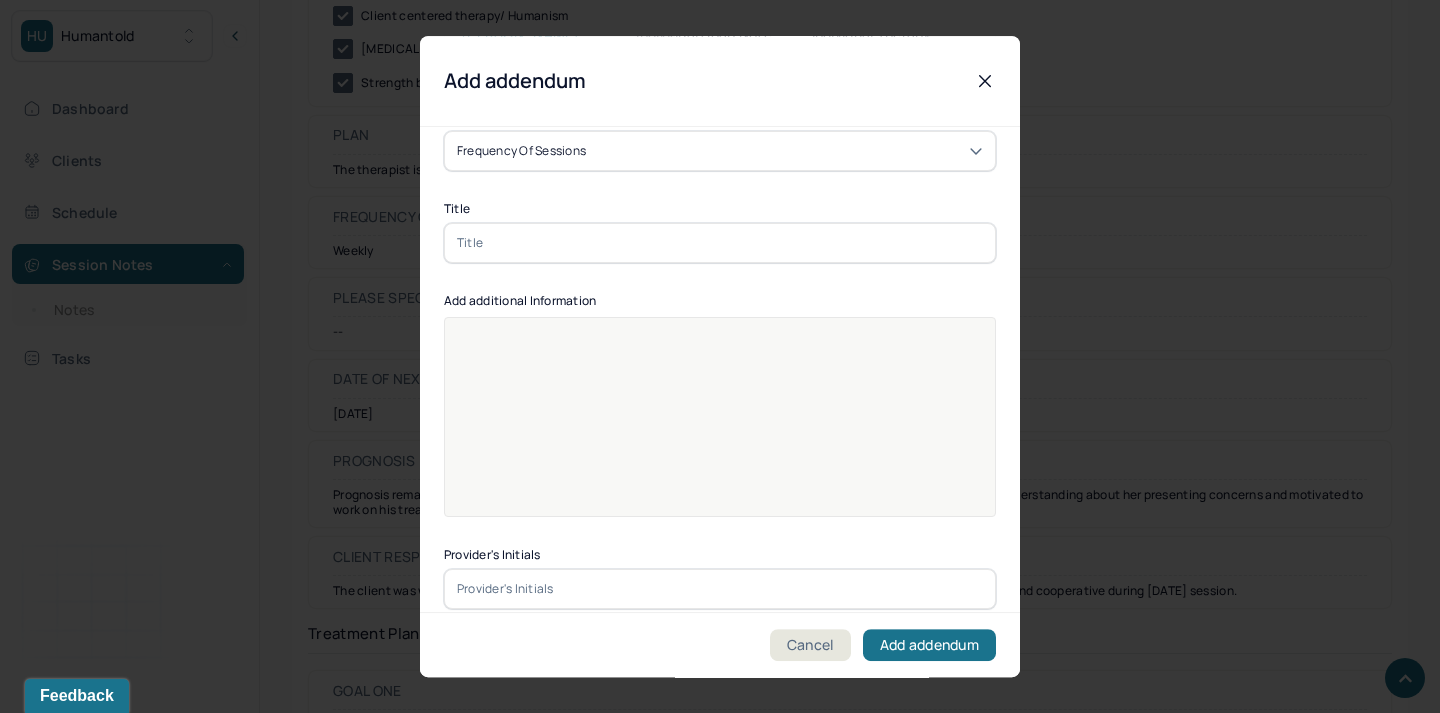 click at bounding box center (720, 243) 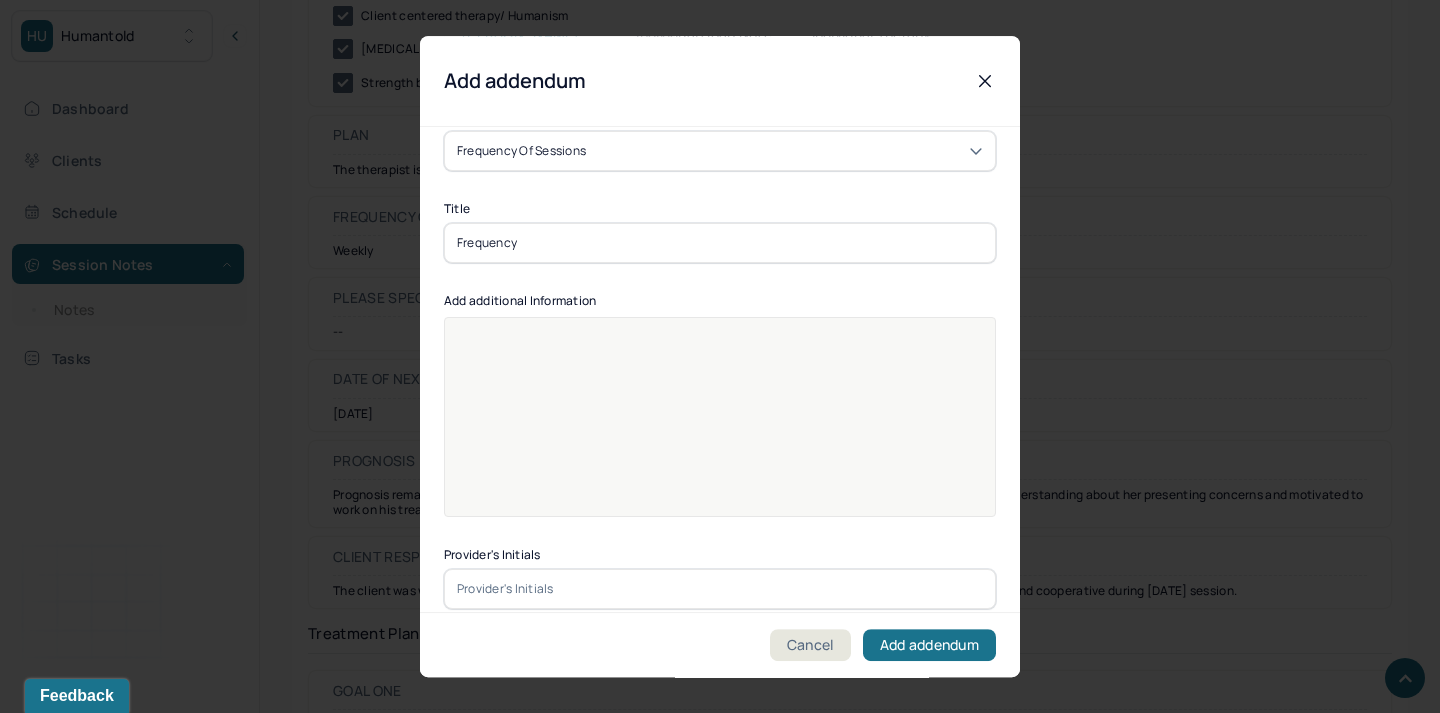 type on "Frequency" 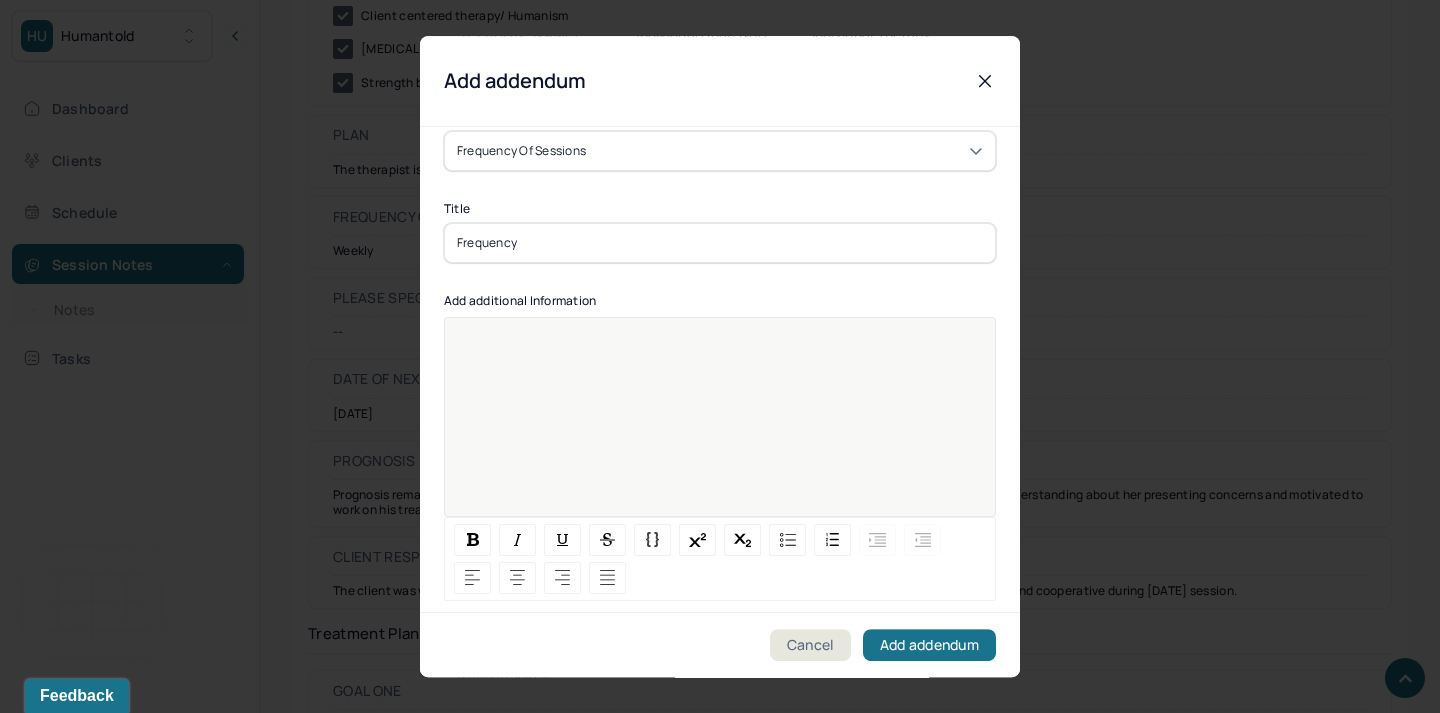 click at bounding box center [720, 430] 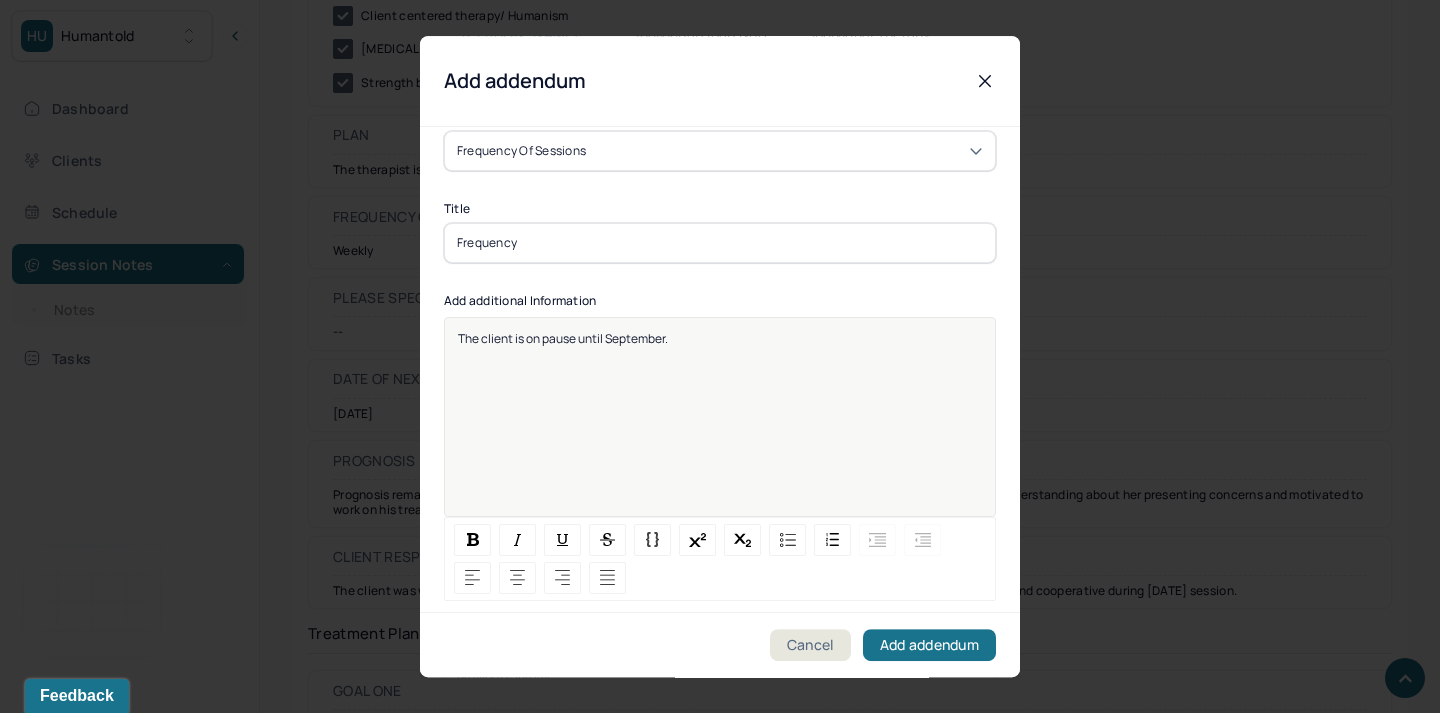 scroll, scrollTop: 25, scrollLeft: 0, axis: vertical 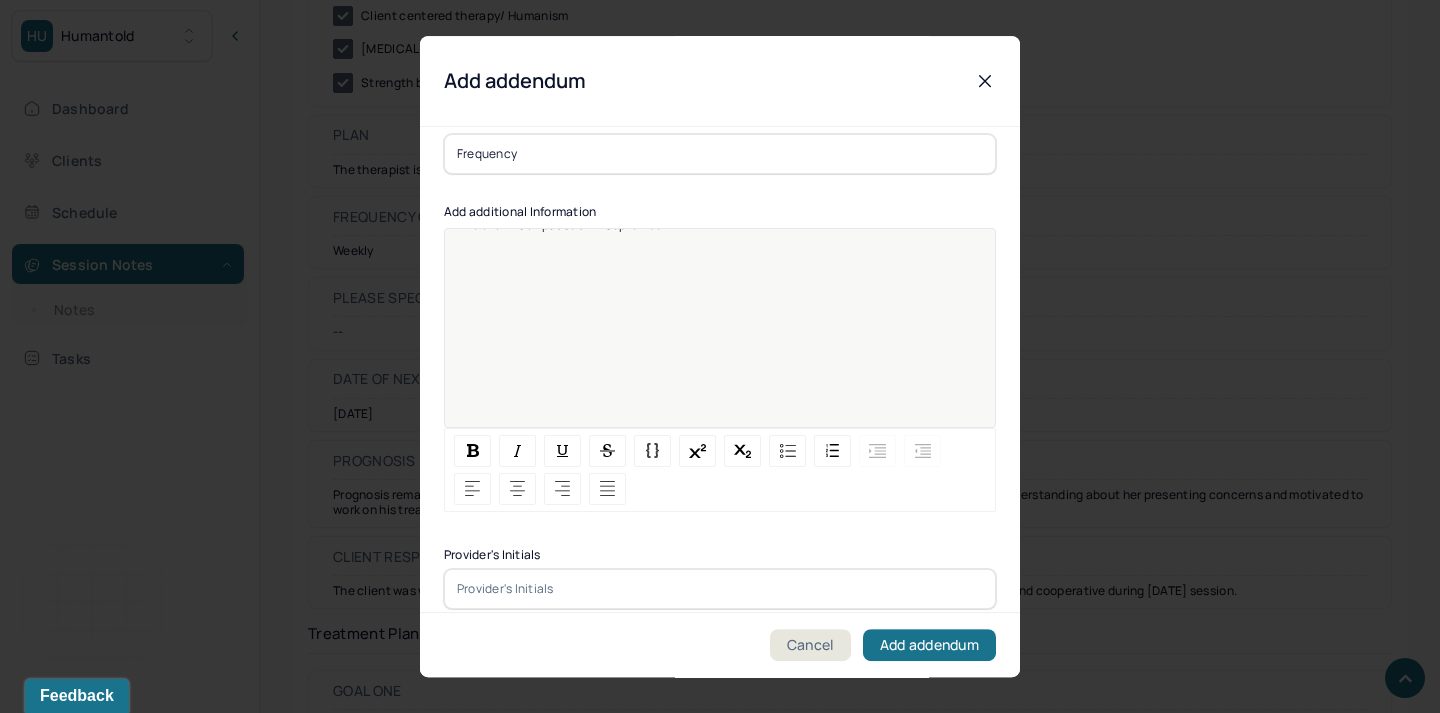 click at bounding box center (720, 589) 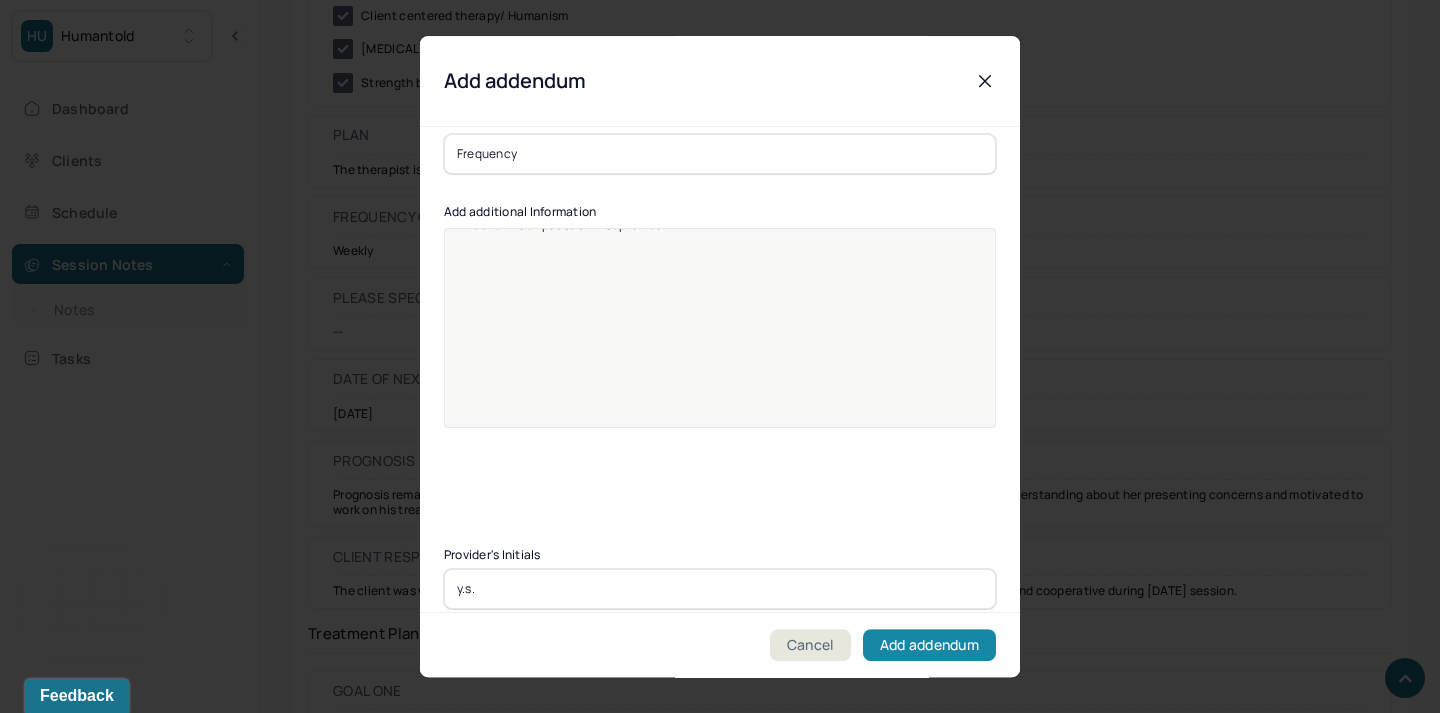 type on "y.s." 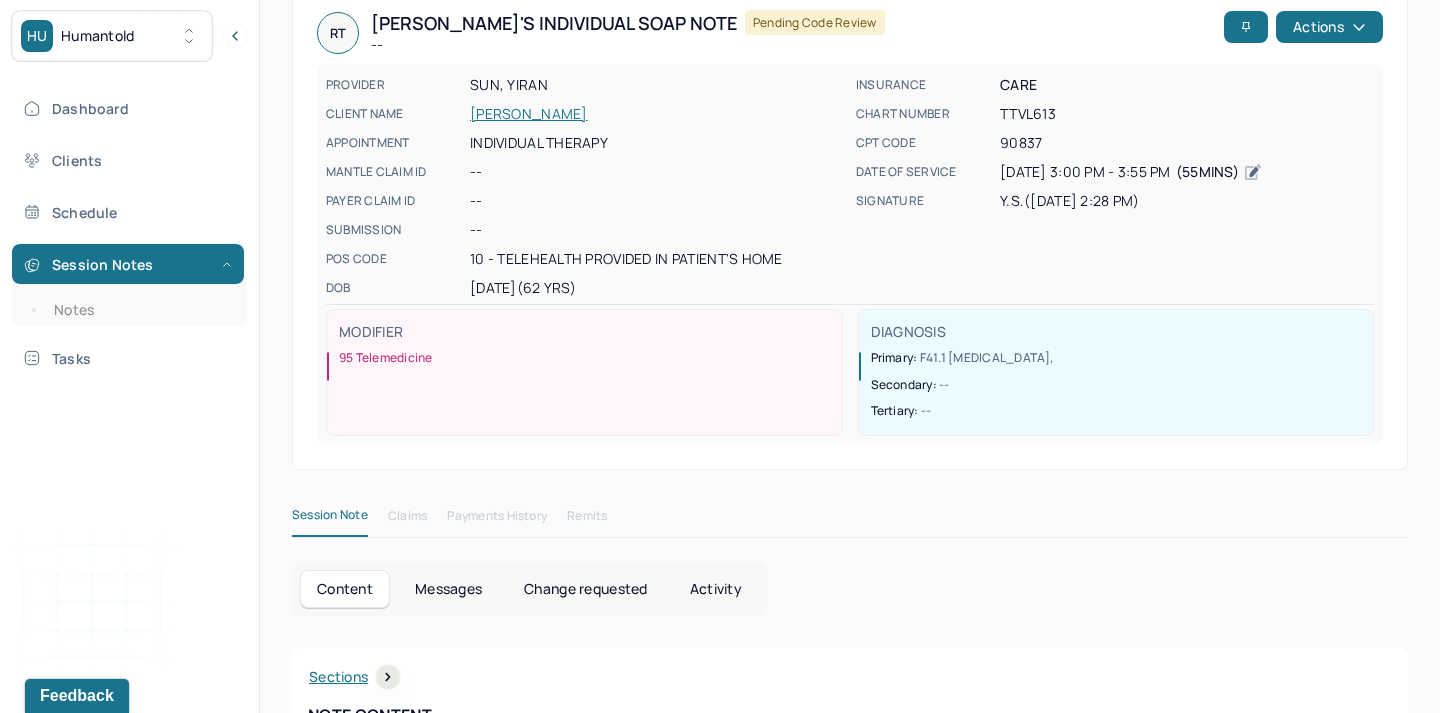 scroll, scrollTop: 124, scrollLeft: 0, axis: vertical 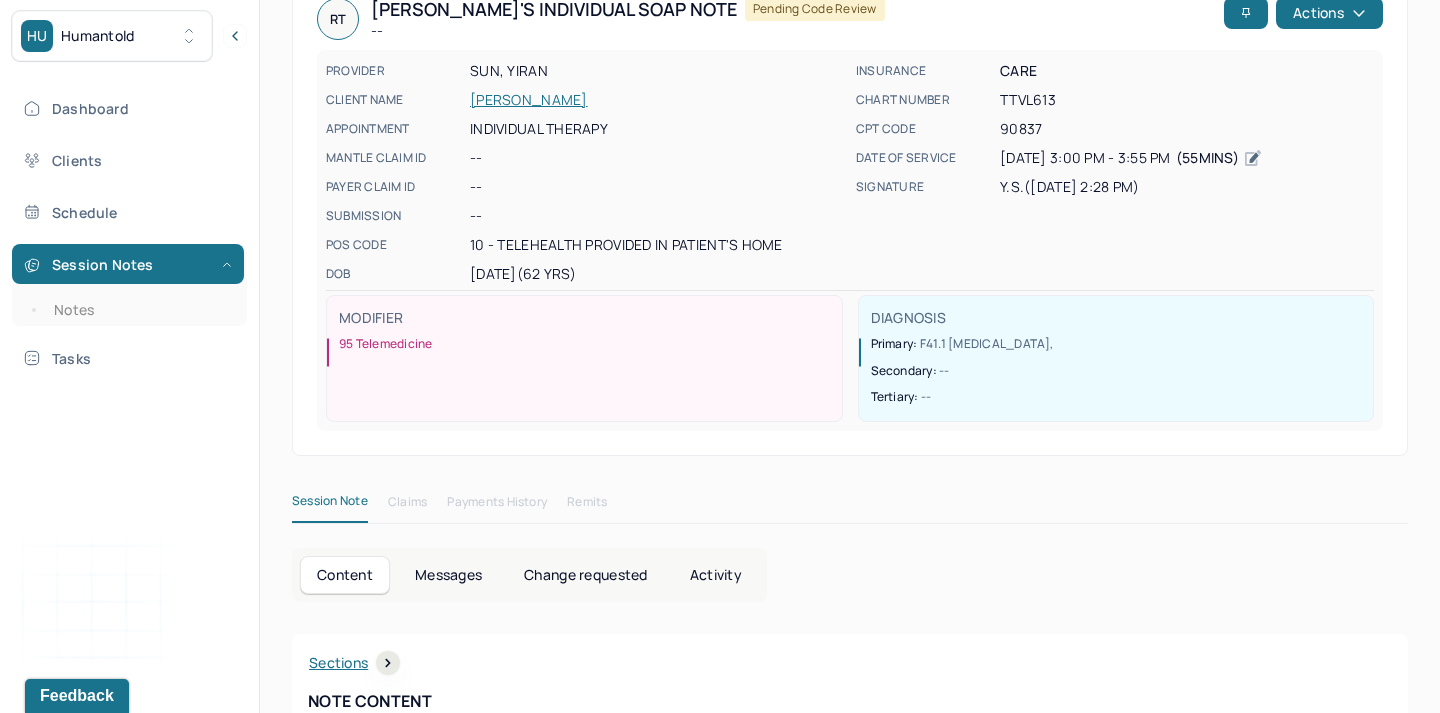 click on "Messages" at bounding box center [448, 575] 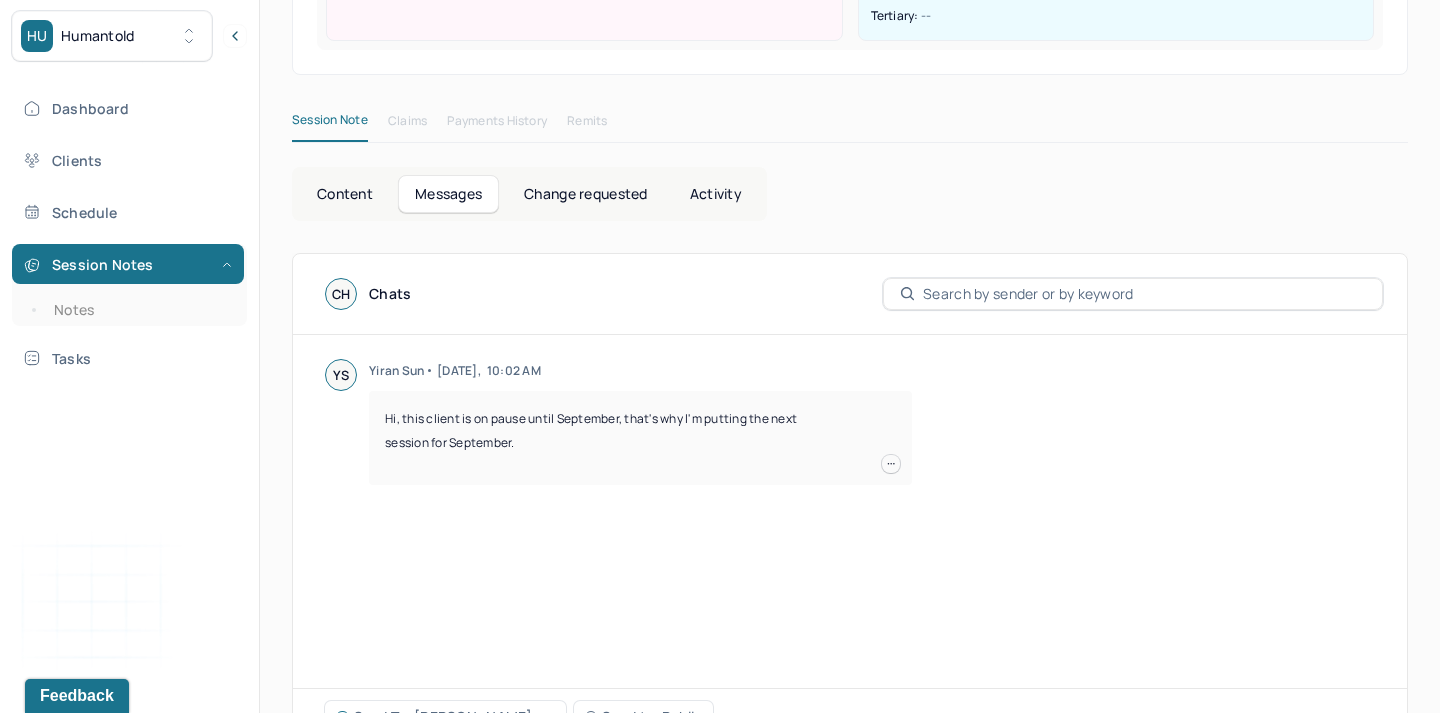scroll, scrollTop: 544, scrollLeft: 0, axis: vertical 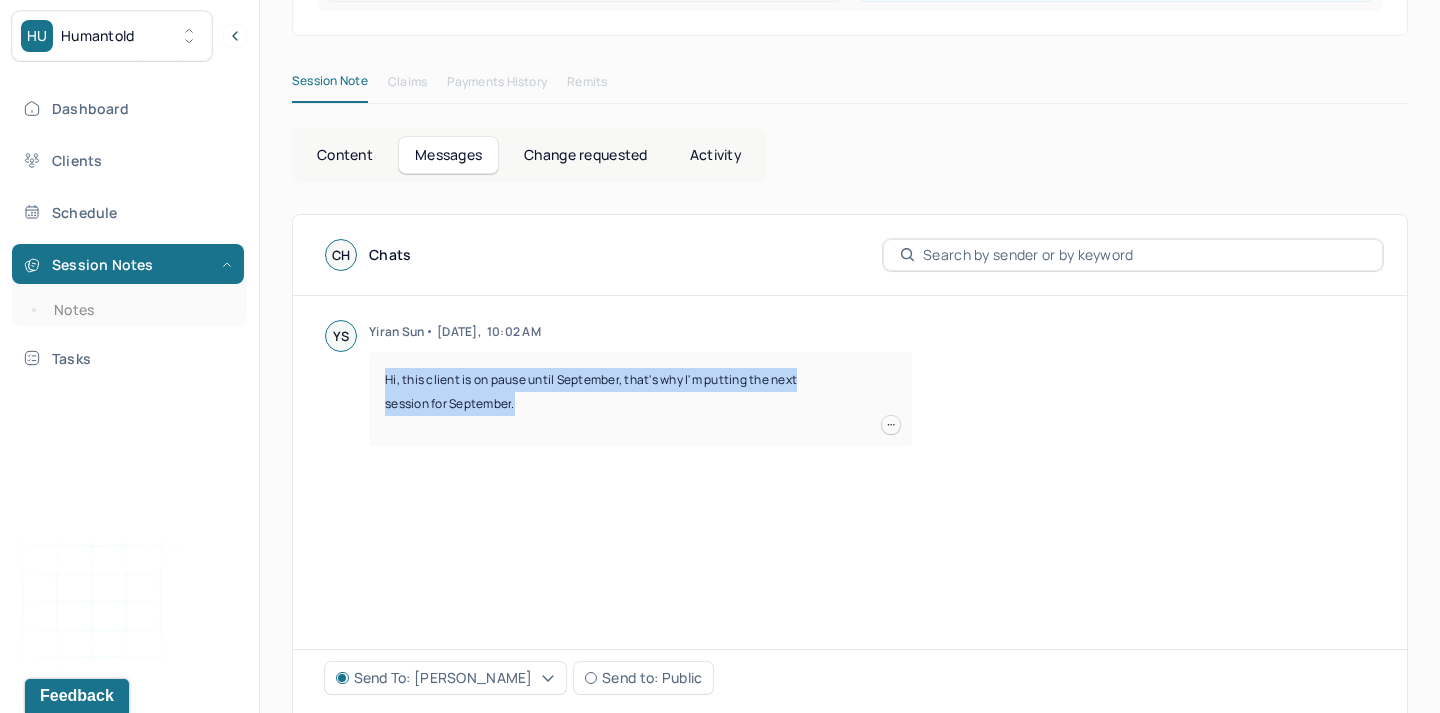 drag, startPoint x: 656, startPoint y: 420, endPoint x: 660, endPoint y: 357, distance: 63.126858 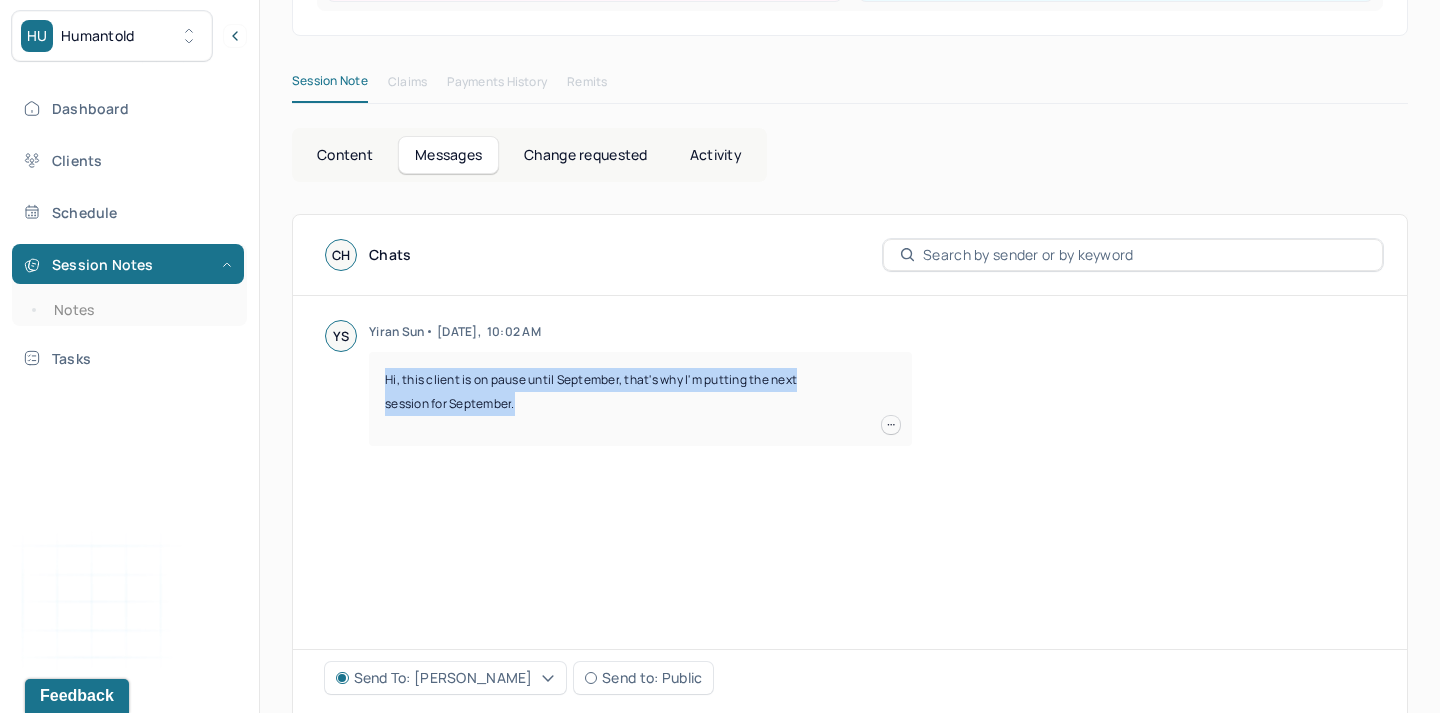 click on "H i ,   t h i s   c l i e n t   i s   o n   p a u s e   u n t i l   S e p t e m b e r ,   t h a t ' s   w h y   I ' m   p u t t i n g   t h e   n e x t   s e s s i o n   f o r   S e p t e m b e r ." at bounding box center (609, 392) 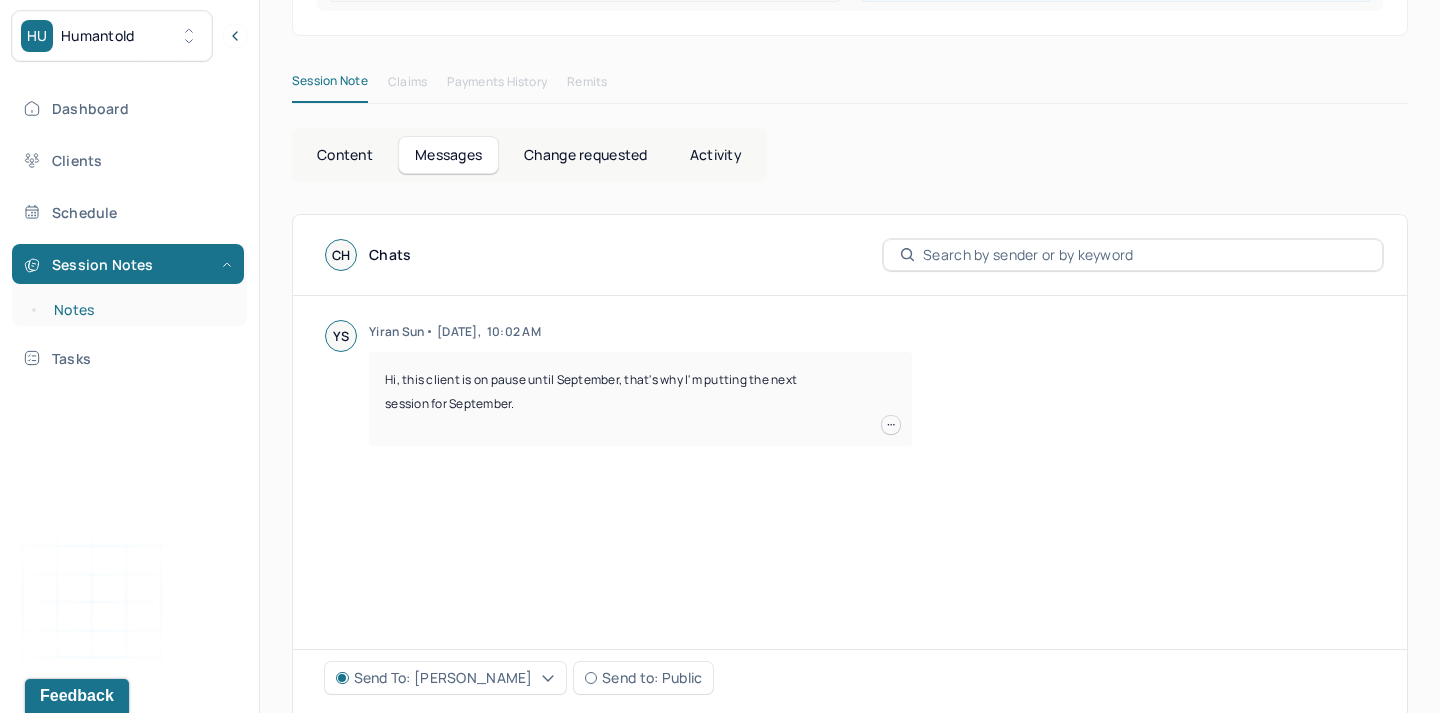 click on "Notes" at bounding box center (139, 310) 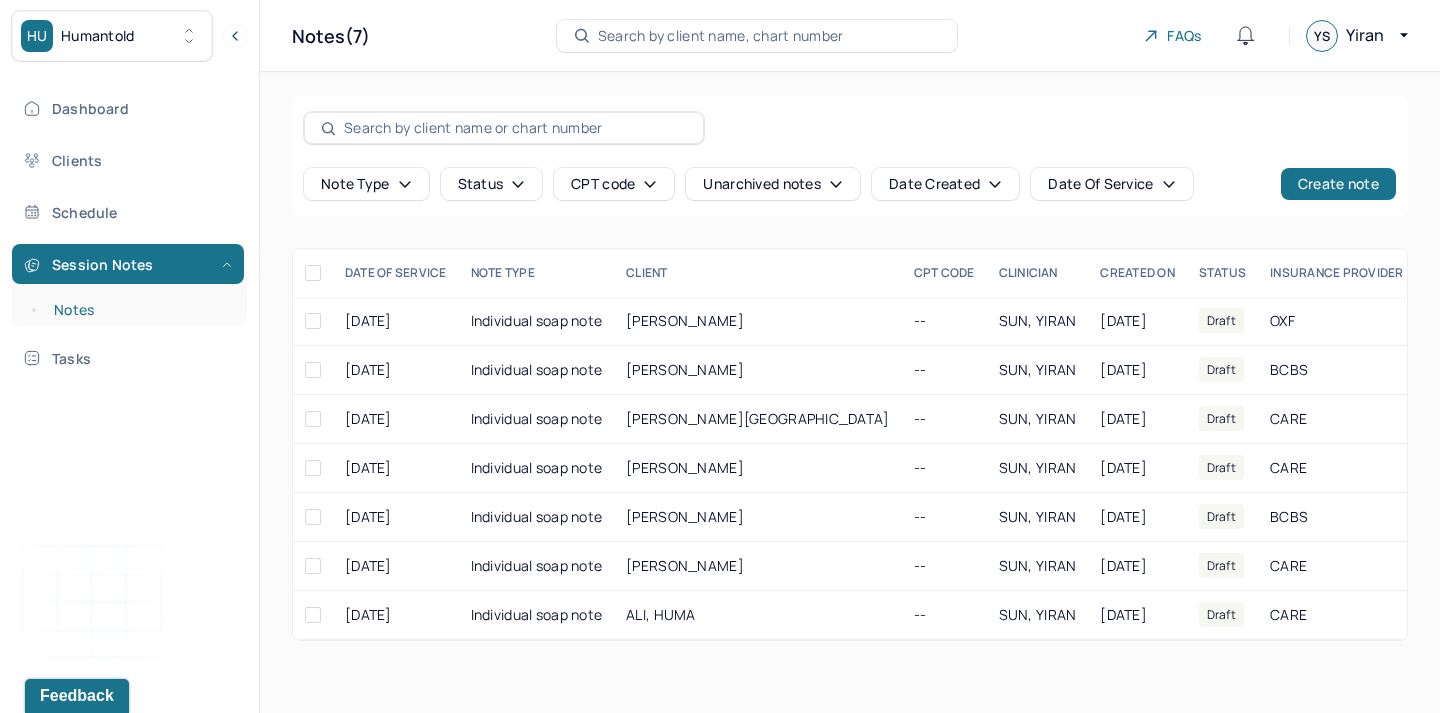 scroll, scrollTop: 0, scrollLeft: 0, axis: both 